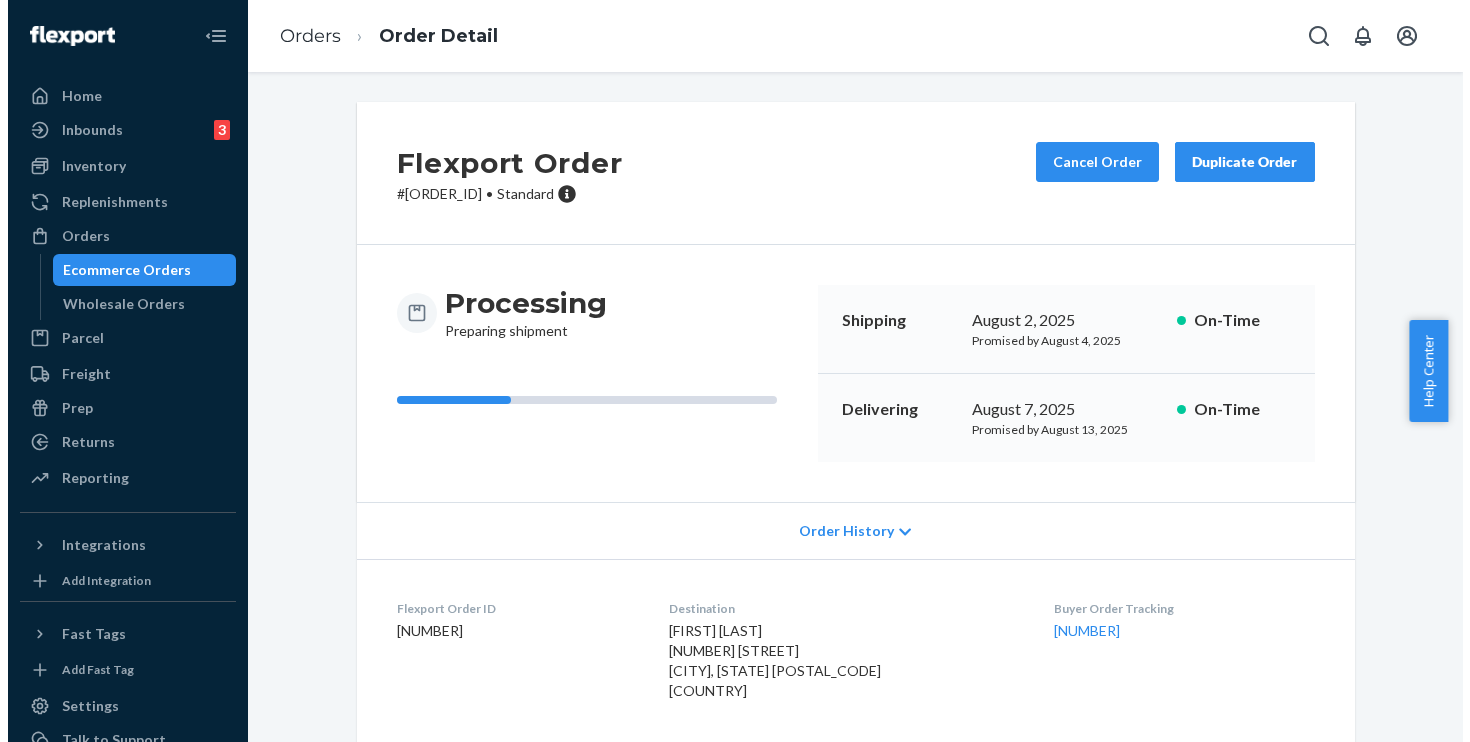 scroll, scrollTop: 0, scrollLeft: 0, axis: both 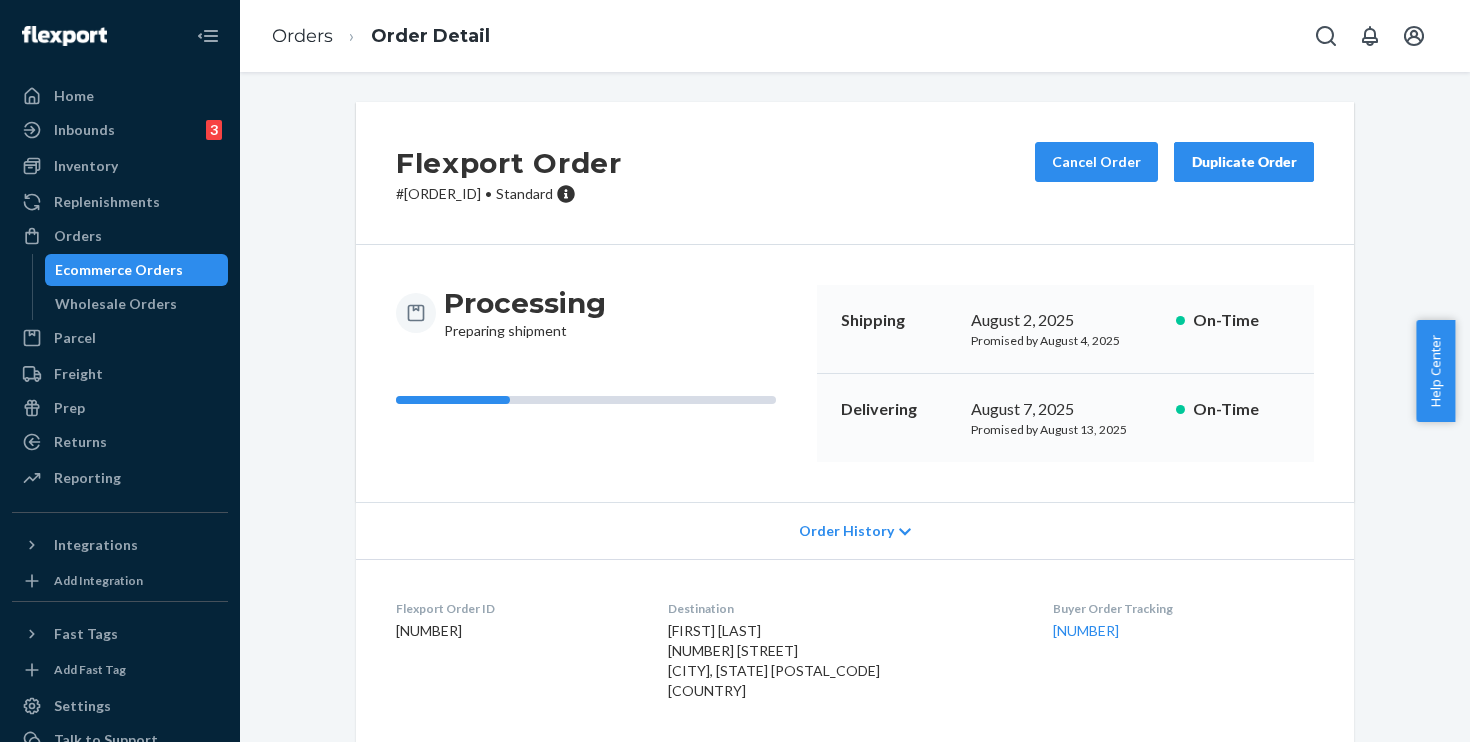 click on "Order Detail" at bounding box center (411, 36) 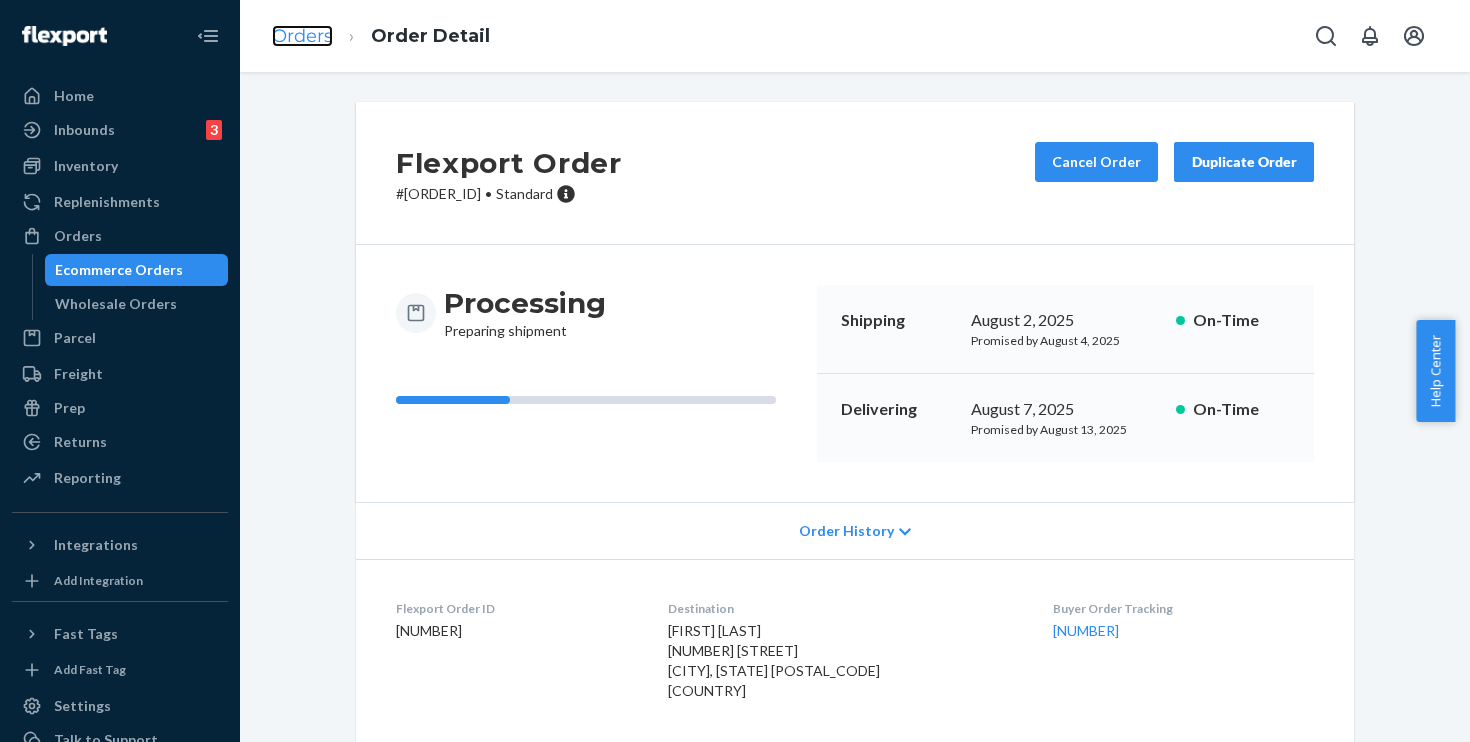 click on "Orders" at bounding box center [302, 36] 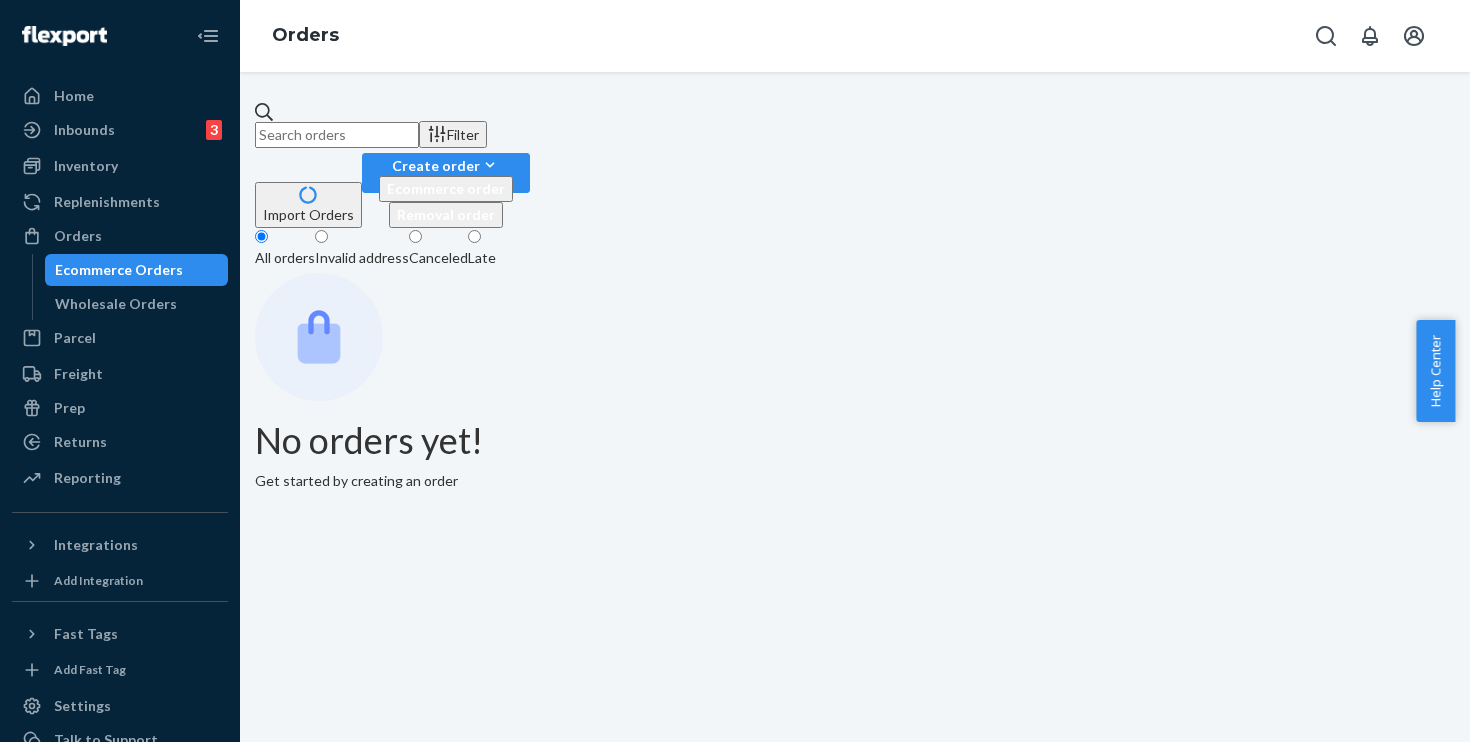 click at bounding box center (337, 135) 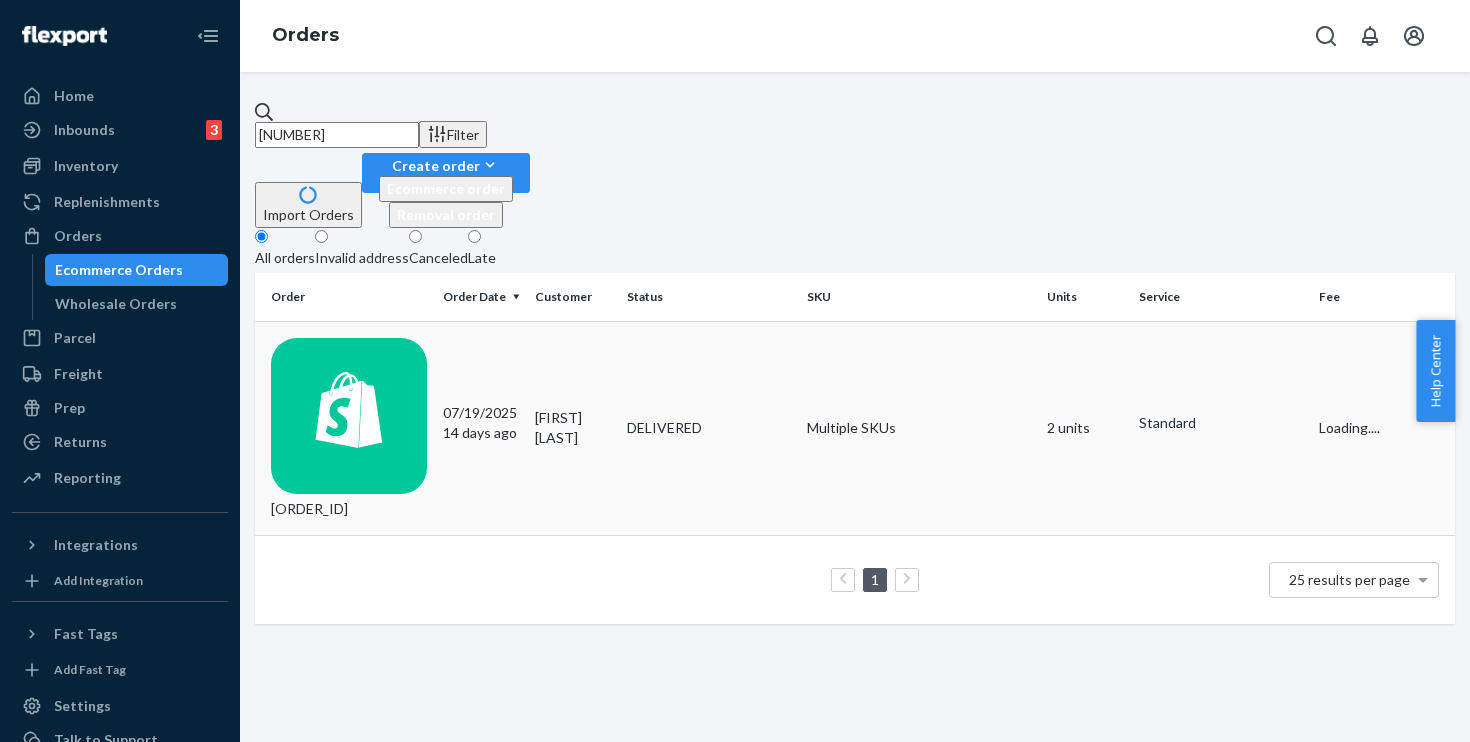 type on "[NUMBER]" 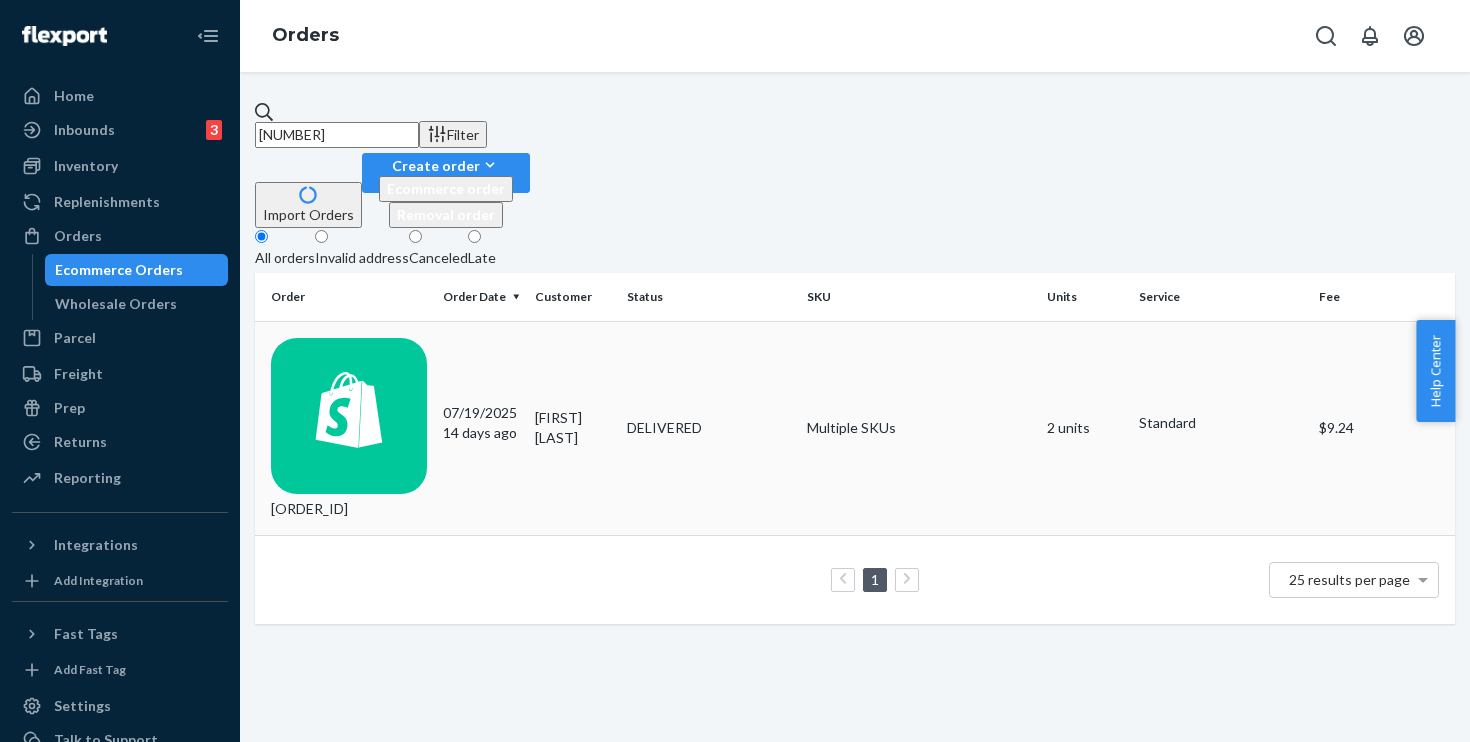 click on "[ORDER_ID]" at bounding box center [349, 428] 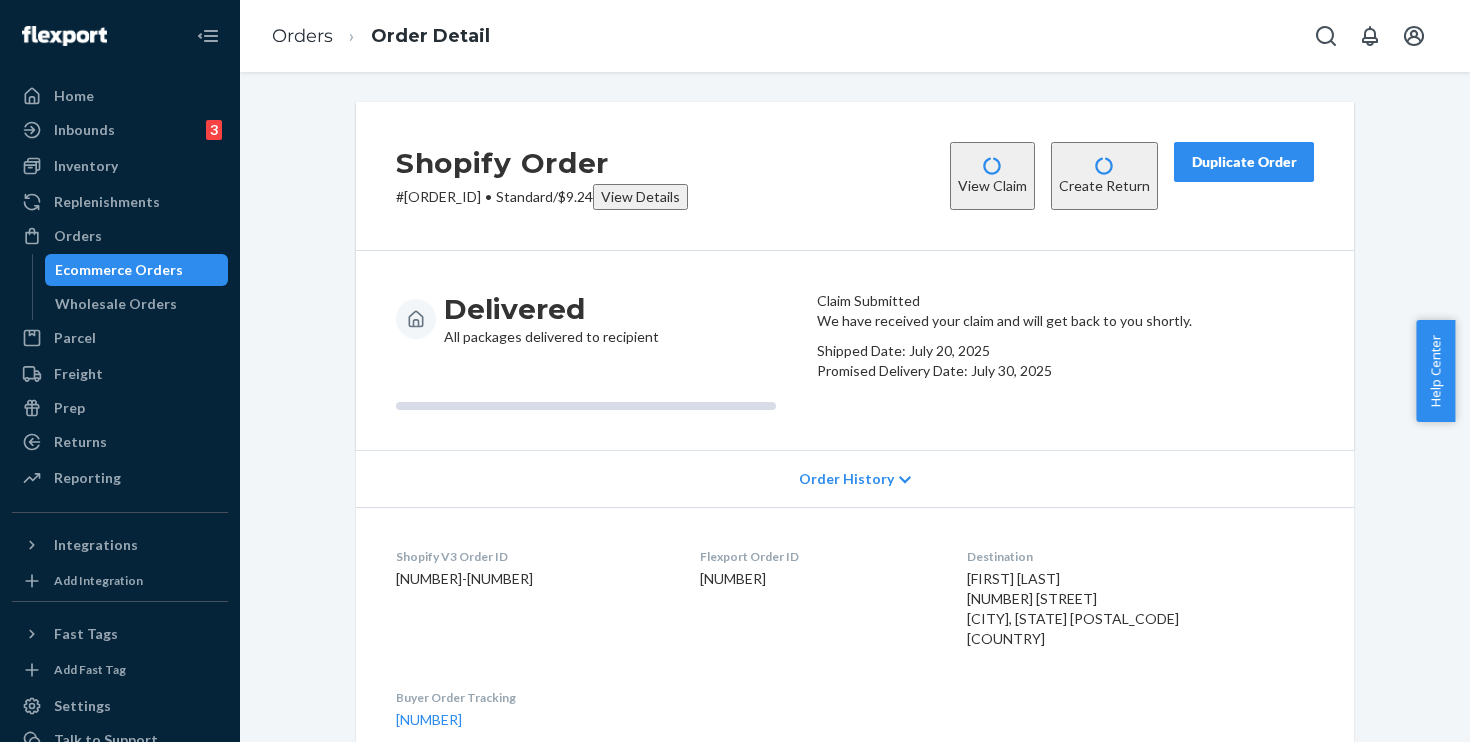 click on "View Claim" at bounding box center [992, 176] 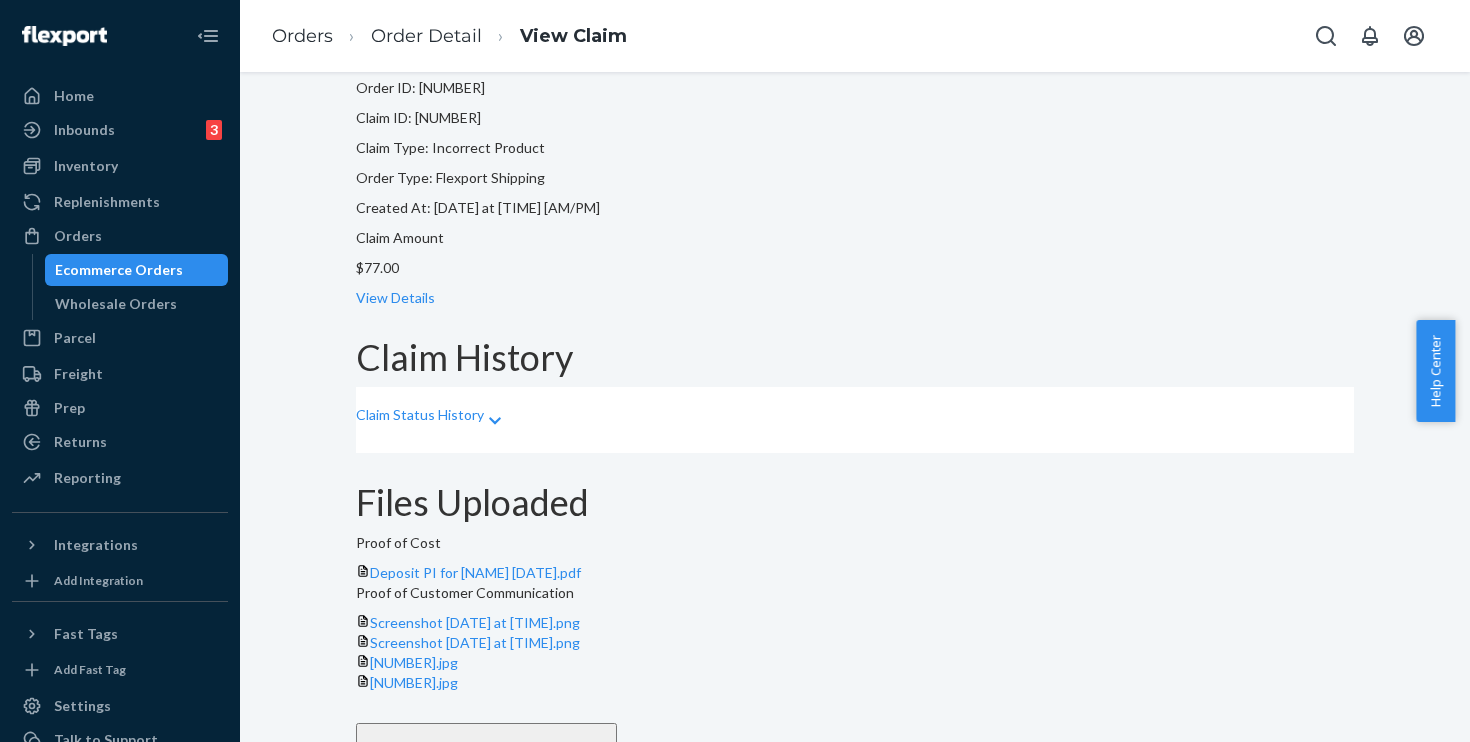 scroll, scrollTop: 128, scrollLeft: 0, axis: vertical 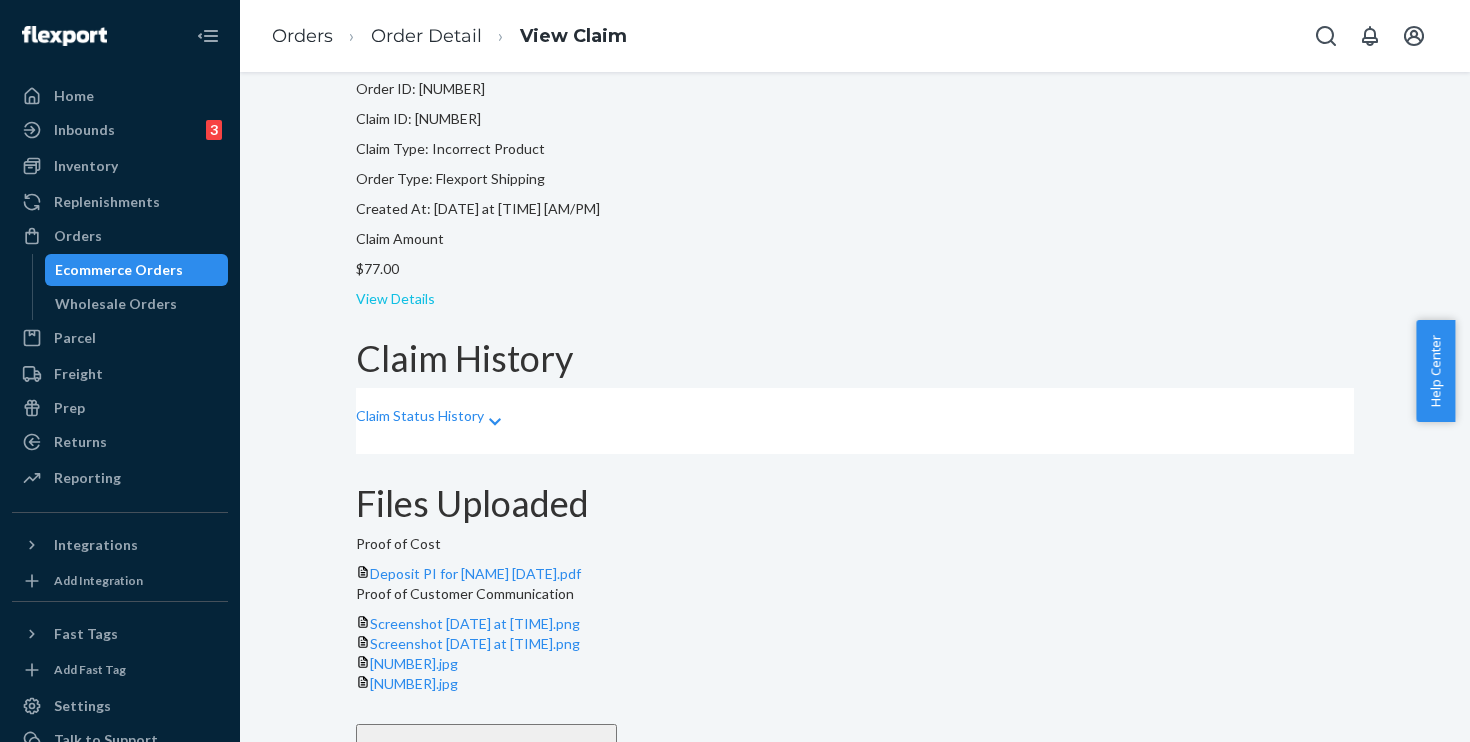 click on "View Details" at bounding box center [395, 298] 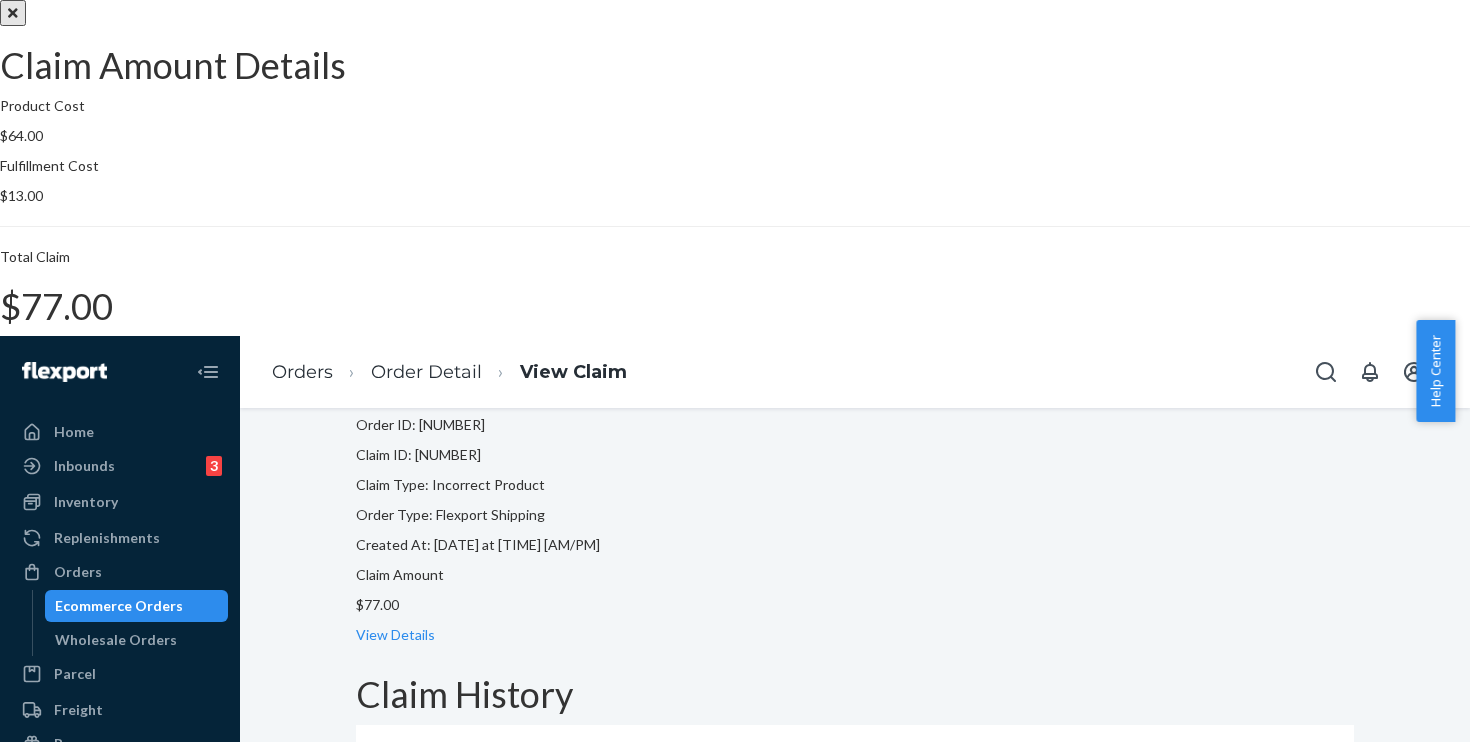 click at bounding box center [13, 13] 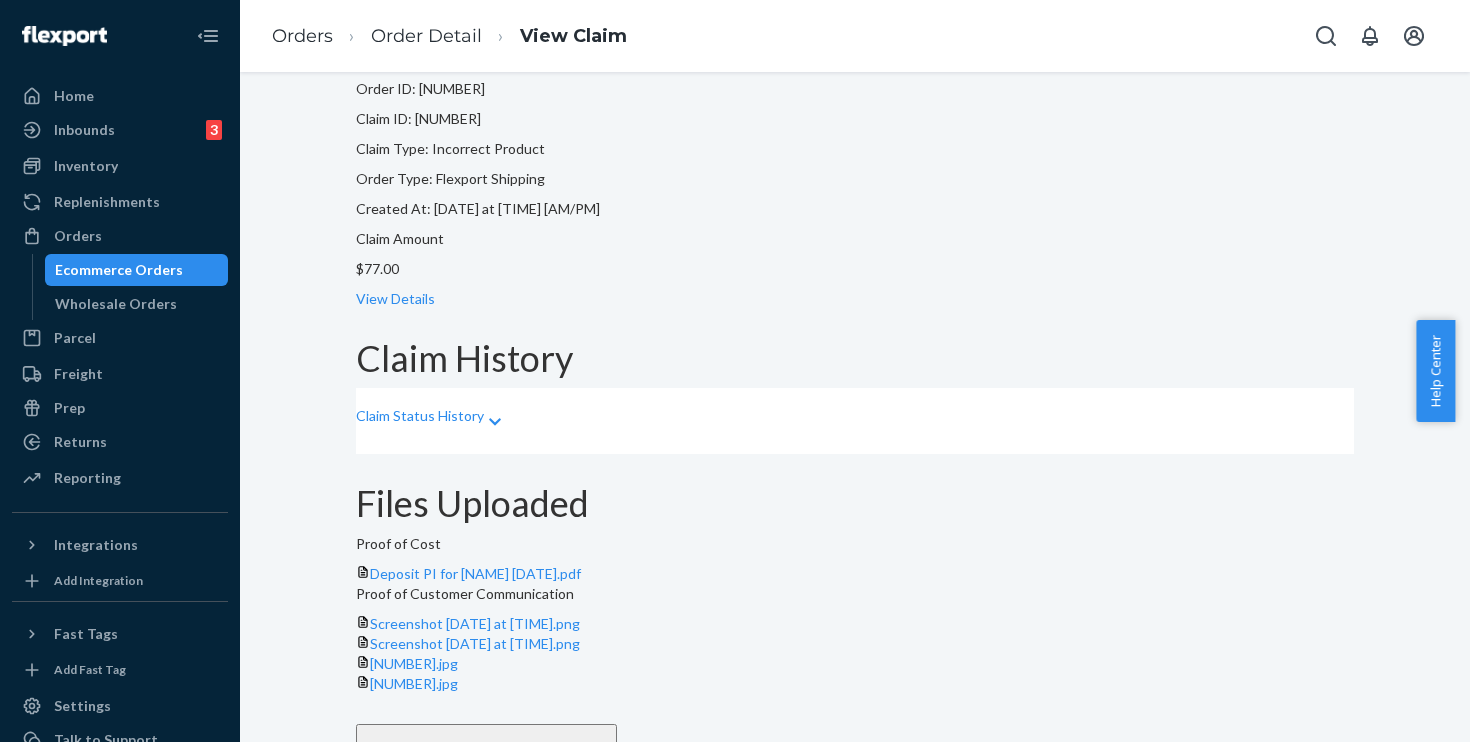 click on "Claim Status History" at bounding box center [420, 416] 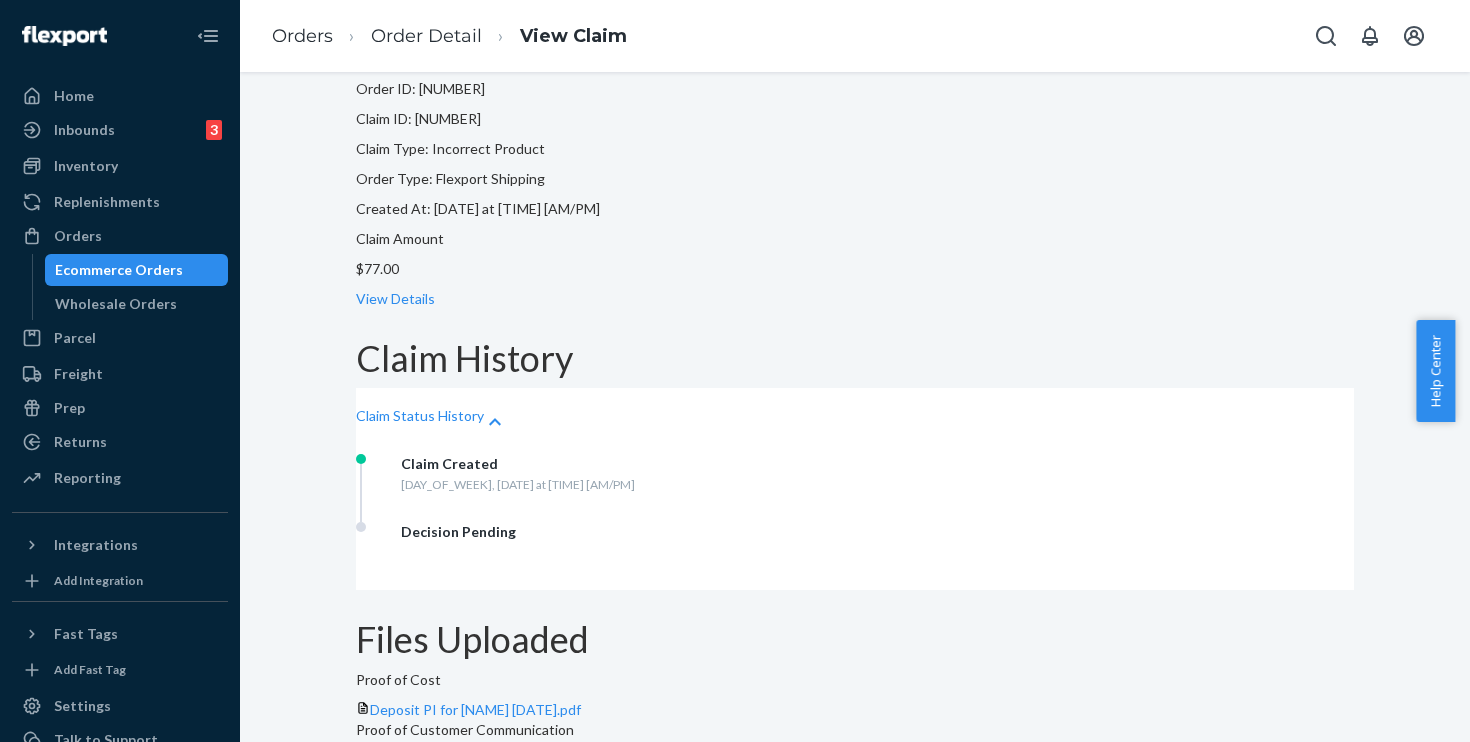 click on "Claim Status History" at bounding box center (420, 416) 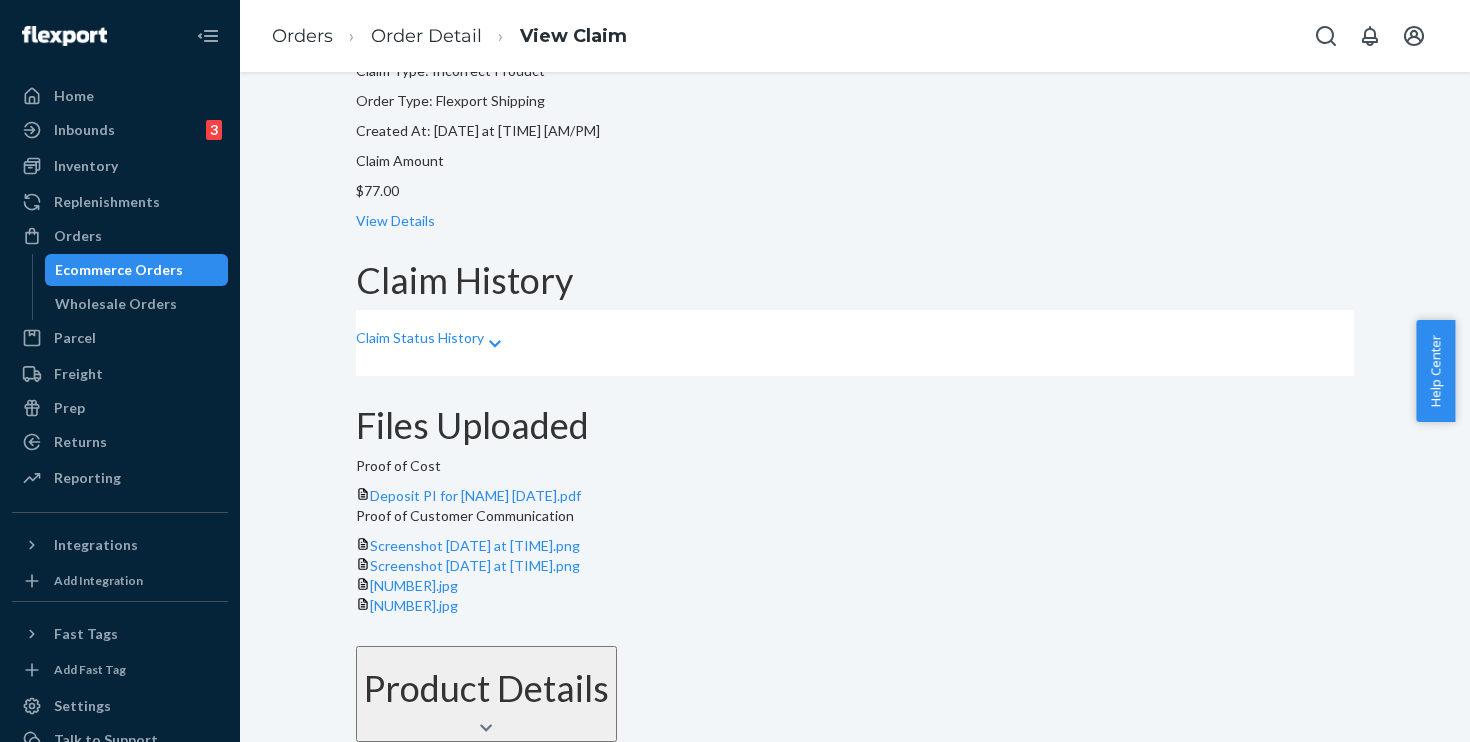 scroll, scrollTop: 502, scrollLeft: 0, axis: vertical 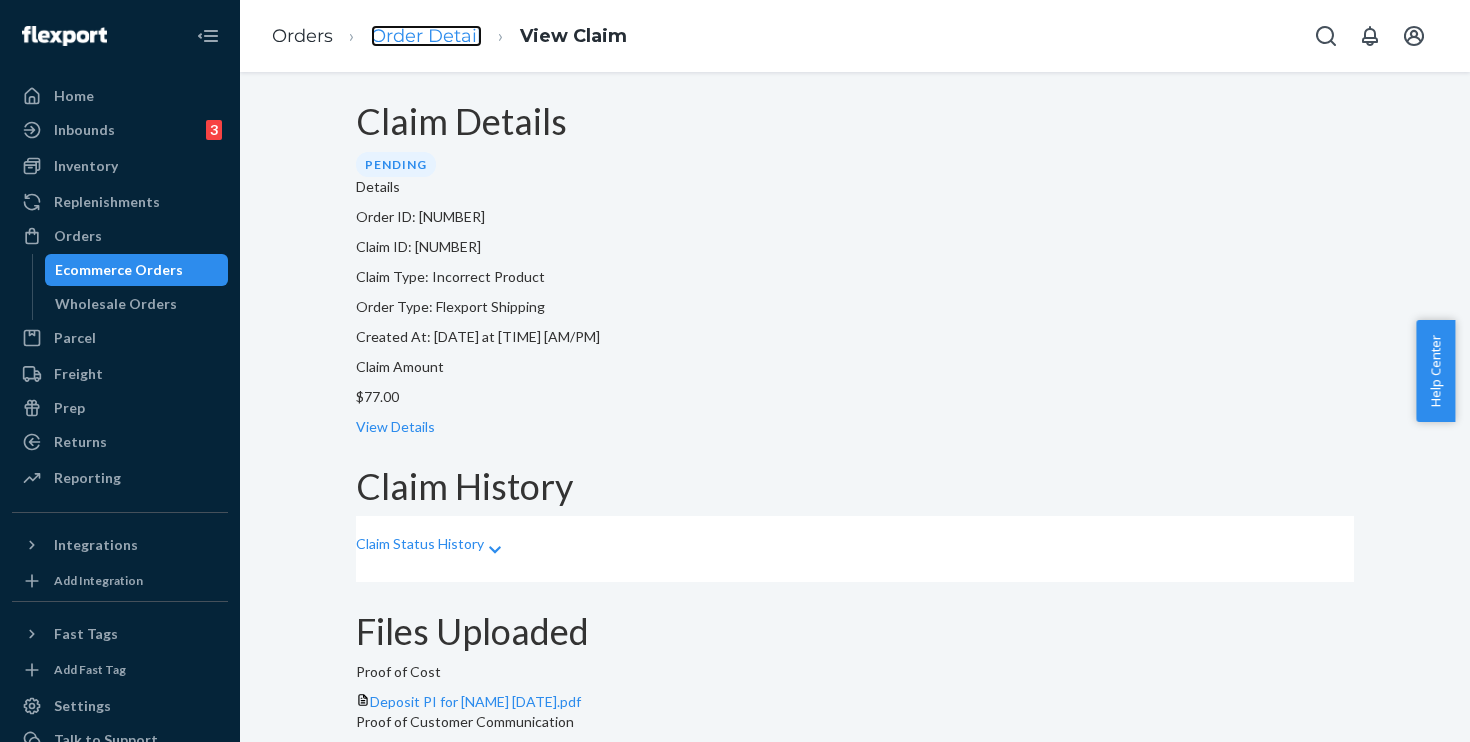 click on "Order Detail" at bounding box center [426, 36] 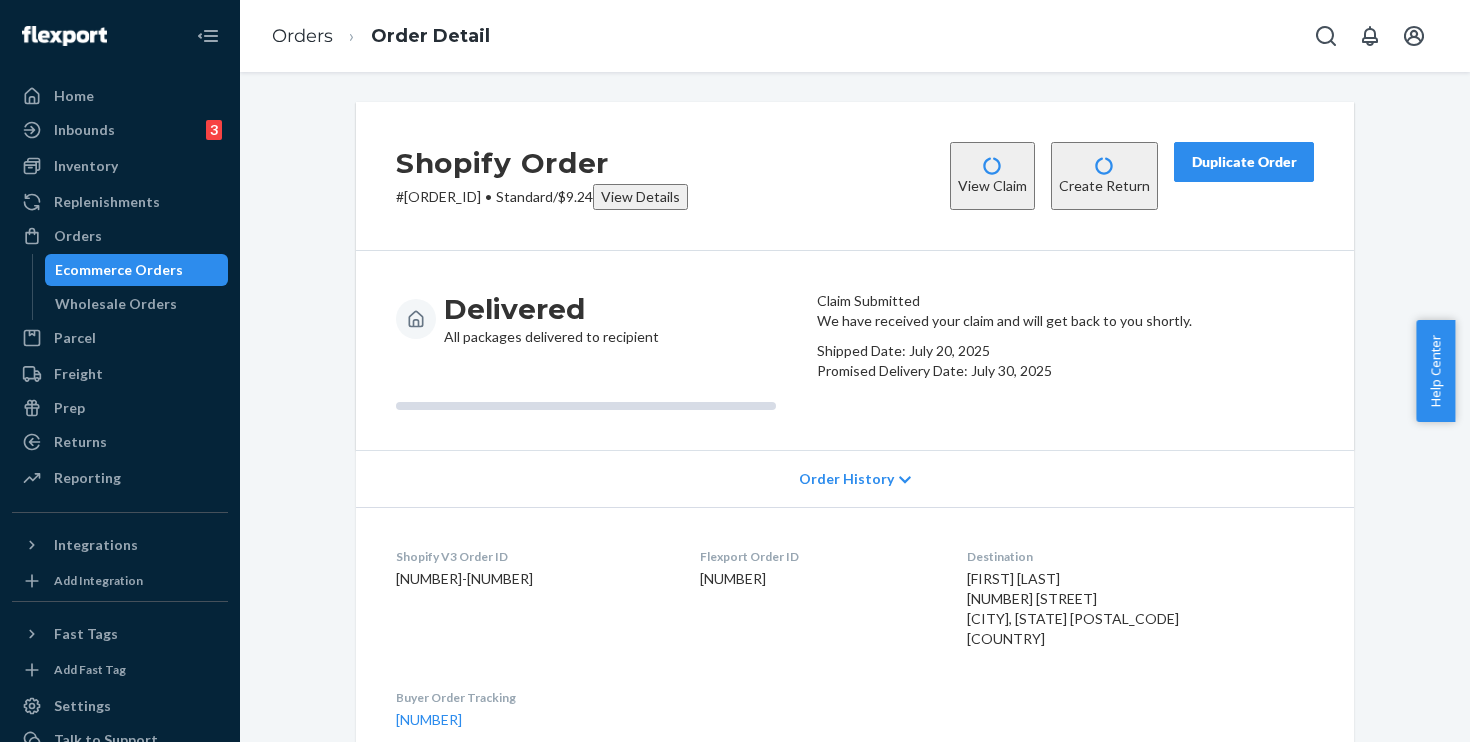click on "Duplicate Order" at bounding box center [1244, 162] 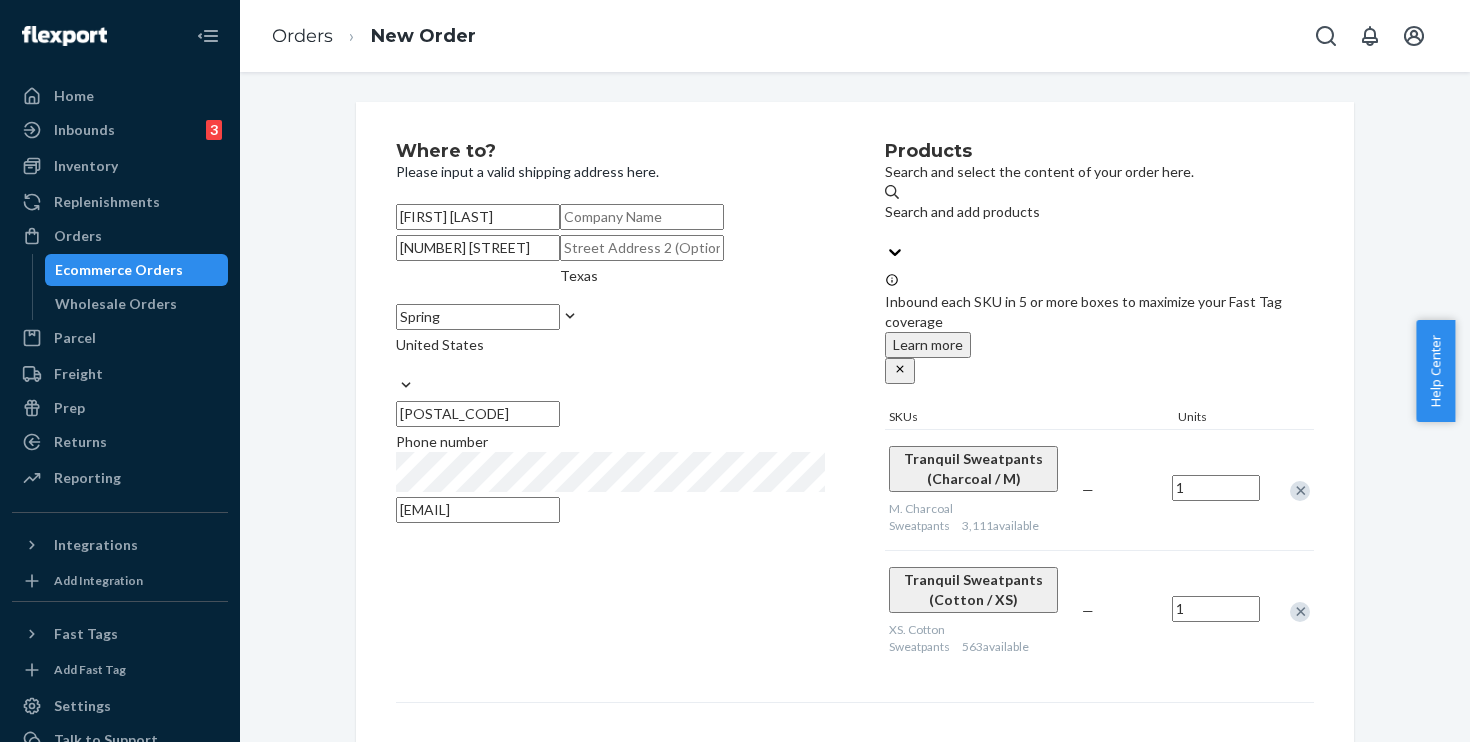 click on "Where to? Please input a valid shipping address here. [FIRST] [LAST] [NUMBER] [STREET] [CITY] [STATE] [POSTAL_CODE] Phone number [EMAIL]" at bounding box center (640, 407) 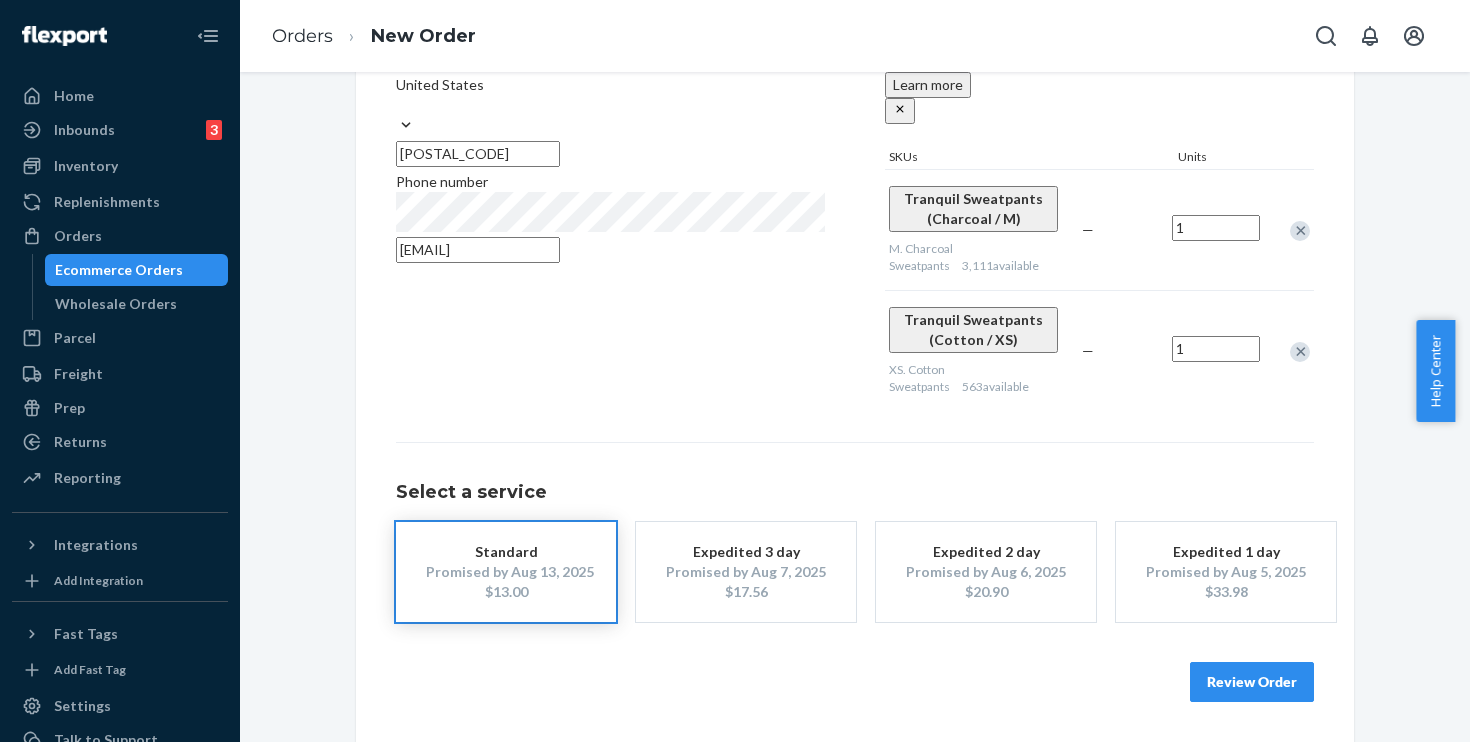 scroll, scrollTop: 268, scrollLeft: 0, axis: vertical 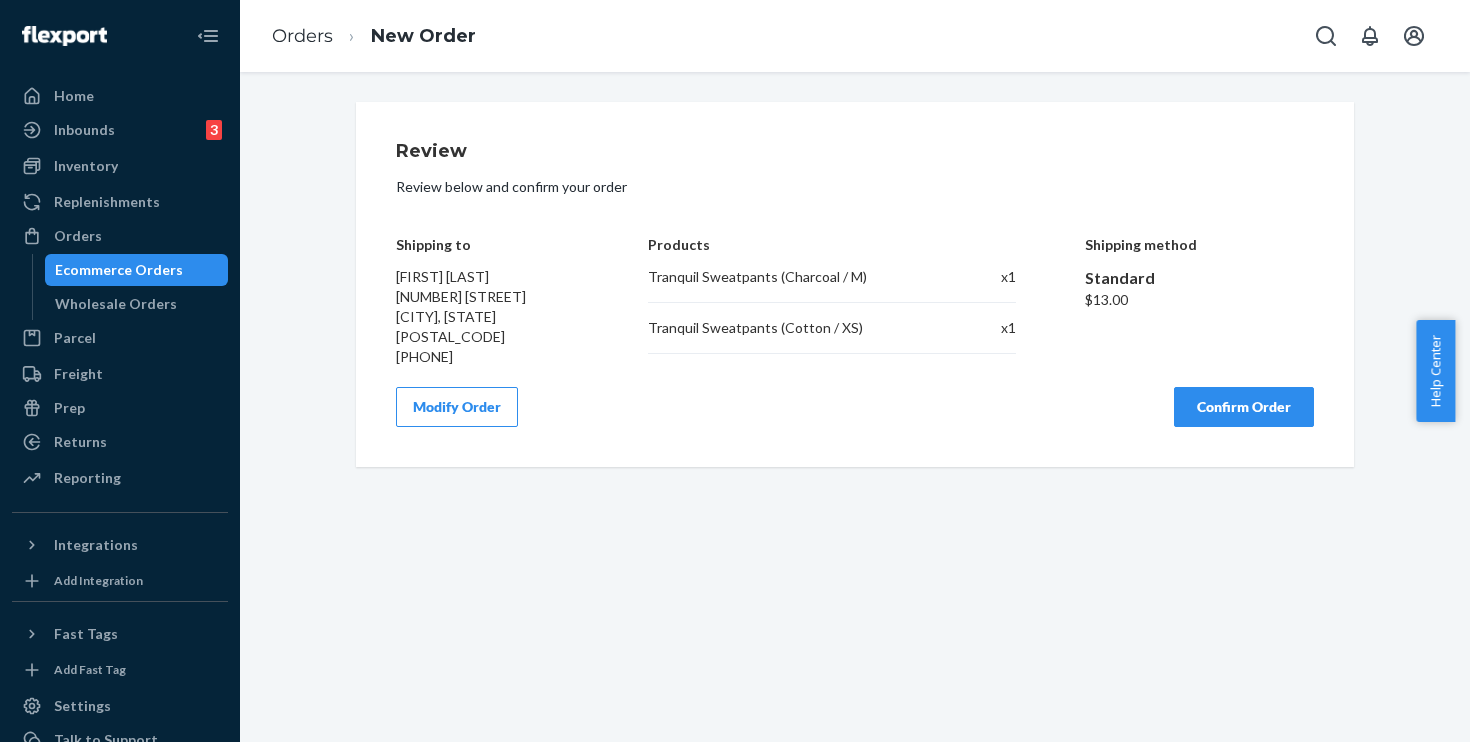 click on "Confirm Order" at bounding box center [1244, 407] 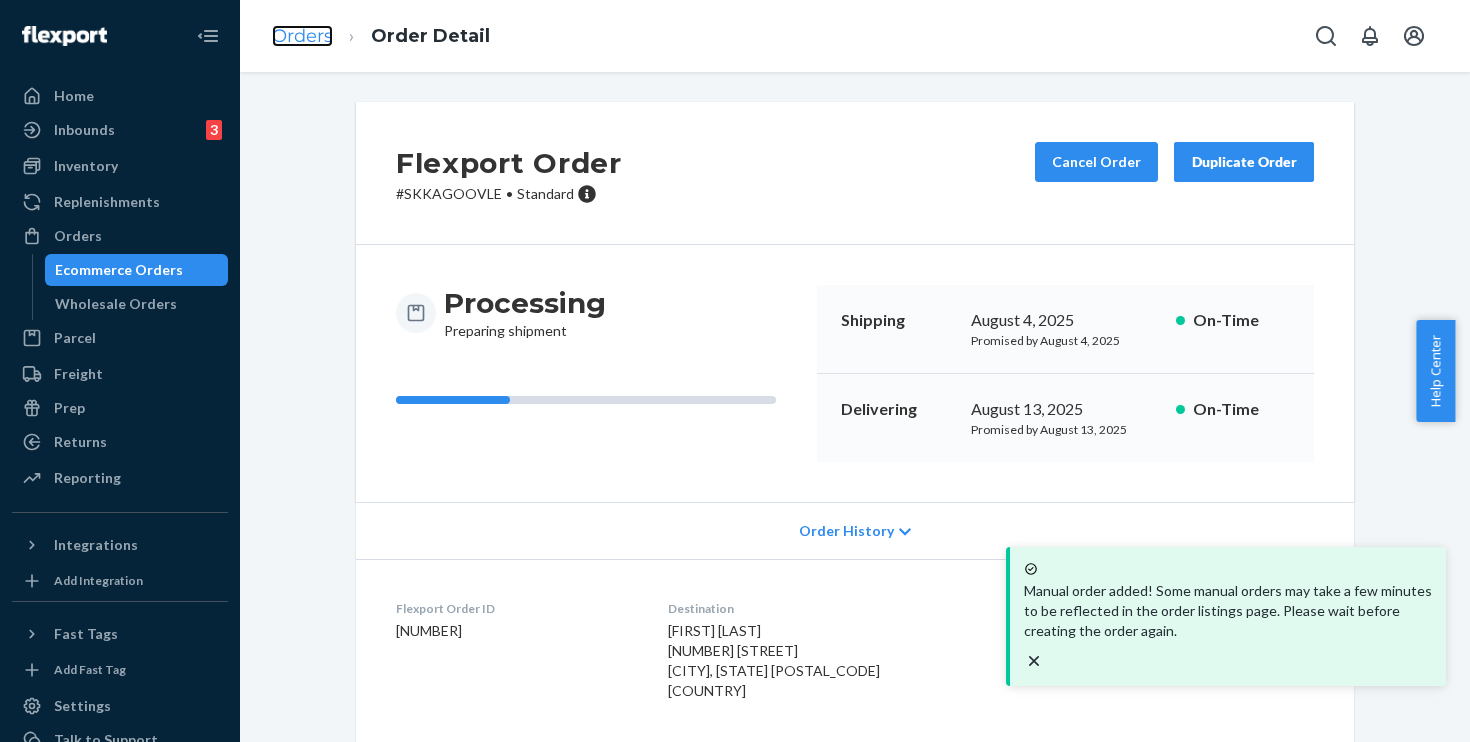 click on "Orders" at bounding box center [302, 36] 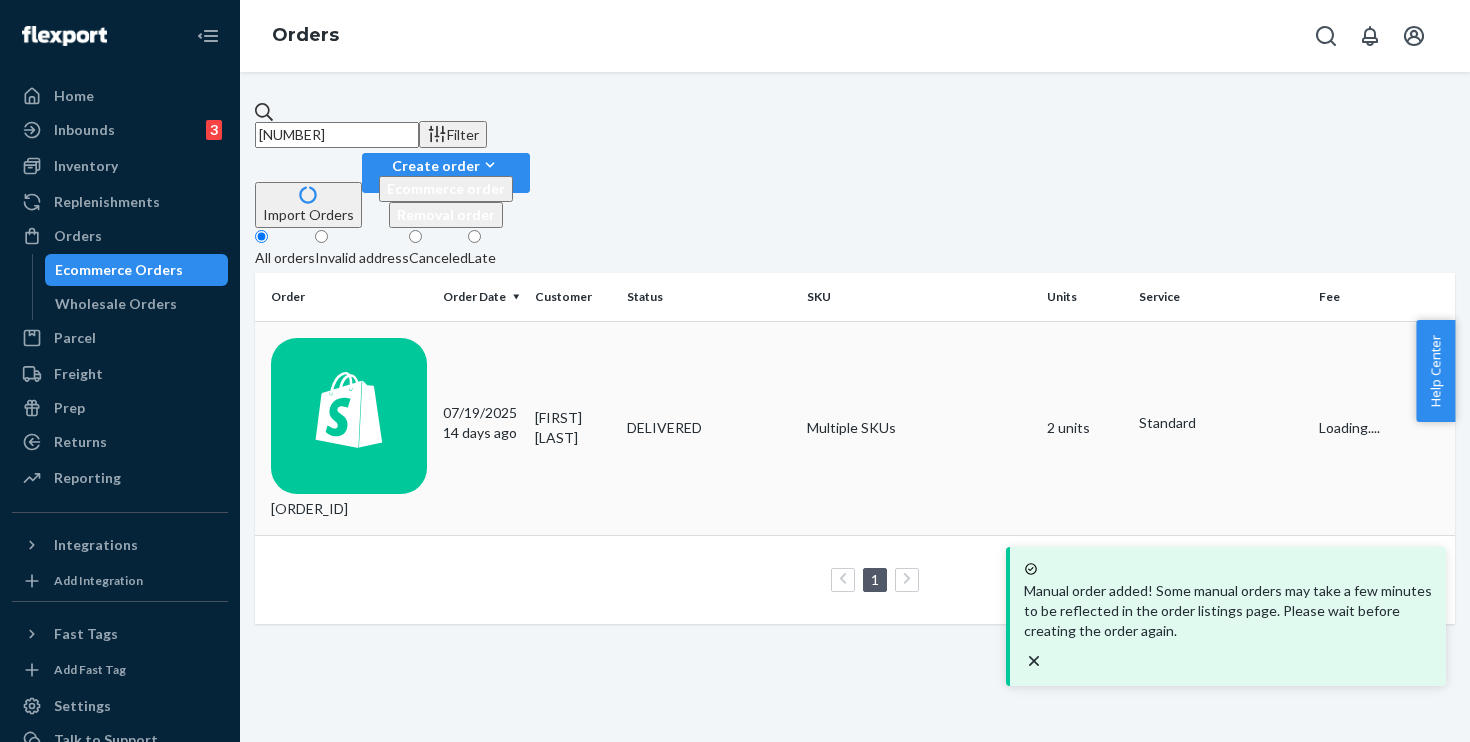 click on "[ORDER_ID]" at bounding box center [349, 428] 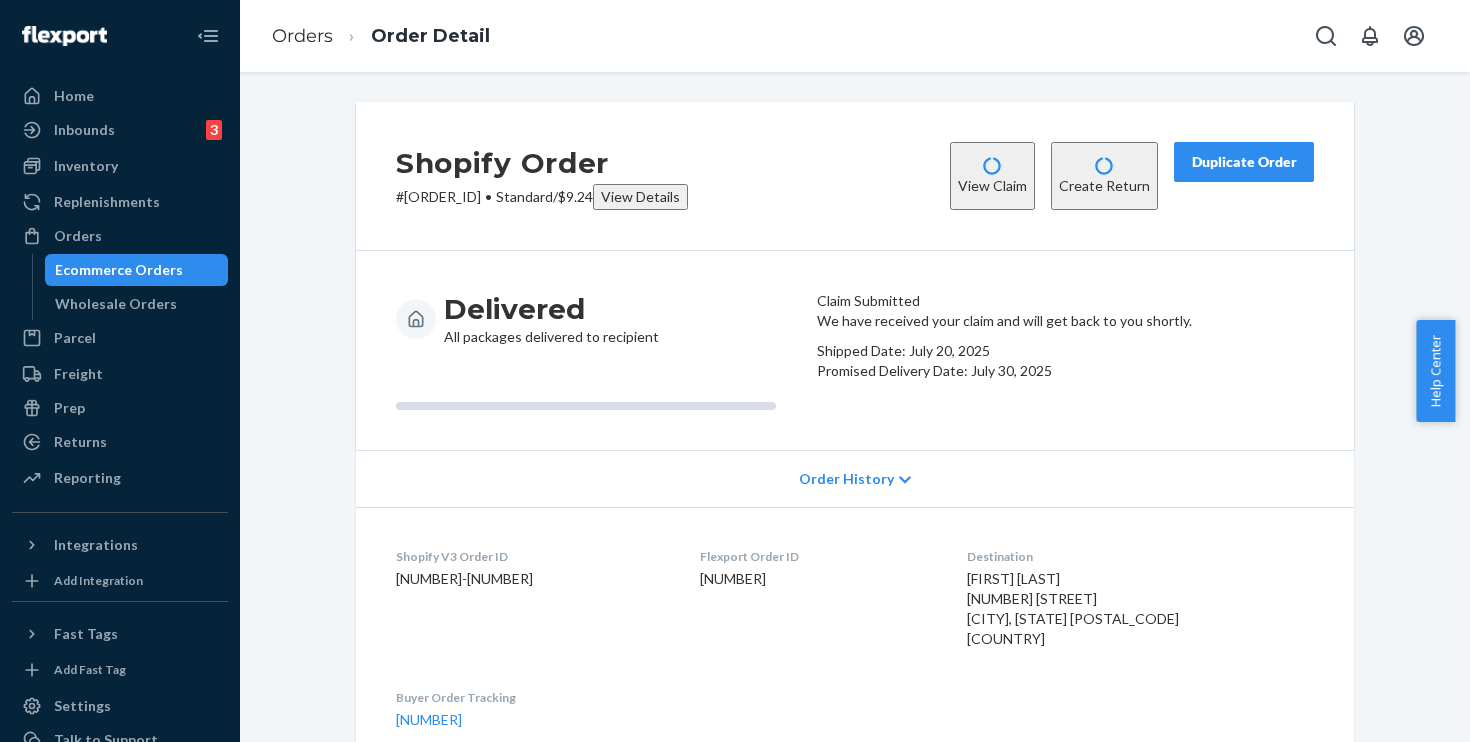 click on "Create Return" at bounding box center (1104, 176) 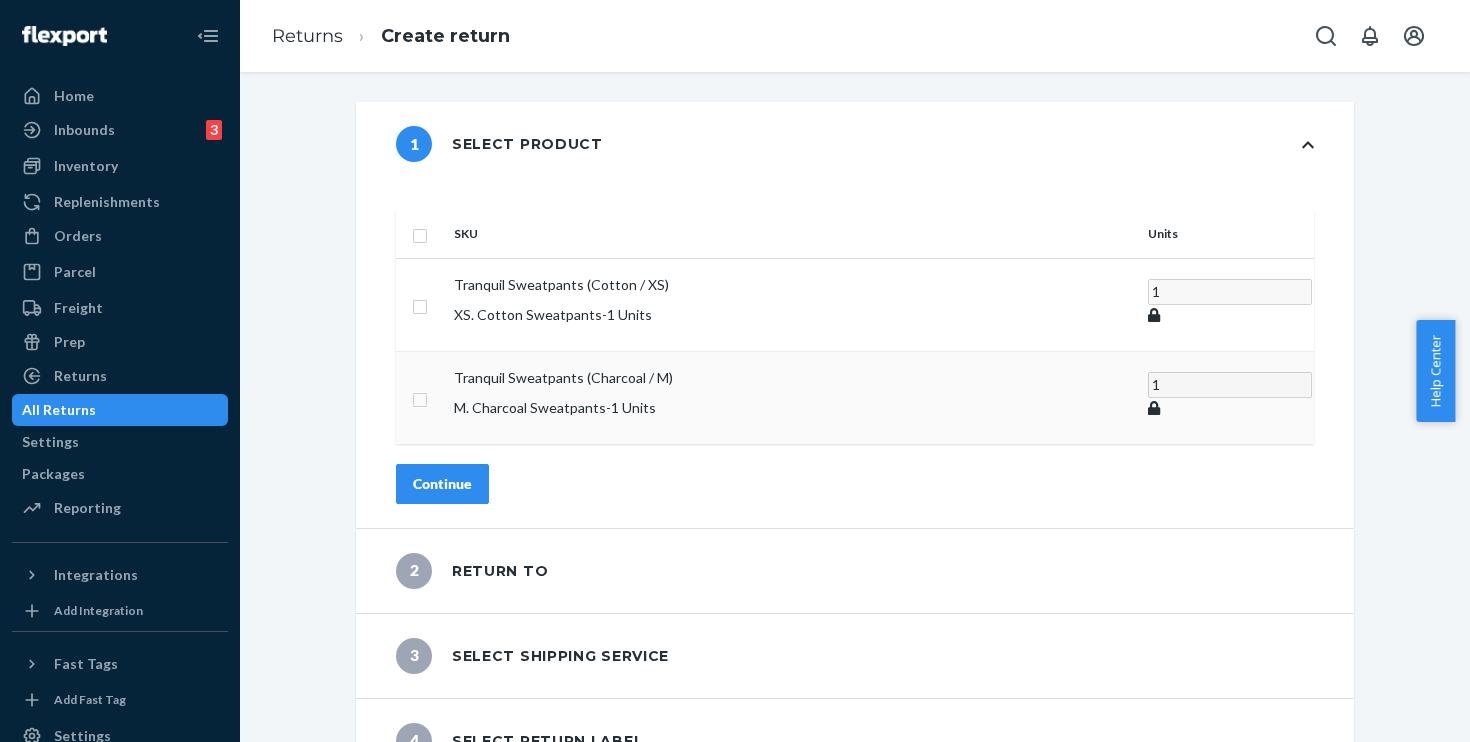drag, startPoint x: 465, startPoint y: 267, endPoint x: 469, endPoint y: 370, distance: 103.077644 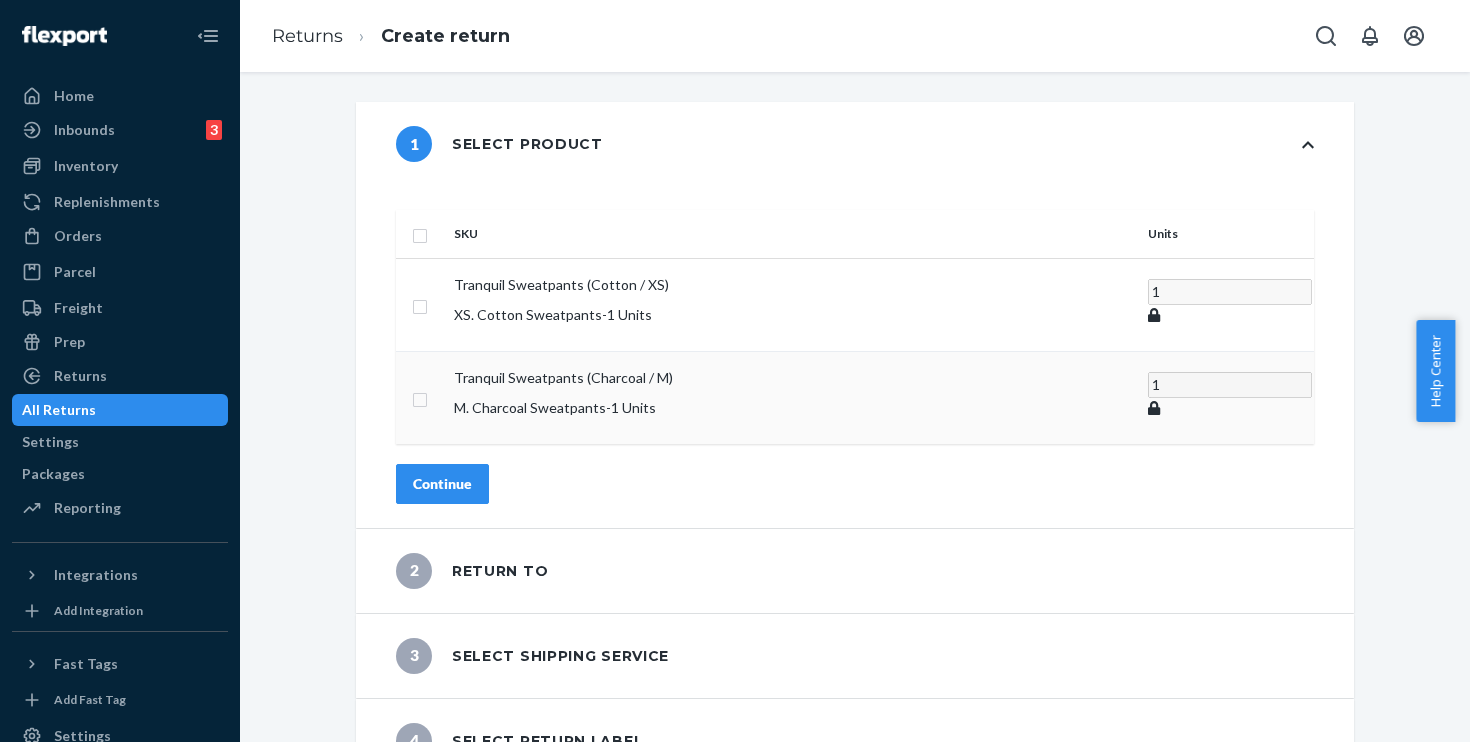 click at bounding box center [420, 304] 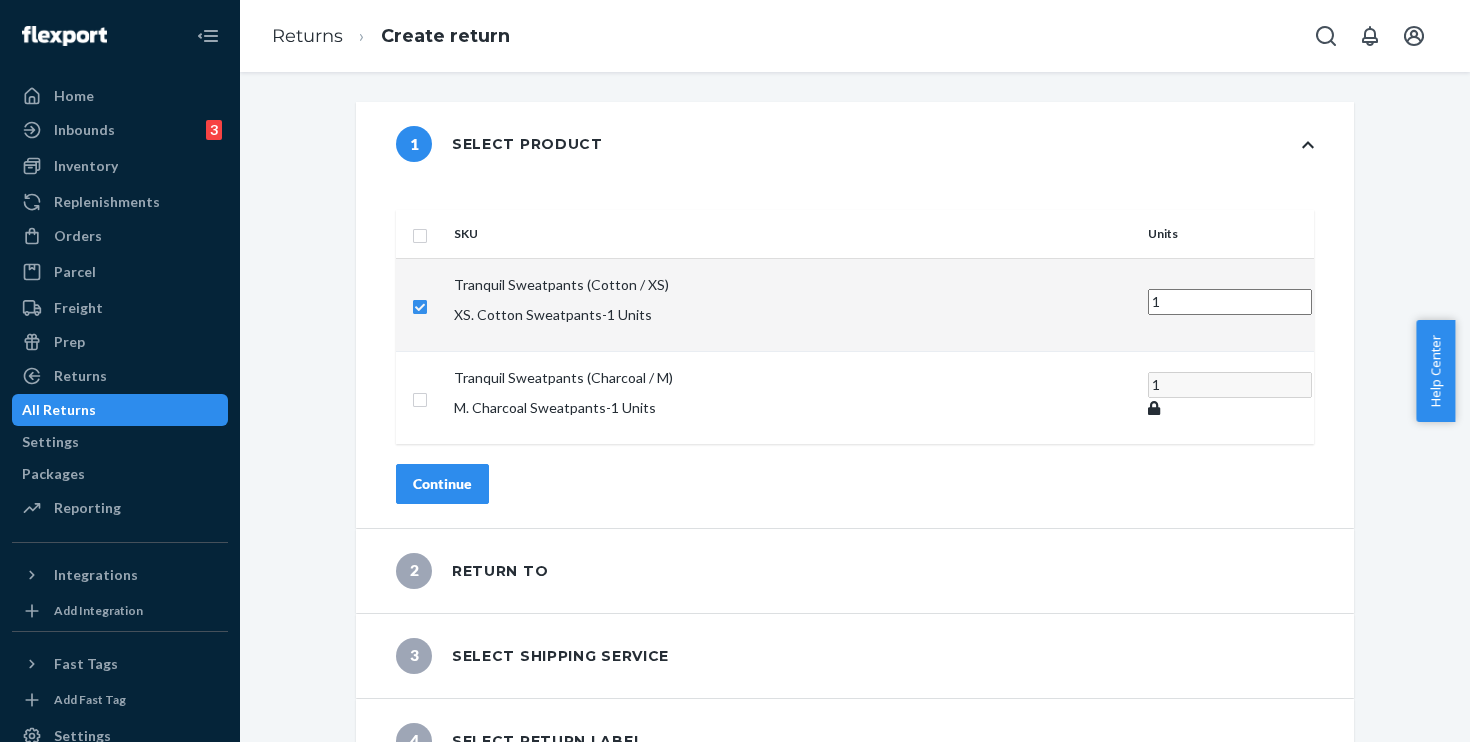 click on "Continue" at bounding box center [442, 484] 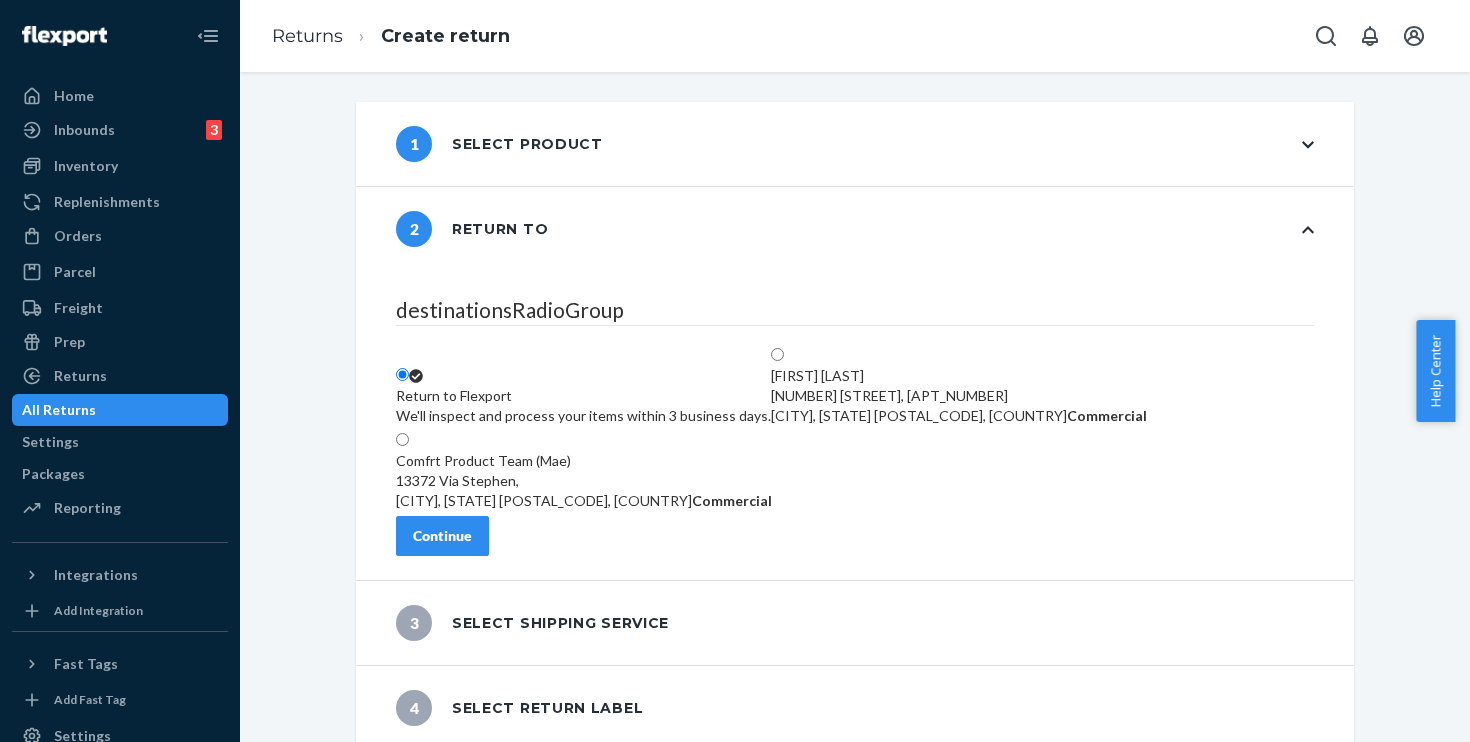 click on "Continue" at bounding box center (442, 536) 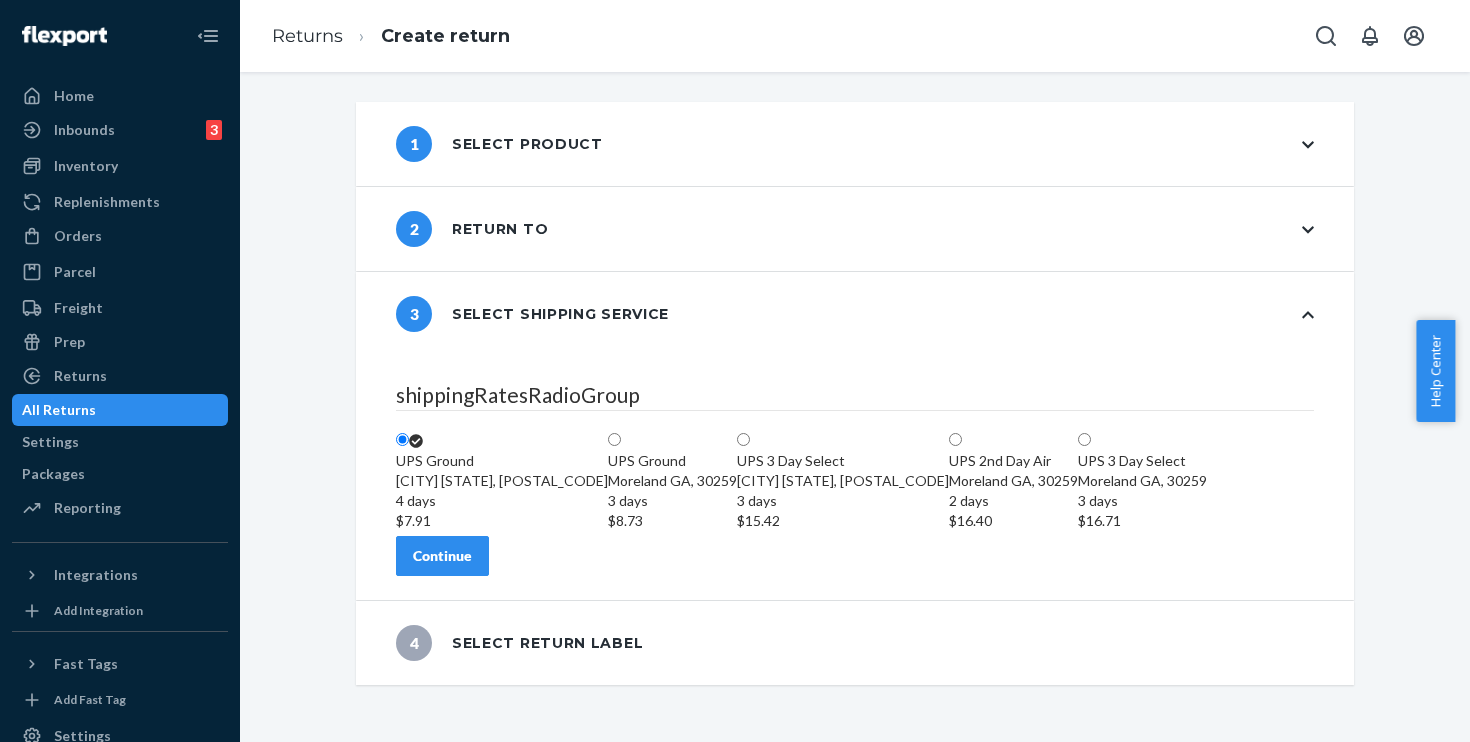 click on "Continue" at bounding box center [442, 556] 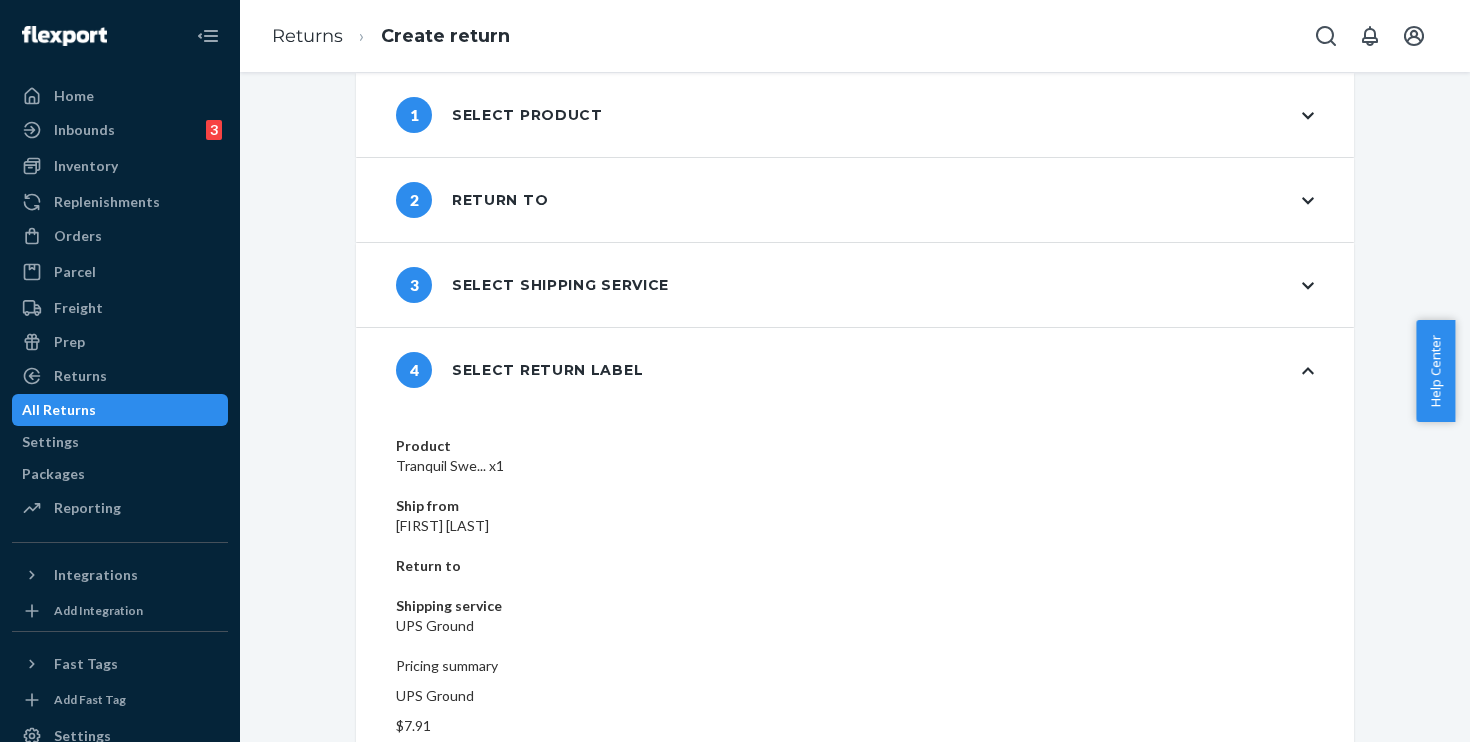 scroll, scrollTop: 73, scrollLeft: 0, axis: vertical 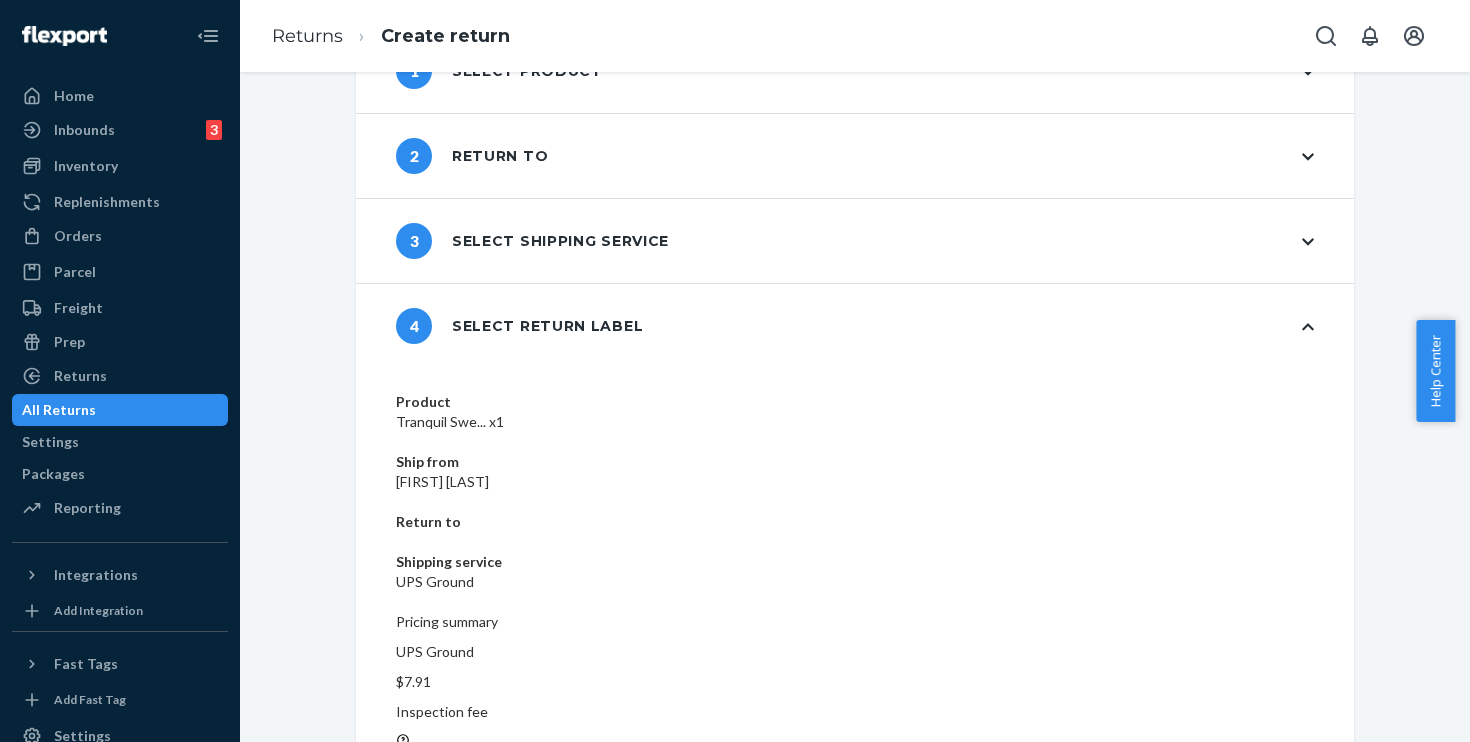 click on "Create return label" at bounding box center [475, 923] 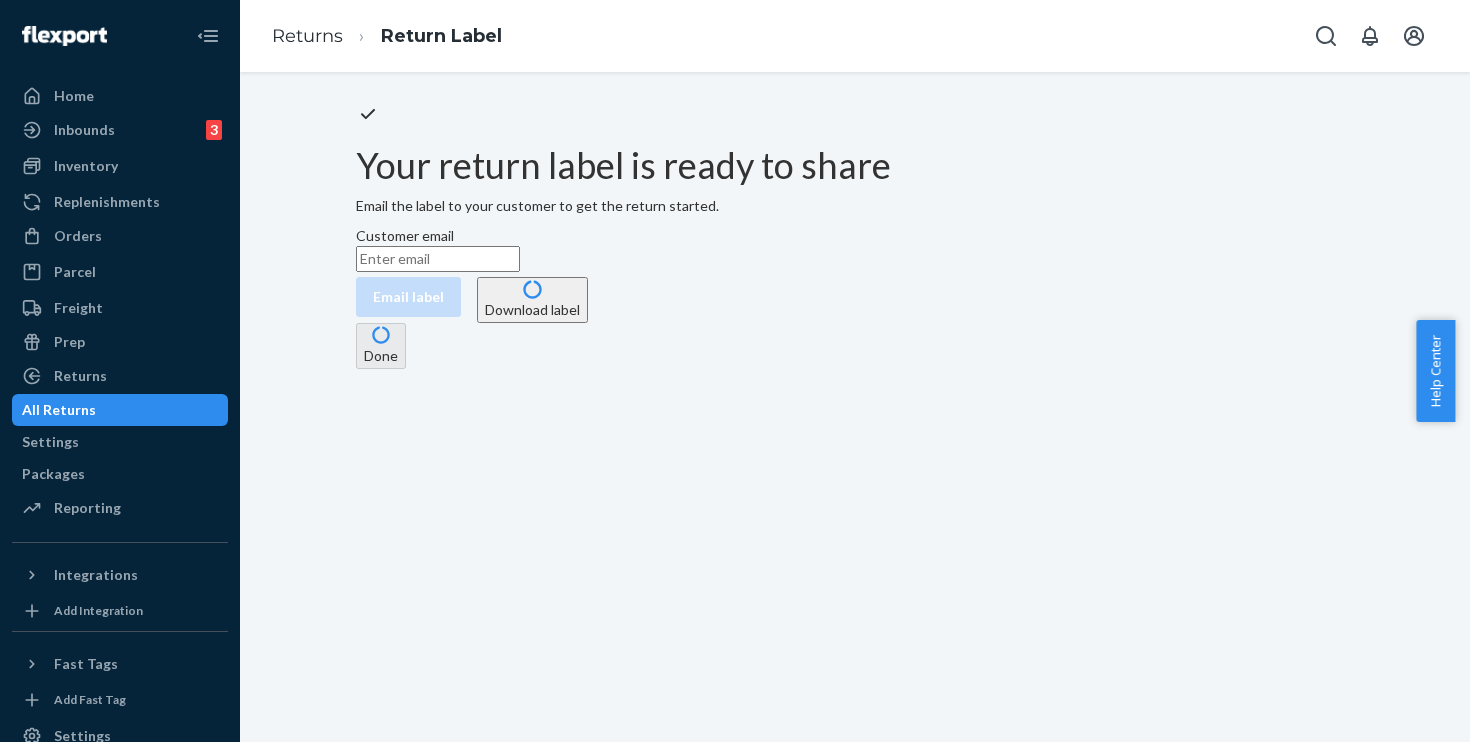 click on "Customer email" at bounding box center (438, 259) 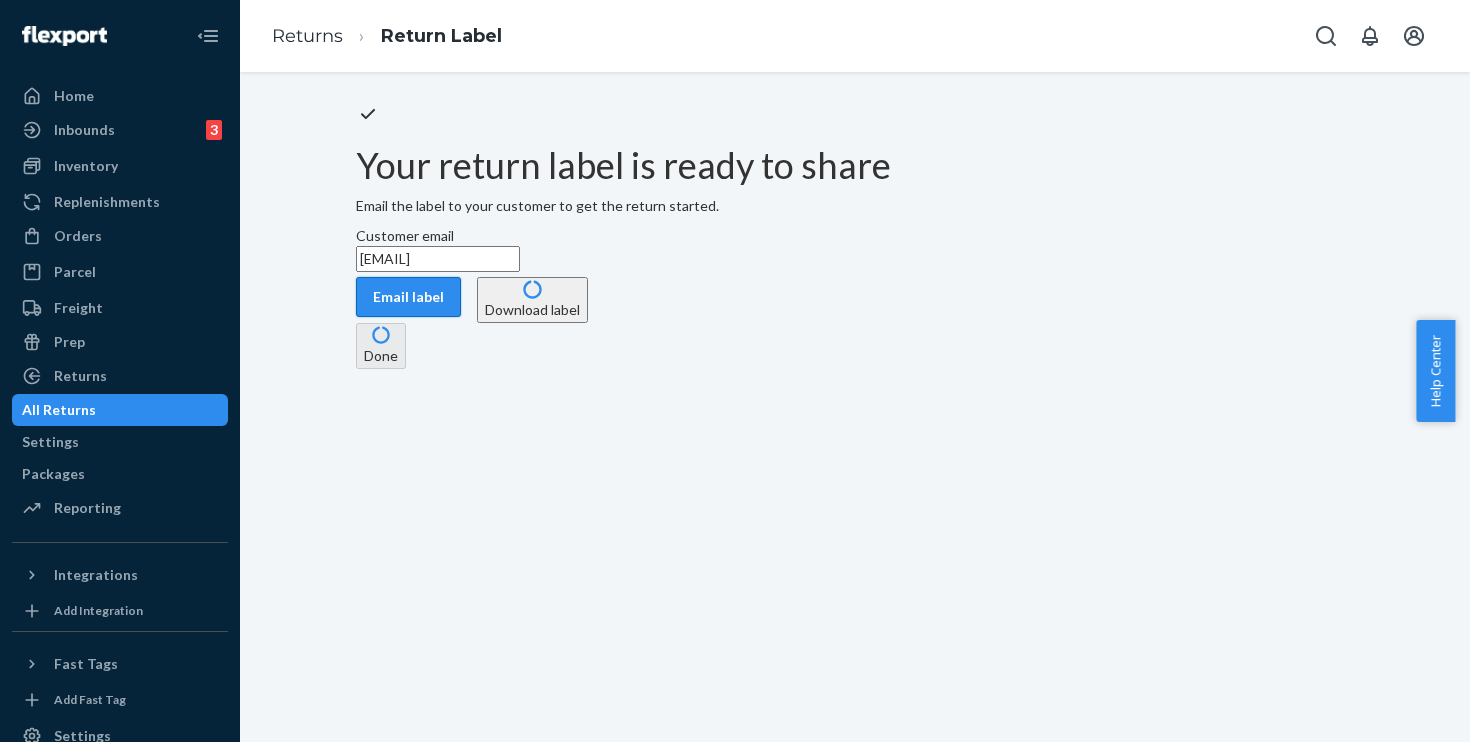 type on "[EMAIL]" 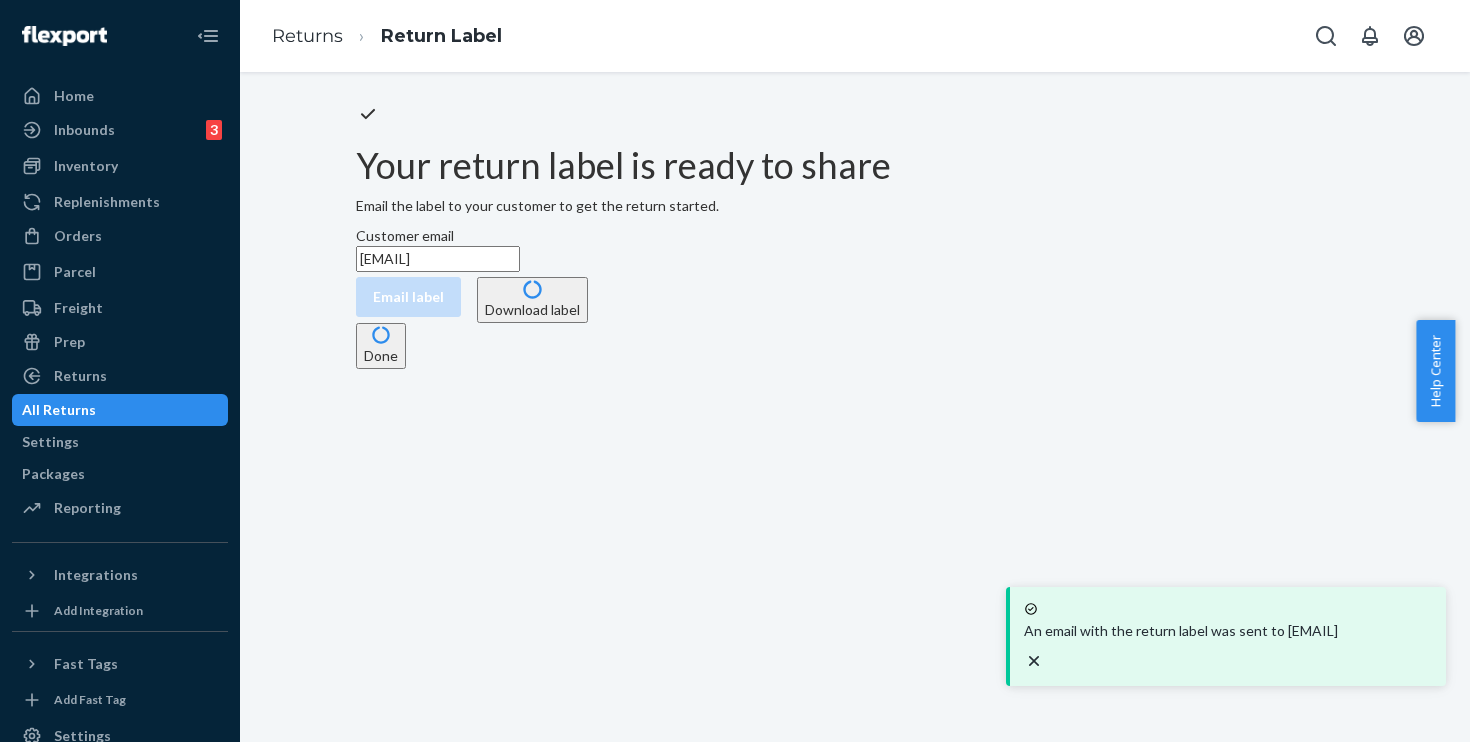click on "Done" at bounding box center [381, 346] 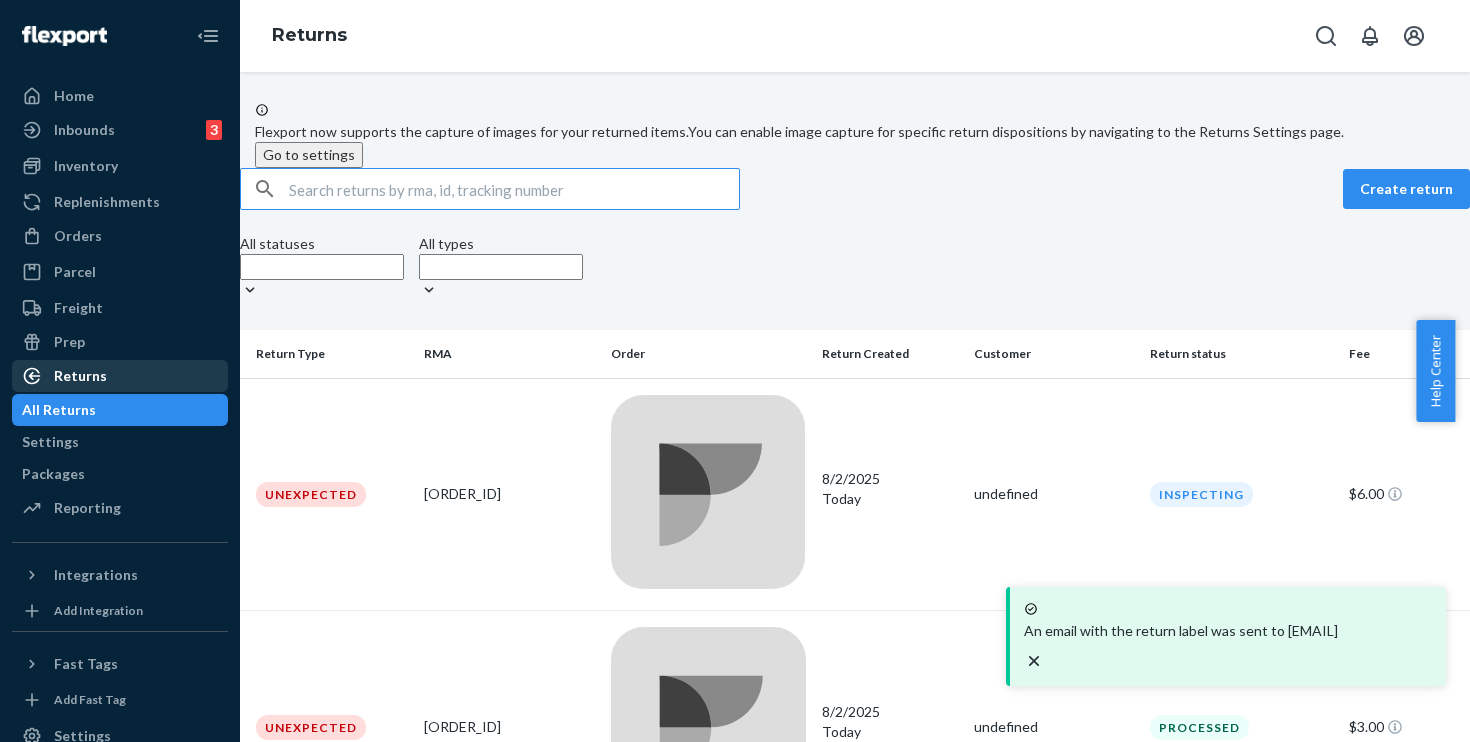 click on "Returns" at bounding box center [80, 376] 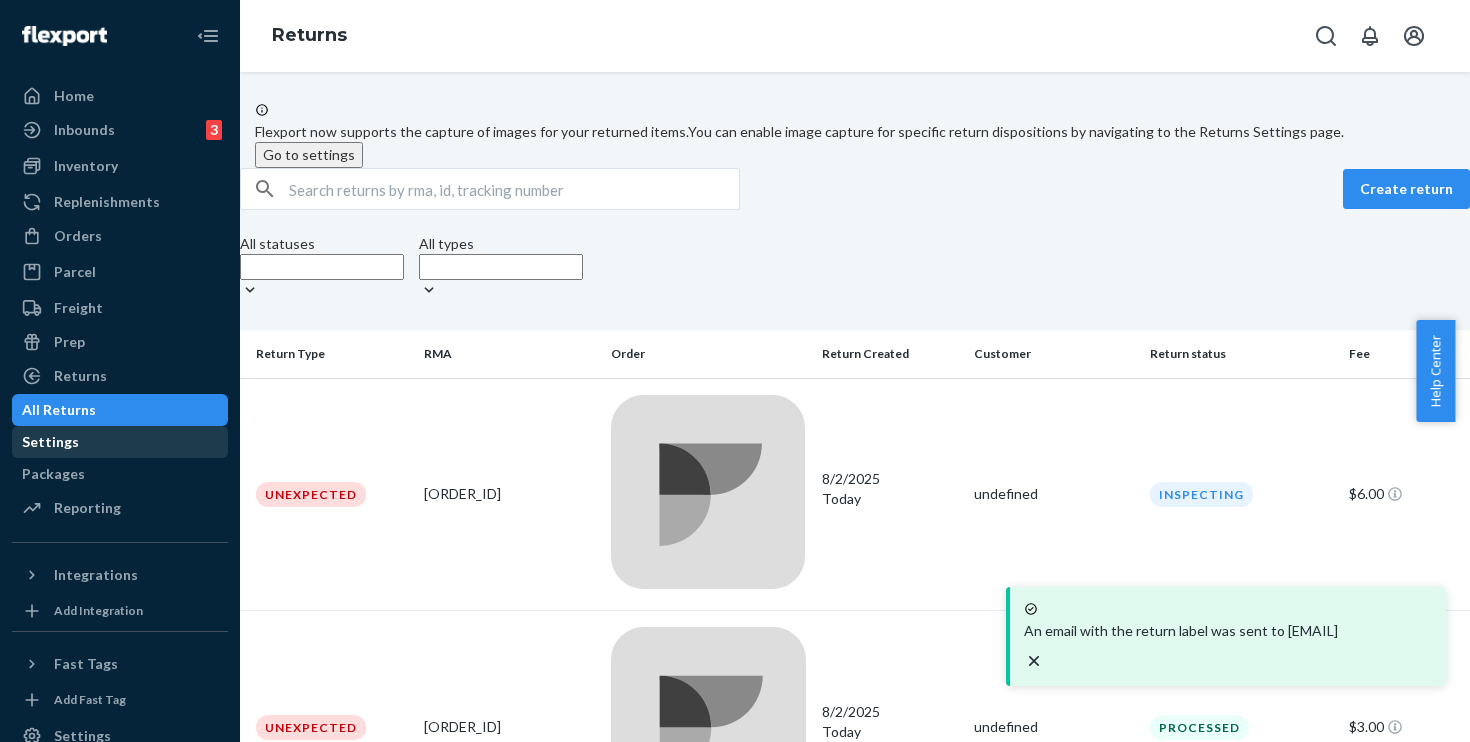 click on "Settings" at bounding box center [50, 442] 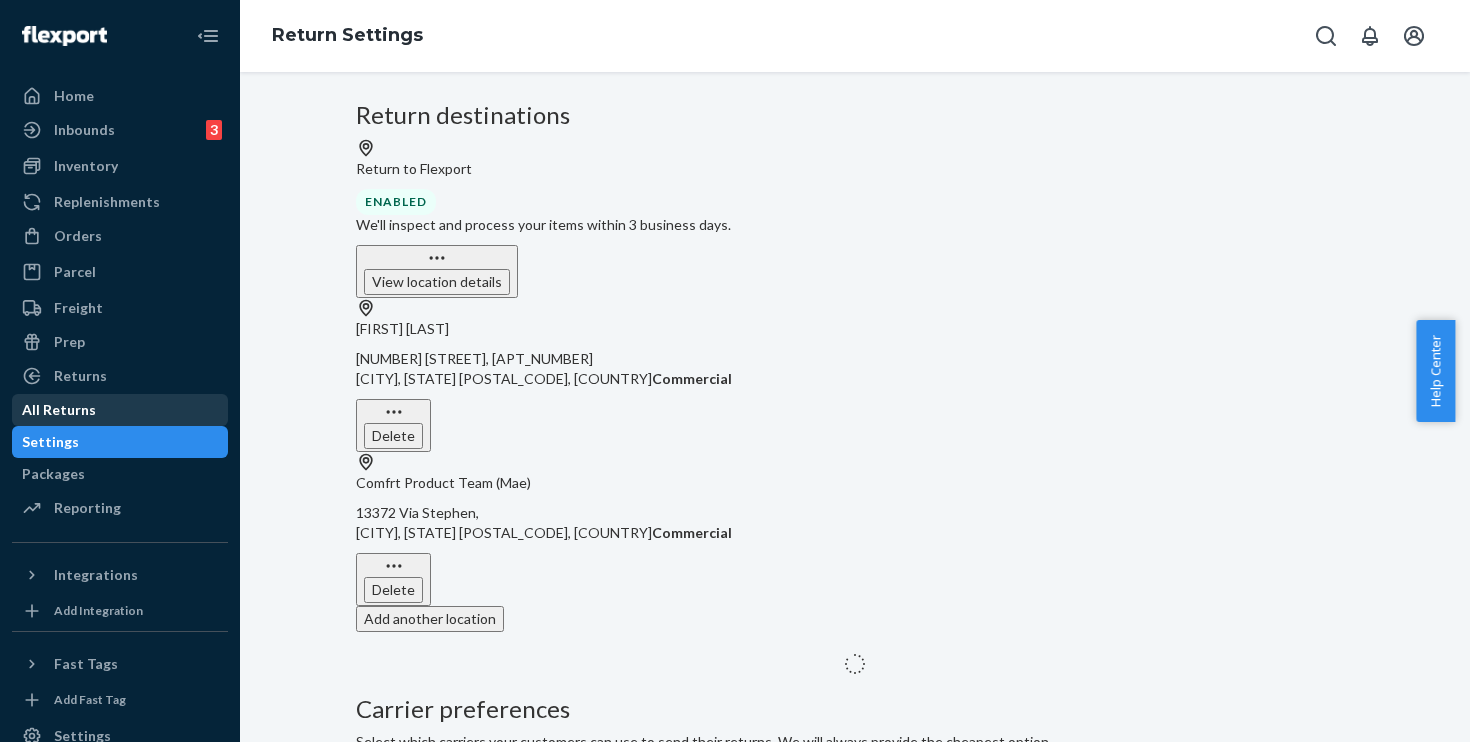 click on "All Returns" at bounding box center [59, 410] 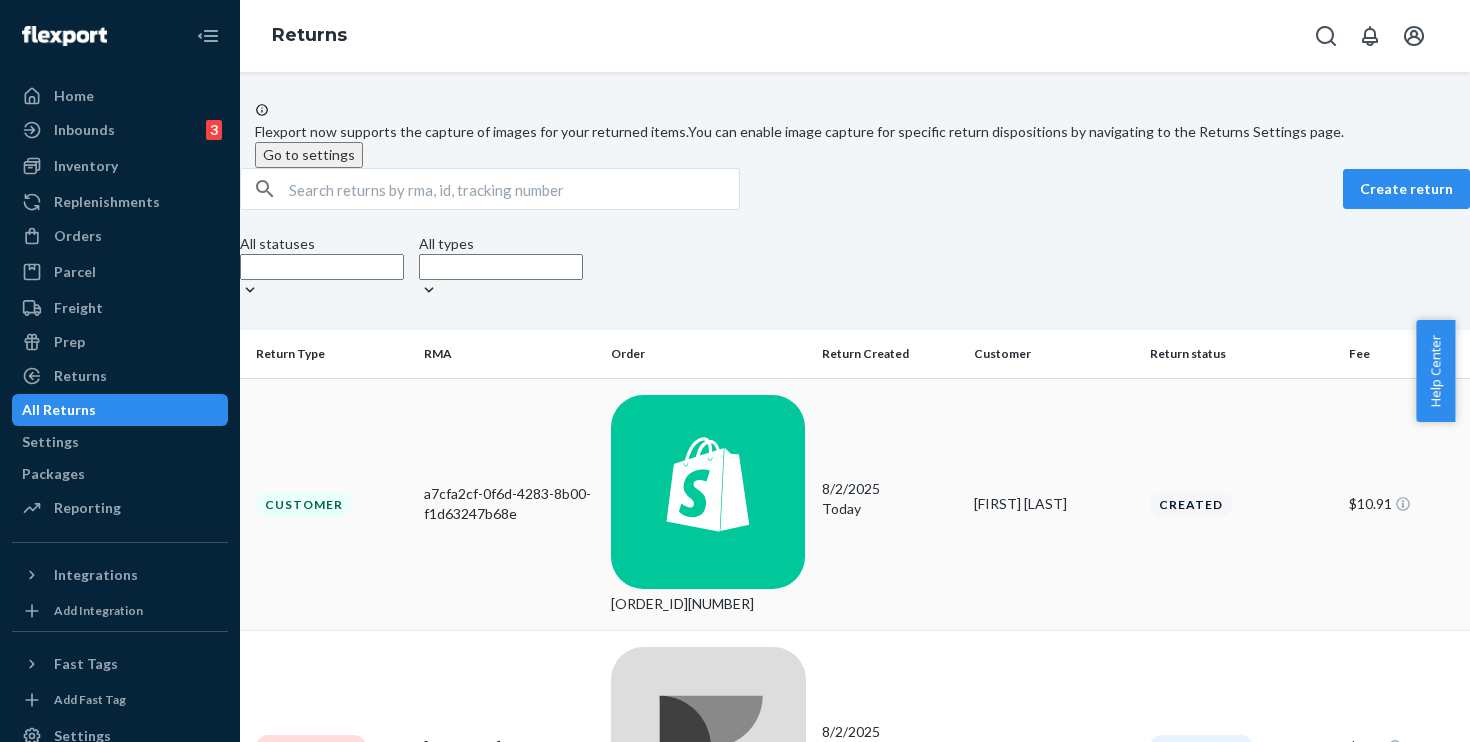 click on "Customer" at bounding box center (328, 504) 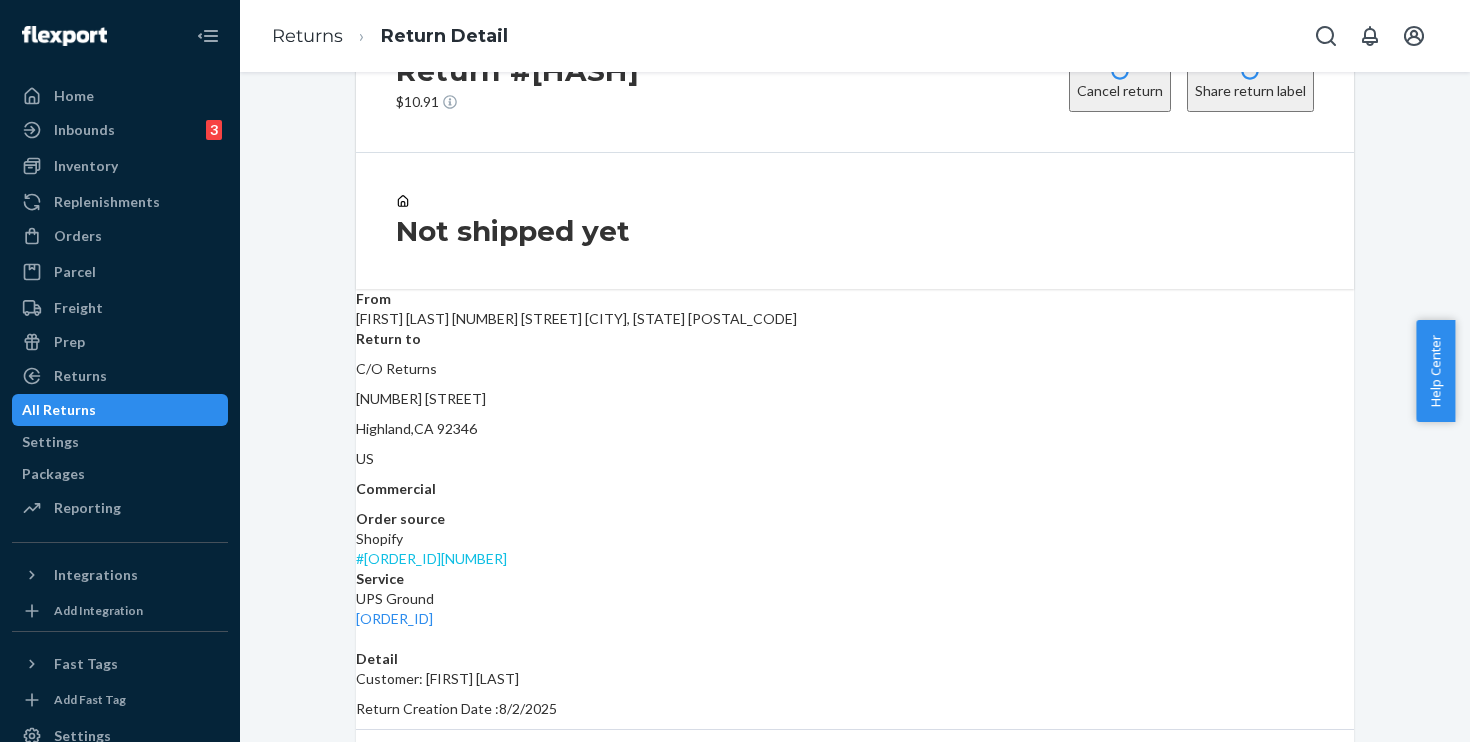 scroll, scrollTop: 205, scrollLeft: 0, axis: vertical 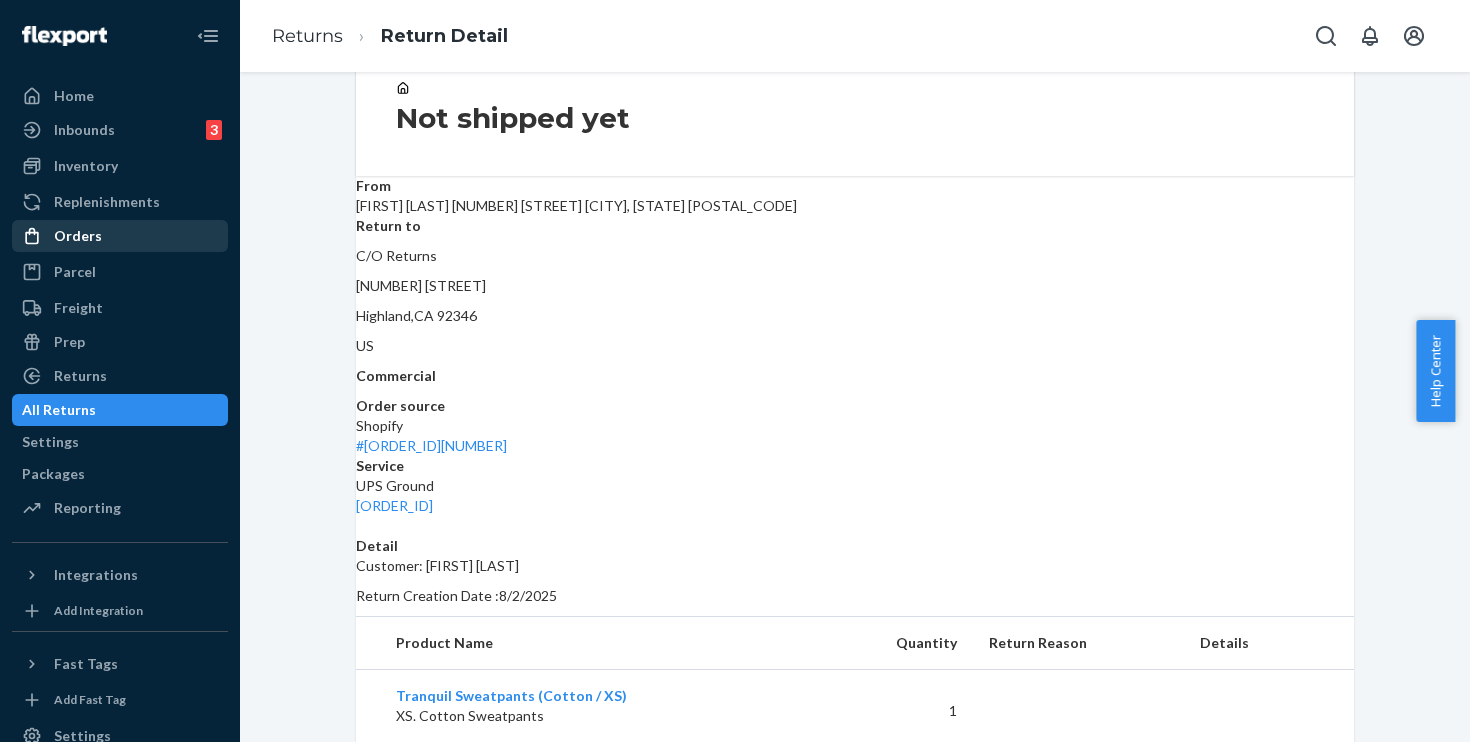 click on "Orders" at bounding box center (78, 236) 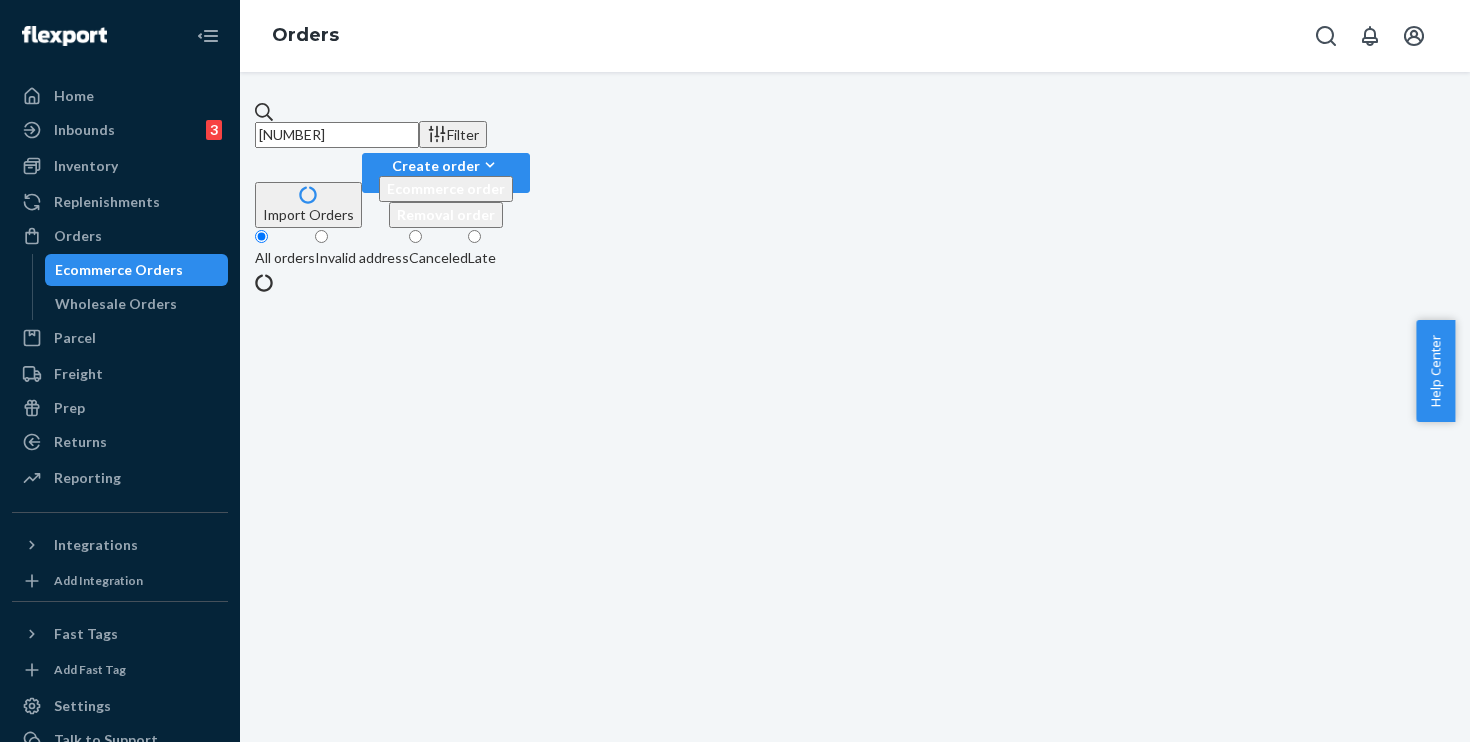 scroll, scrollTop: 0, scrollLeft: 0, axis: both 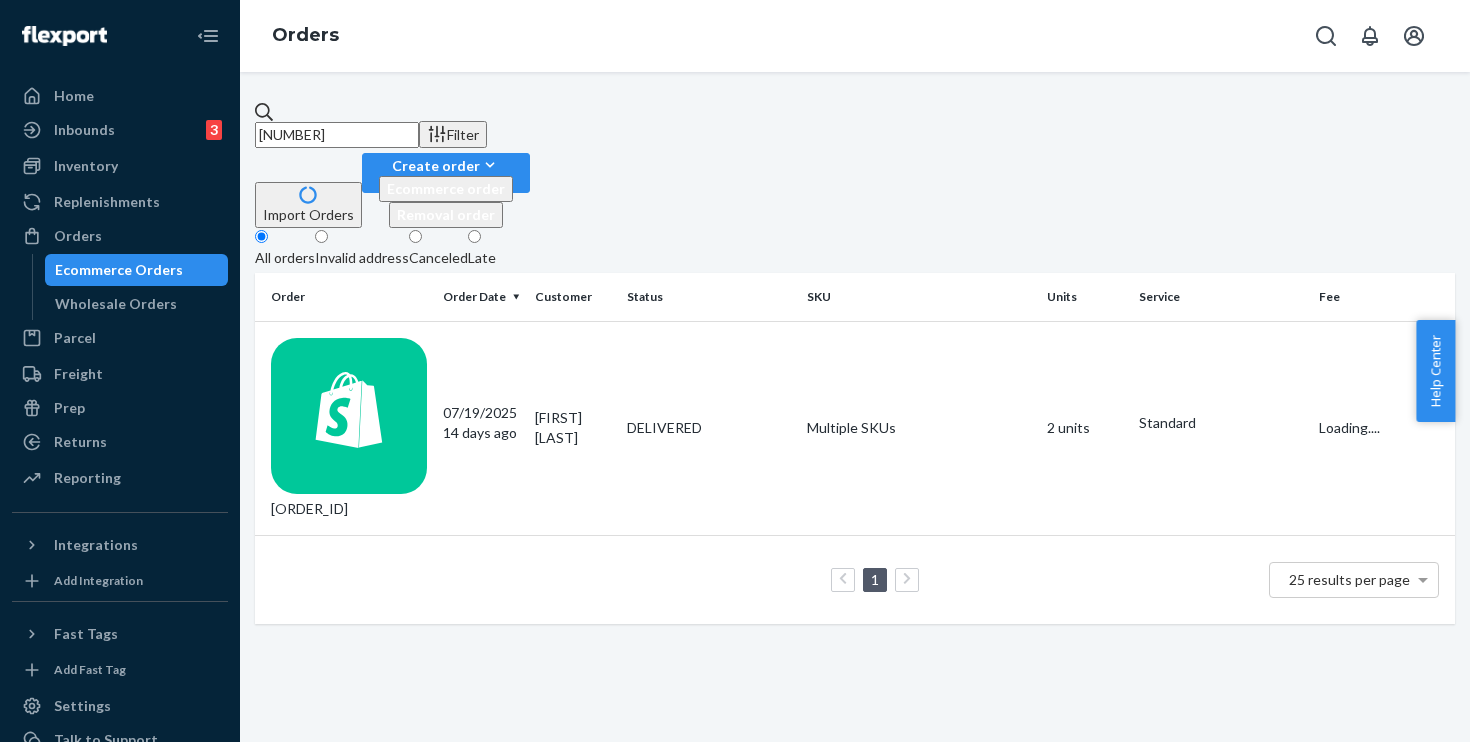 paste on "[ORDER_ID]" 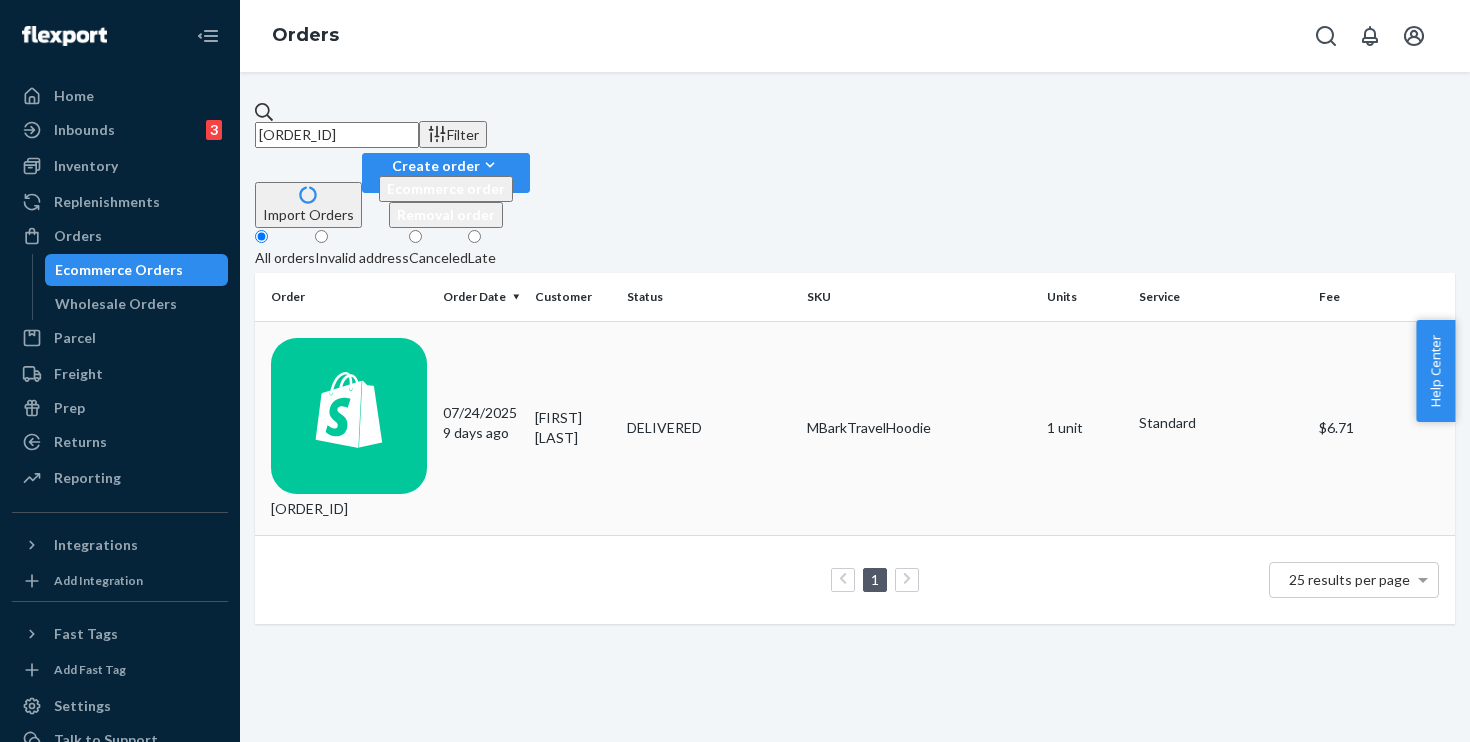 type on "[ORDER_ID]" 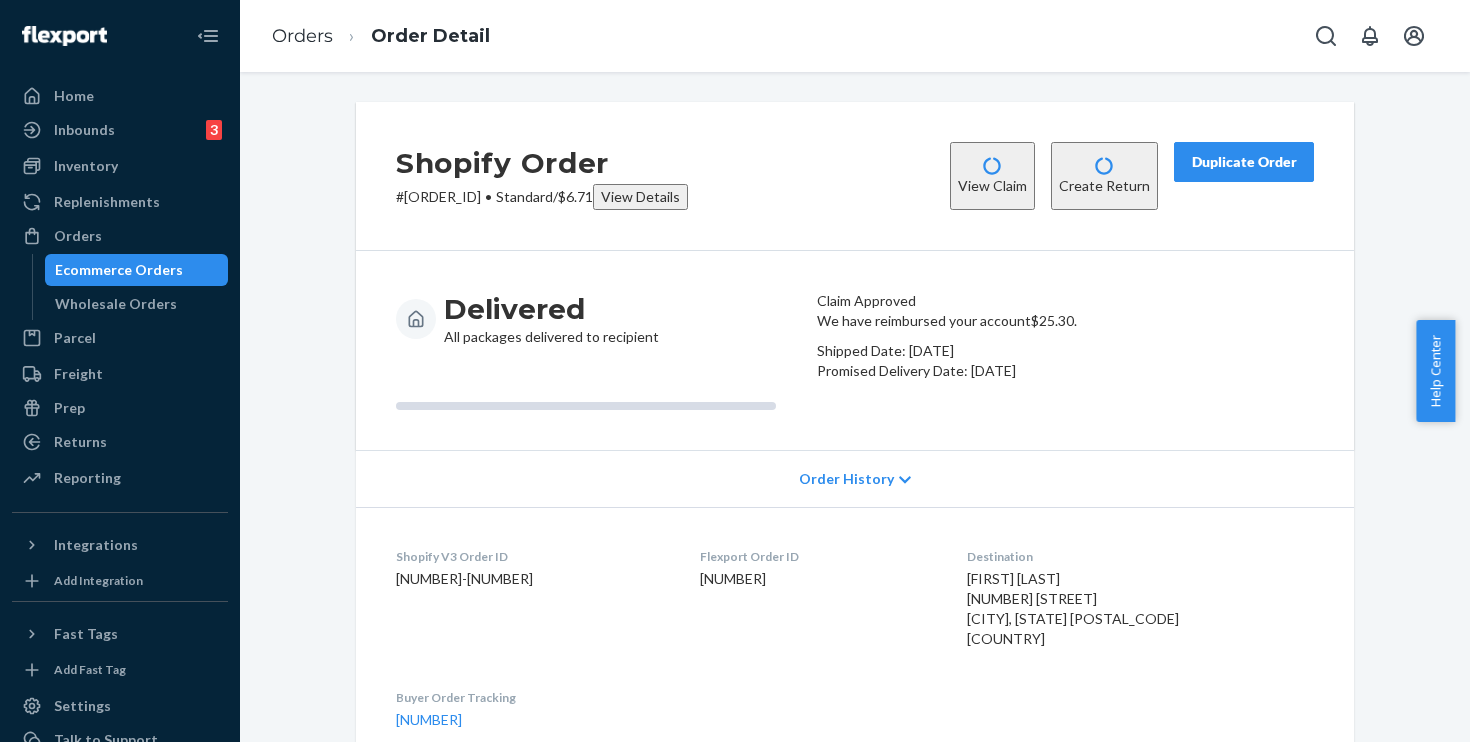 drag, startPoint x: 1244, startPoint y: 165, endPoint x: 1228, endPoint y: 164, distance: 16.03122 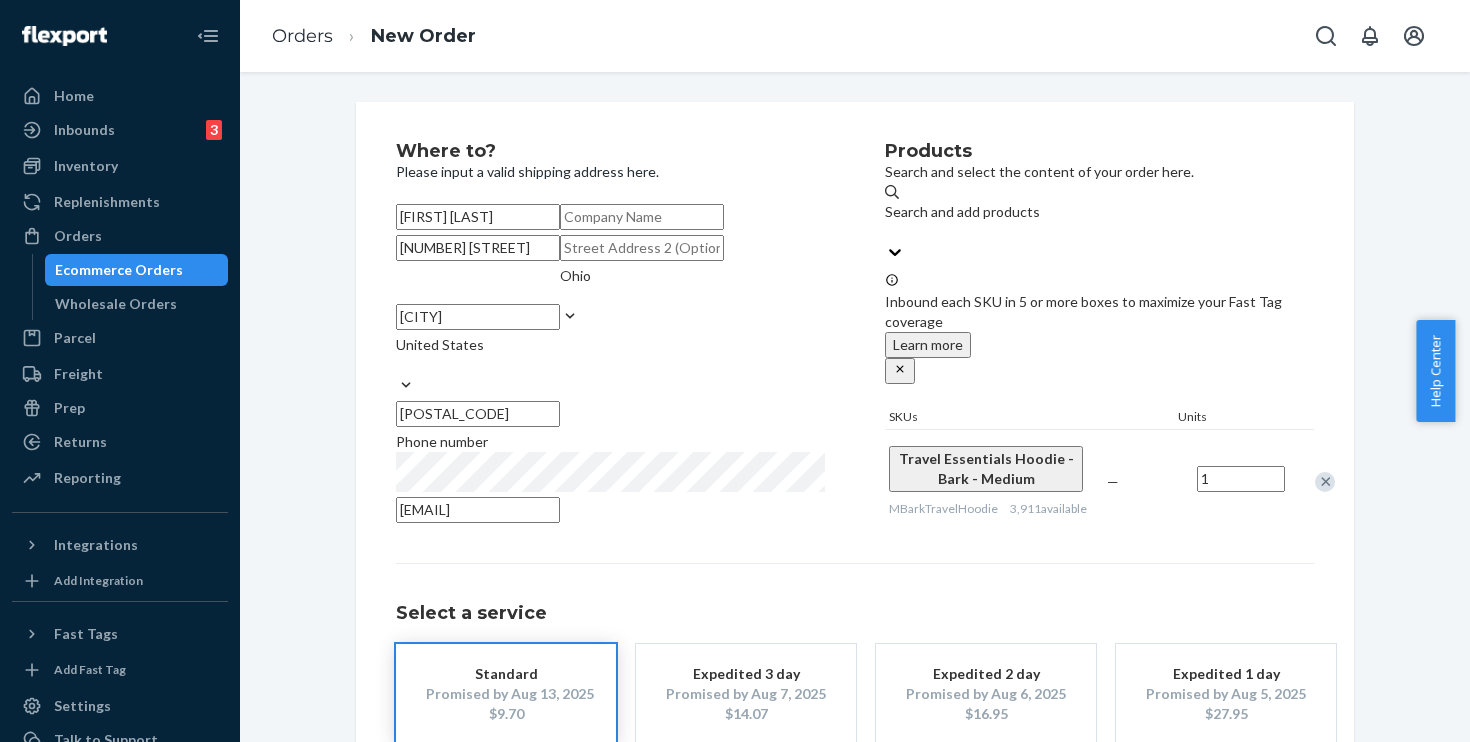 click on "[NUMBER] [STREET]" at bounding box center [478, 248] 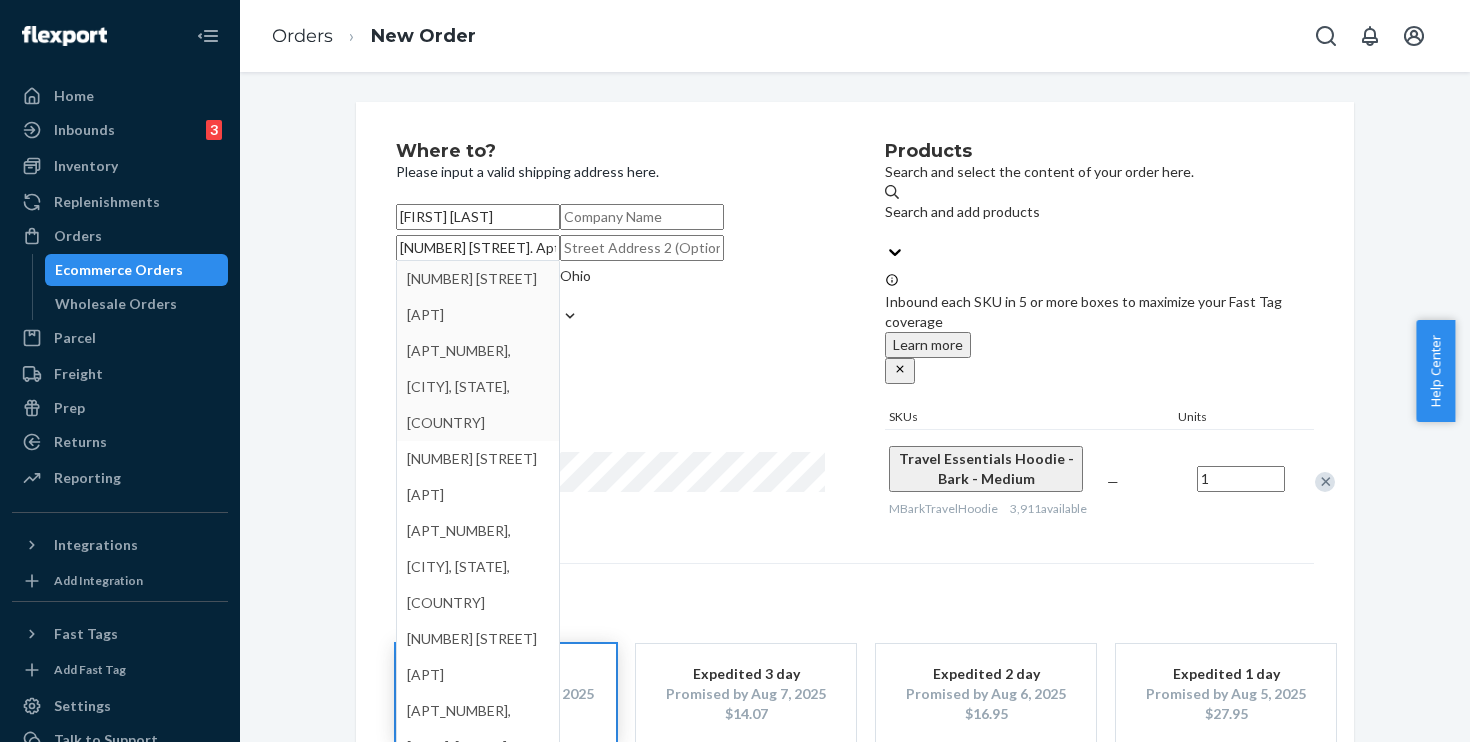 type on "[NUMBER] [STREET]. Apt. [NUMBER]" 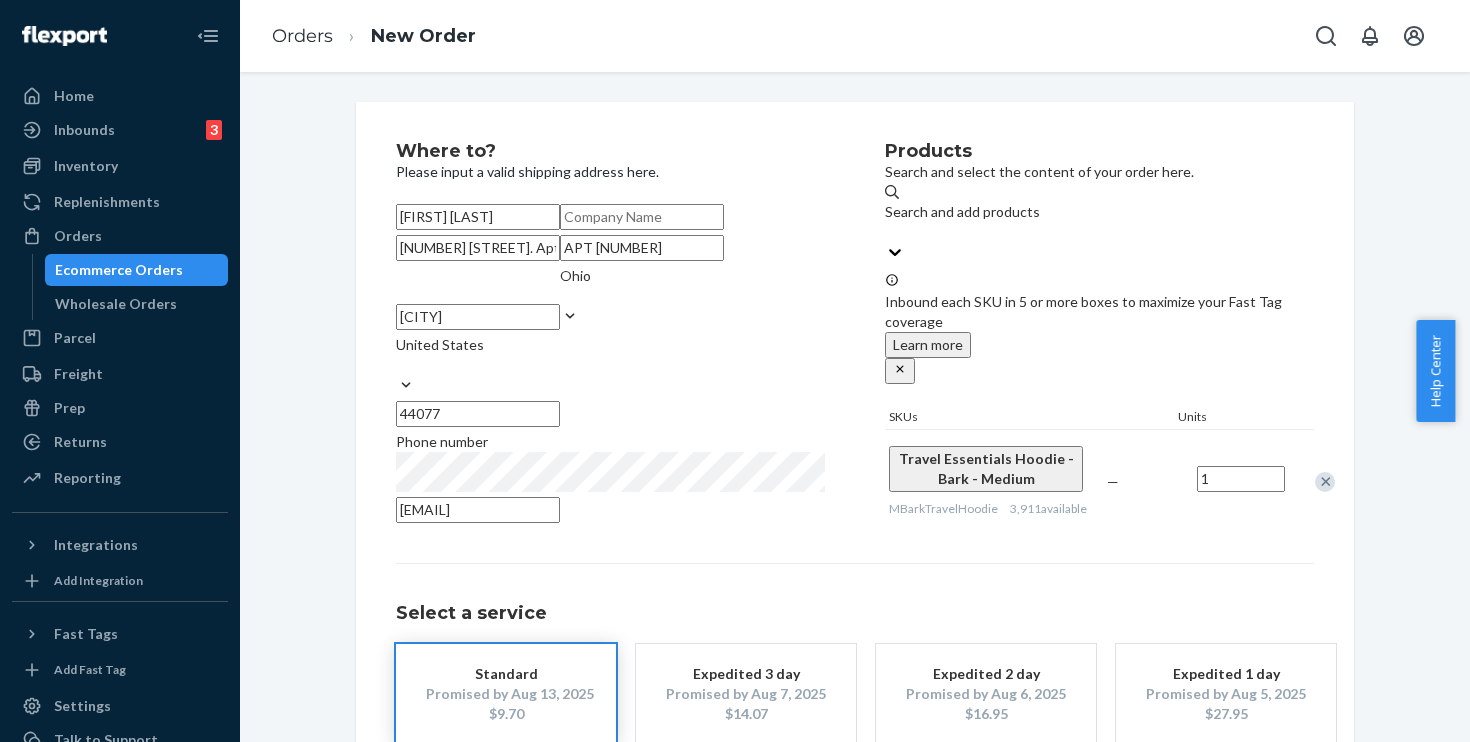 drag, startPoint x: 448, startPoint y: 399, endPoint x: 337, endPoint y: 386, distance: 111.75867 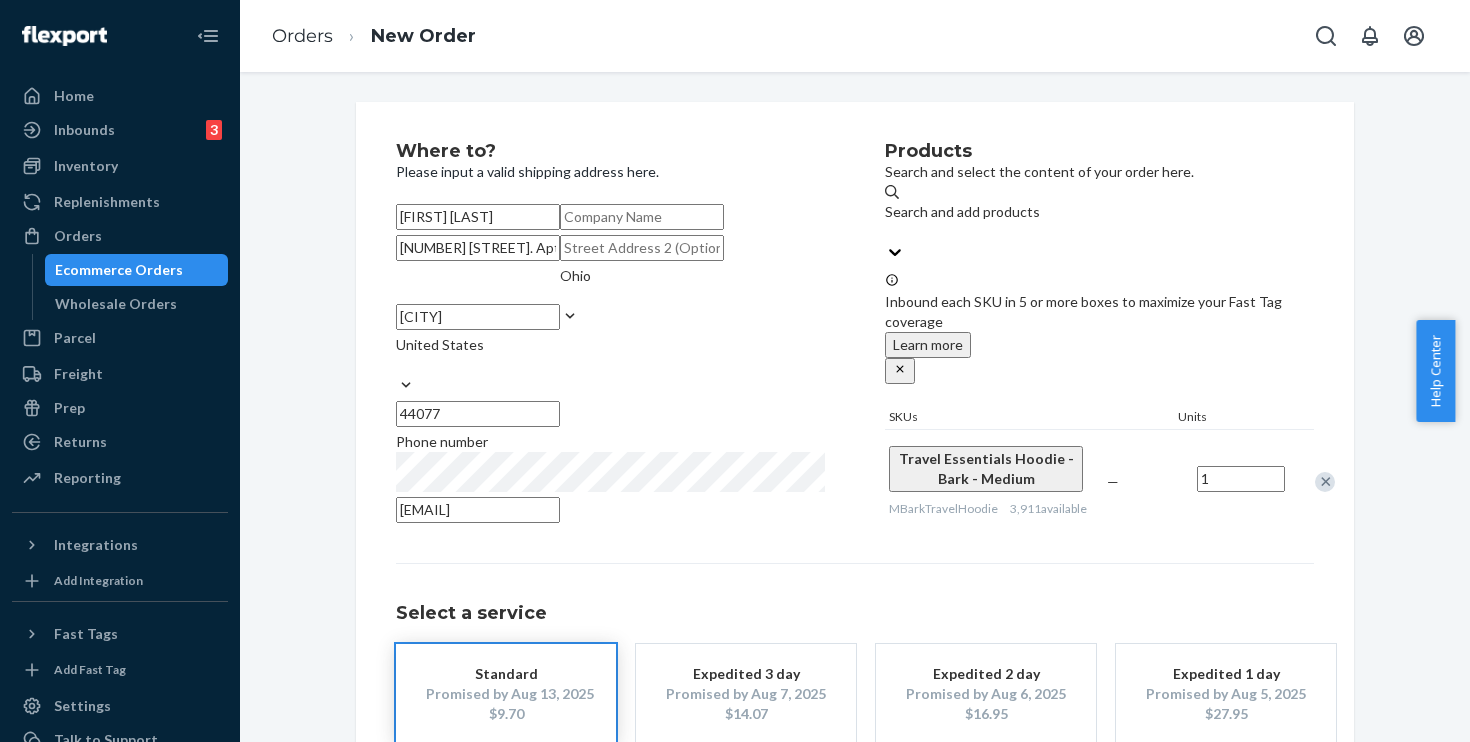 type 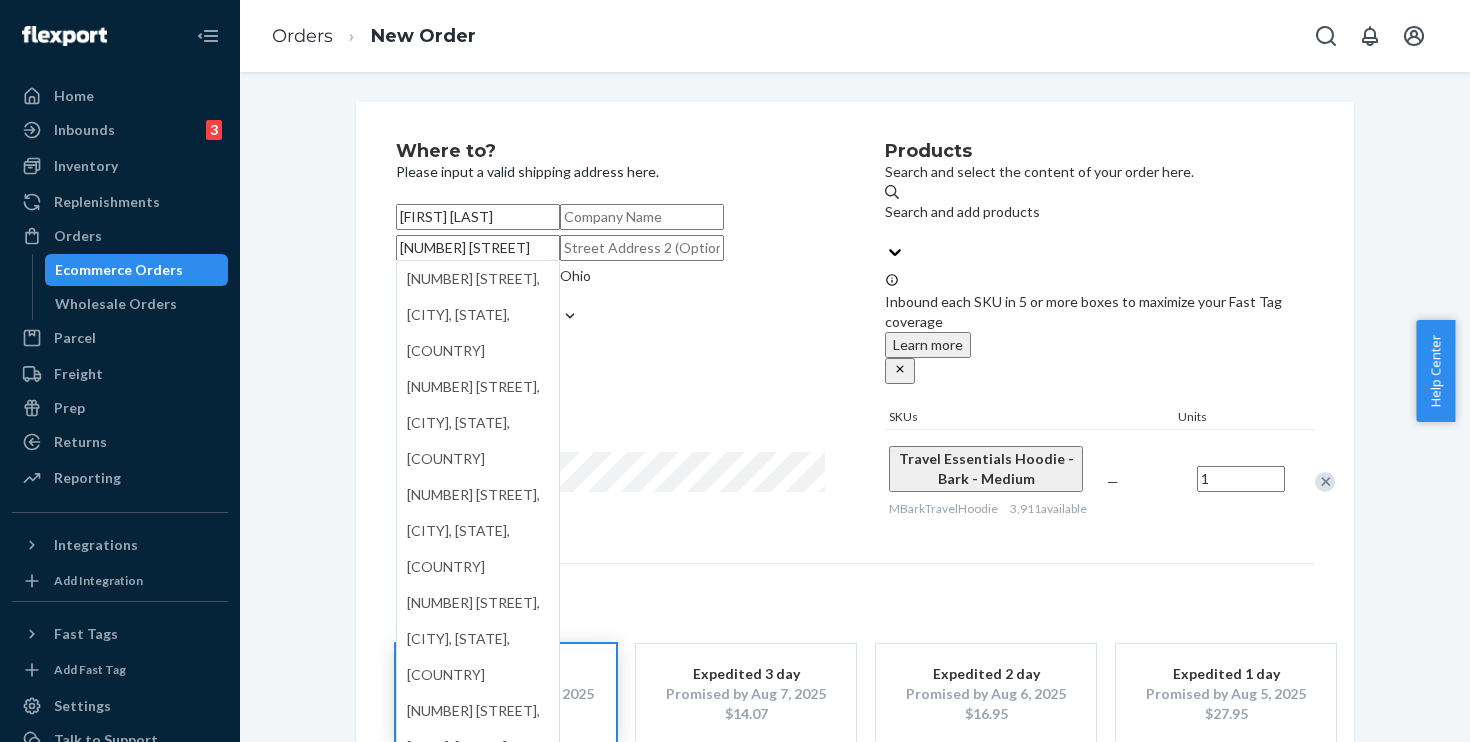 paste on "APT [NUMBER]" 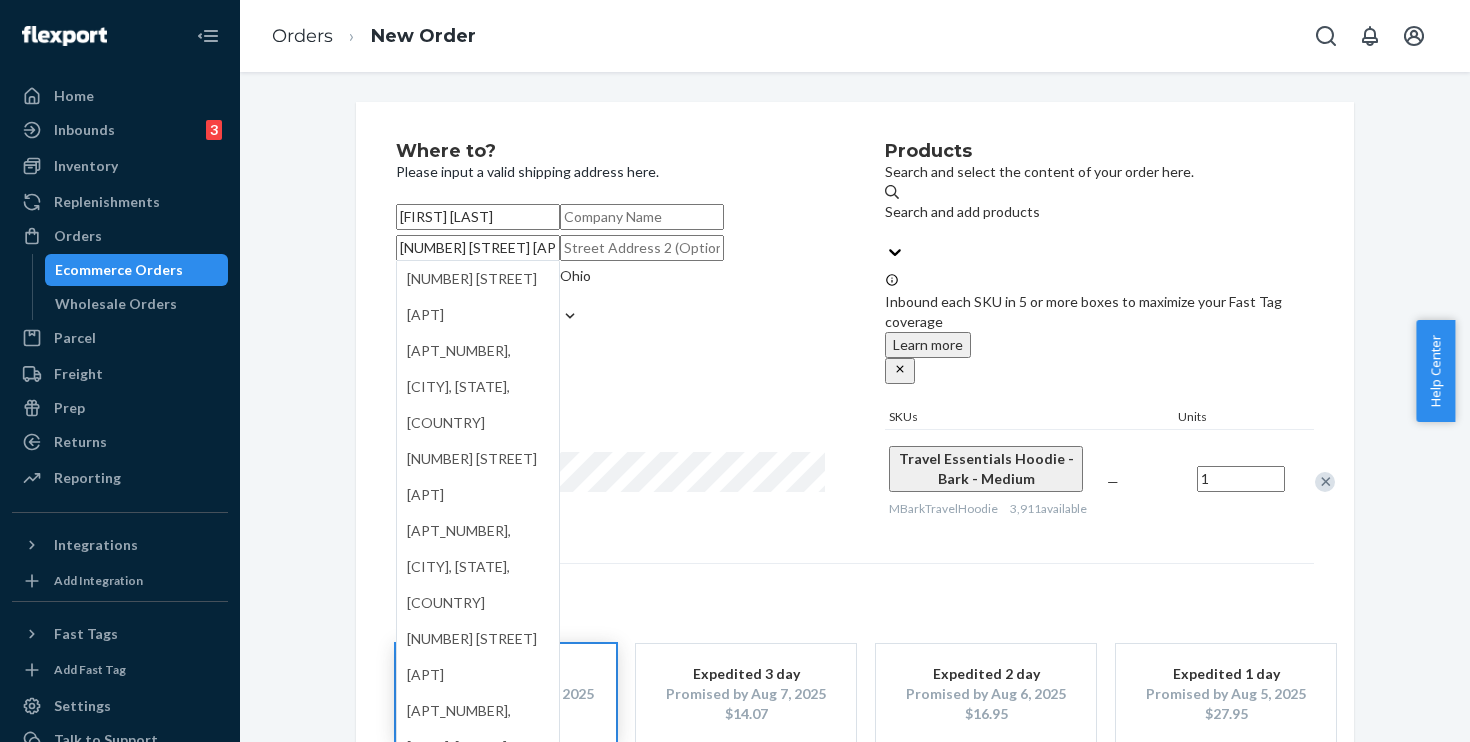 type on "[NUMBER] [STREET] [APT_NUMBER]" 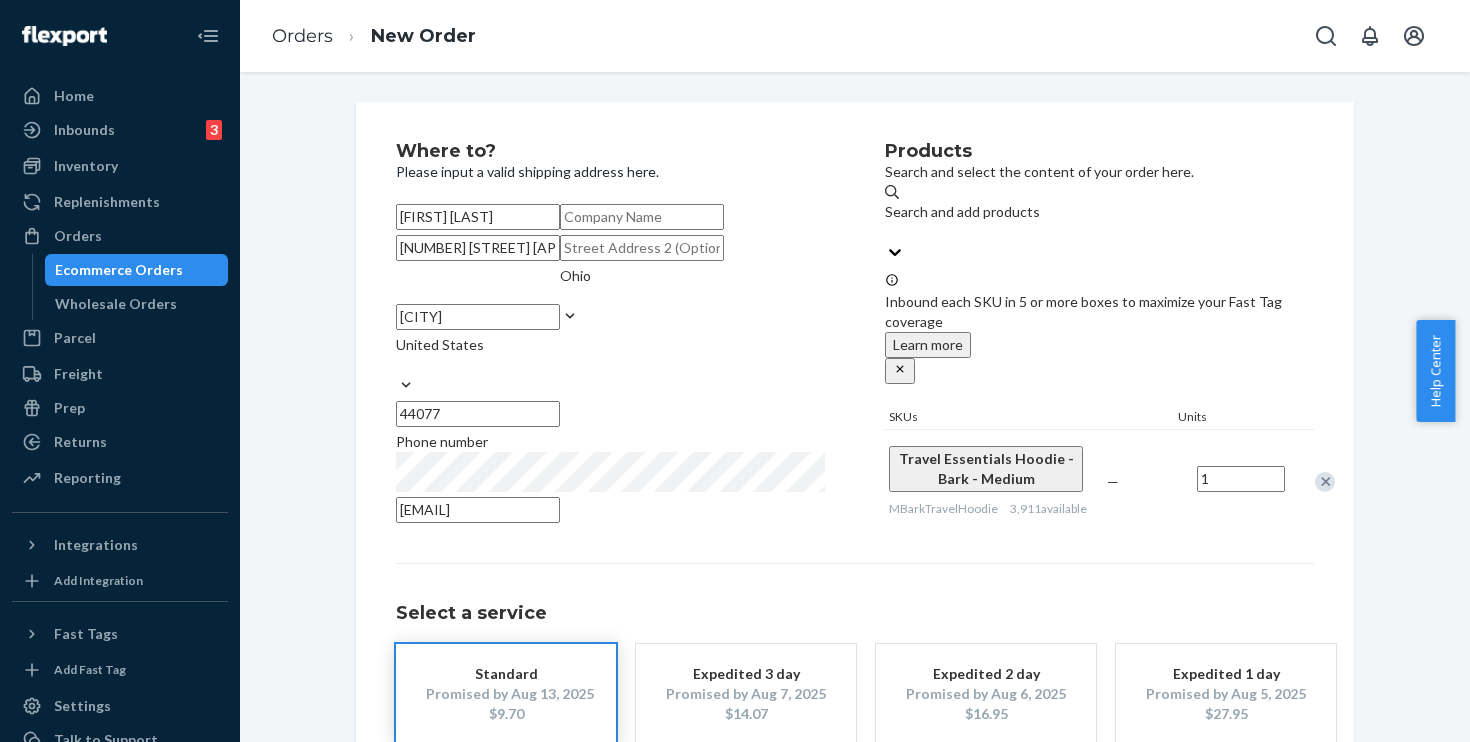click on "Where to? Please input a valid shipping address here. [FIRST] [LAST] [NUMBER] [STREET] [APT_NUMBER] [CITY] [STATE] [POSTAL_CODE] Phone number [EMAIL] Products Search and select the content of your order here. Search and add products Inbound each SKU in 5 or more boxes to maximize your Fast Tag coverage Learn more SKUs Units Travel Essentials Hoodie - Bark - Medium MBarkTravelHoodie [NUMBER]  available — 1 Select a service Standard Promised by [DATE] [PRICE] Expedited 3 day Promised by [DATE] [PRICE] Expedited 2 day Promised by [DATE] [PRICE] Expedited 1 day Promised by [DATE] [PRICE] Review Order" at bounding box center (855, 483) 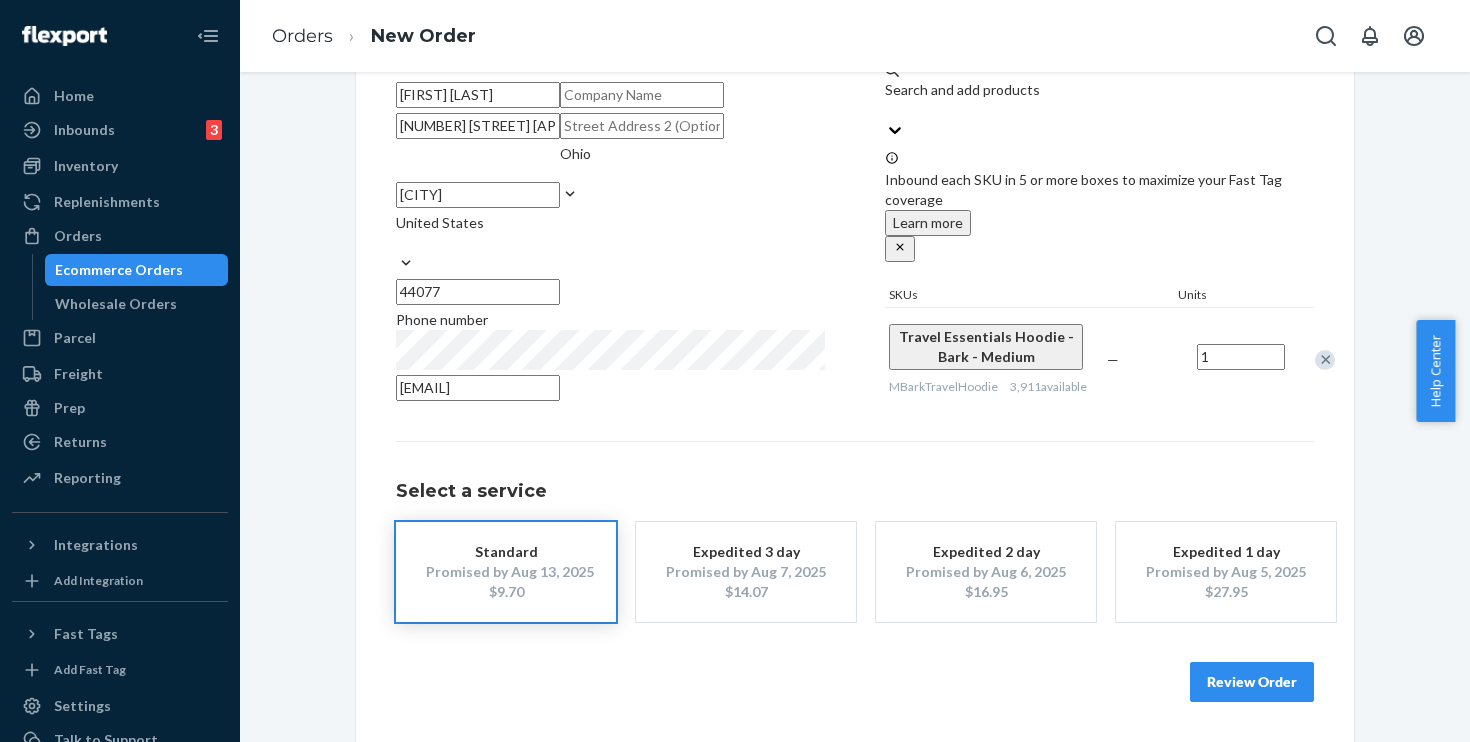 scroll, scrollTop: 268, scrollLeft: 0, axis: vertical 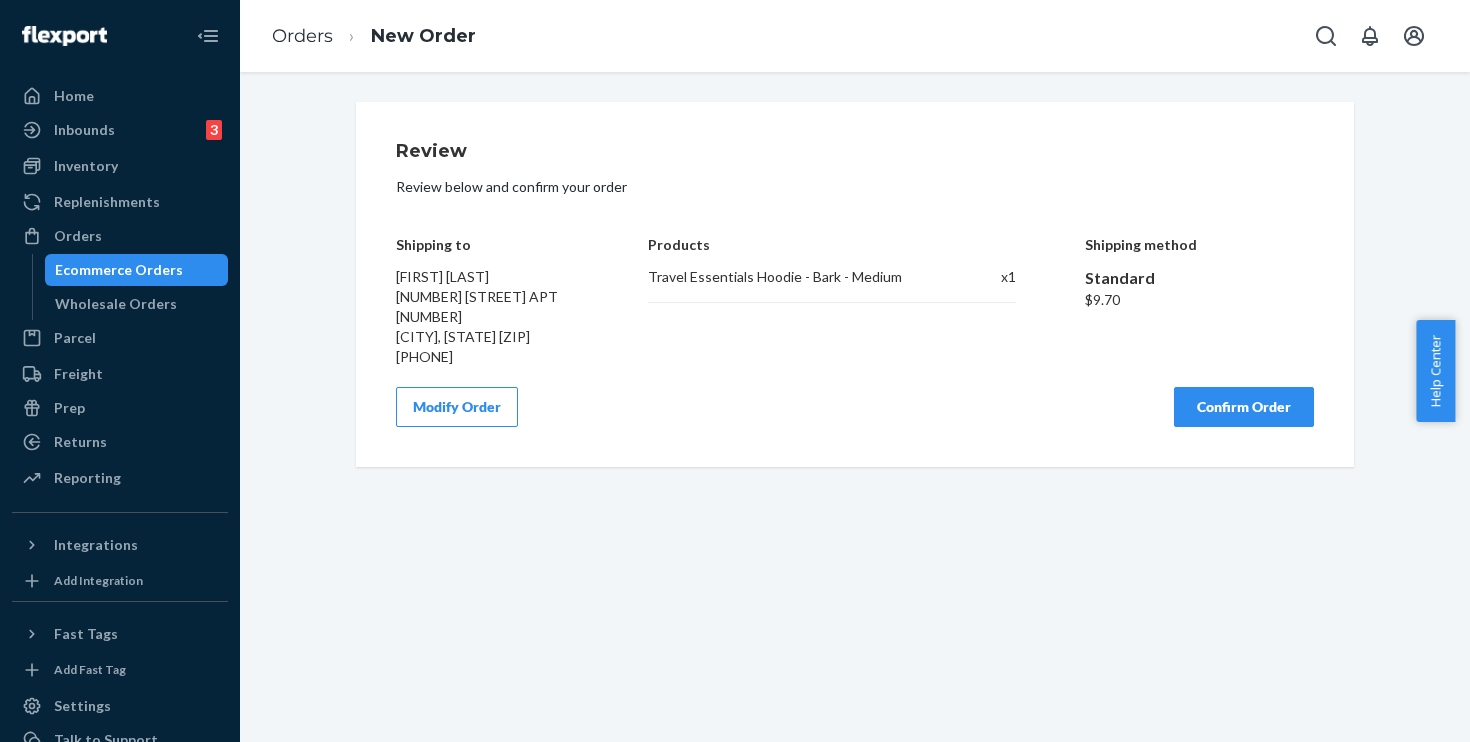 click on "Confirm Order" at bounding box center (1244, 407) 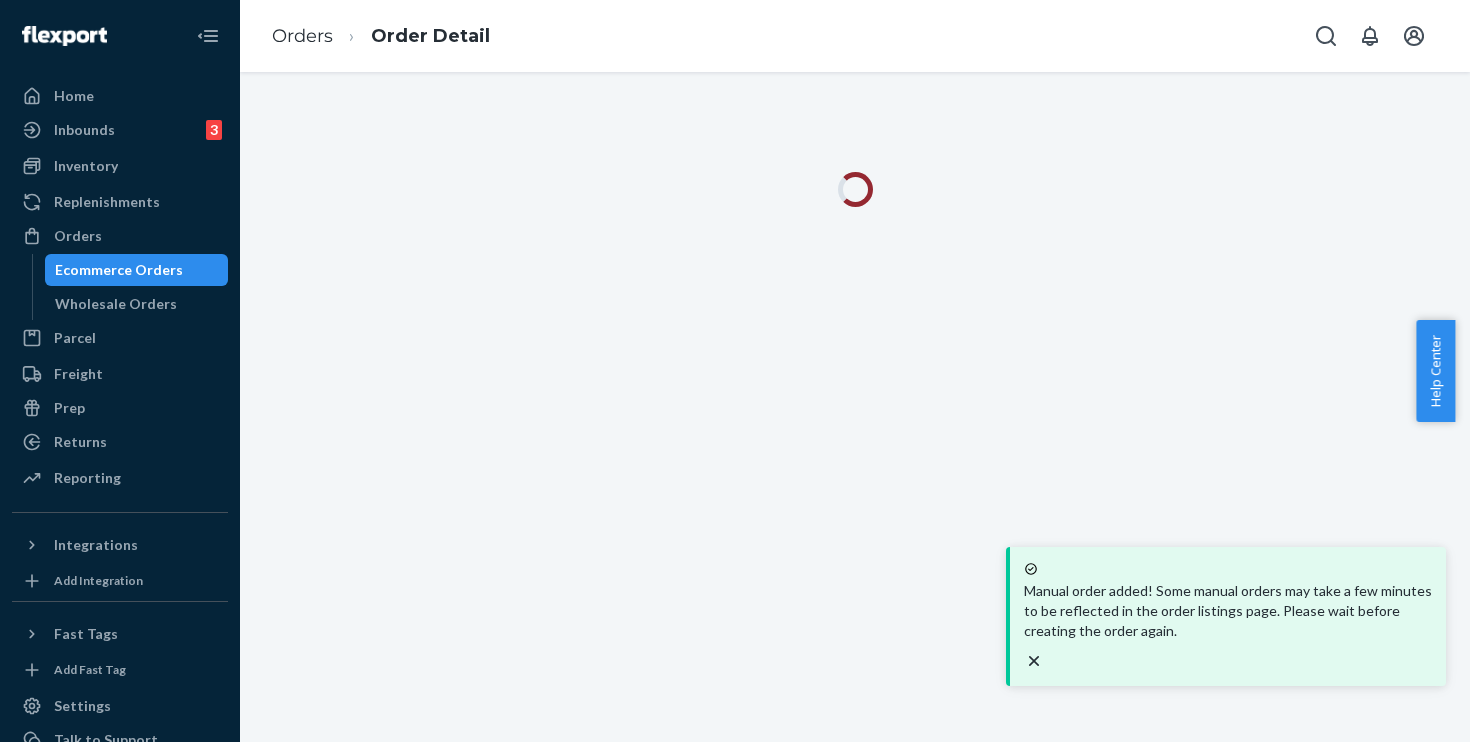 click 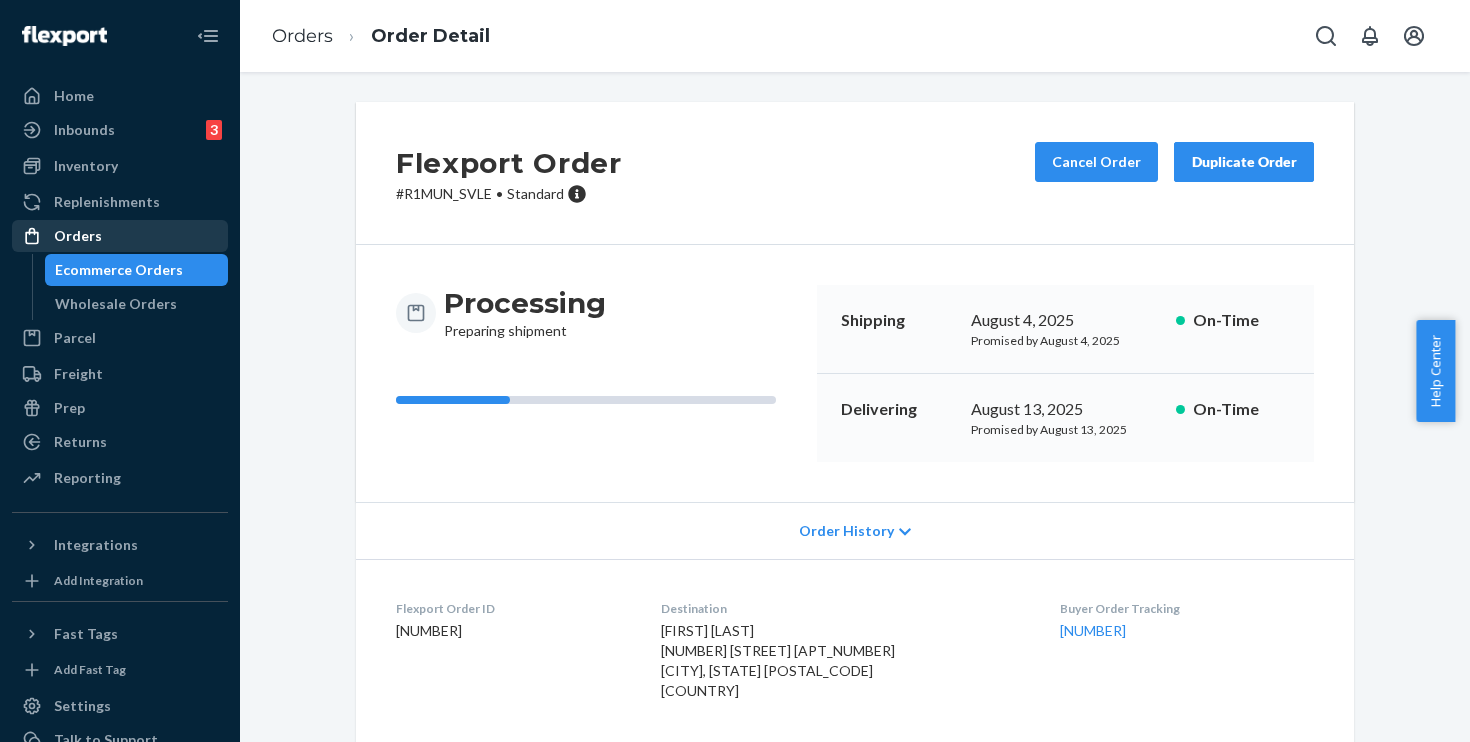 click on "Orders" at bounding box center (78, 236) 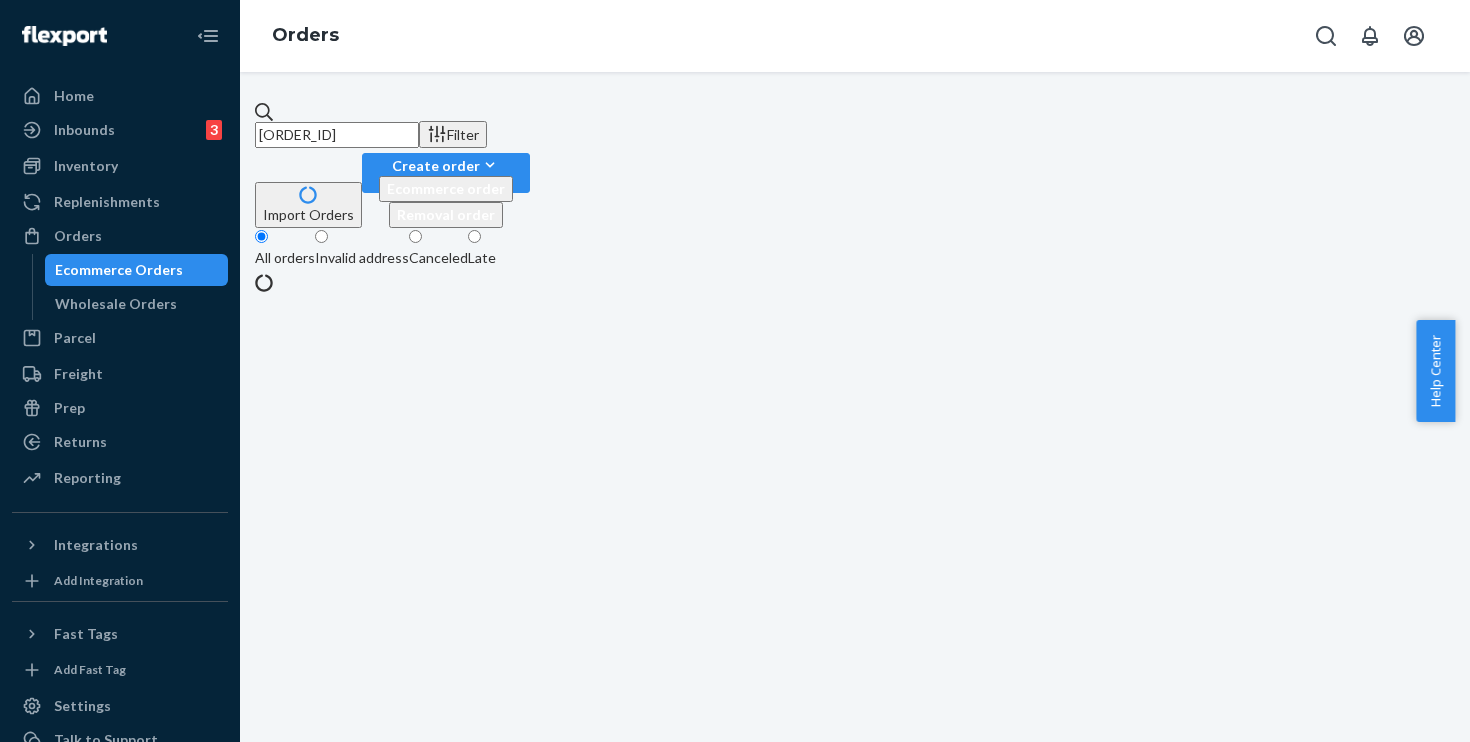 click on "[ORDER_ID]" at bounding box center [337, 135] 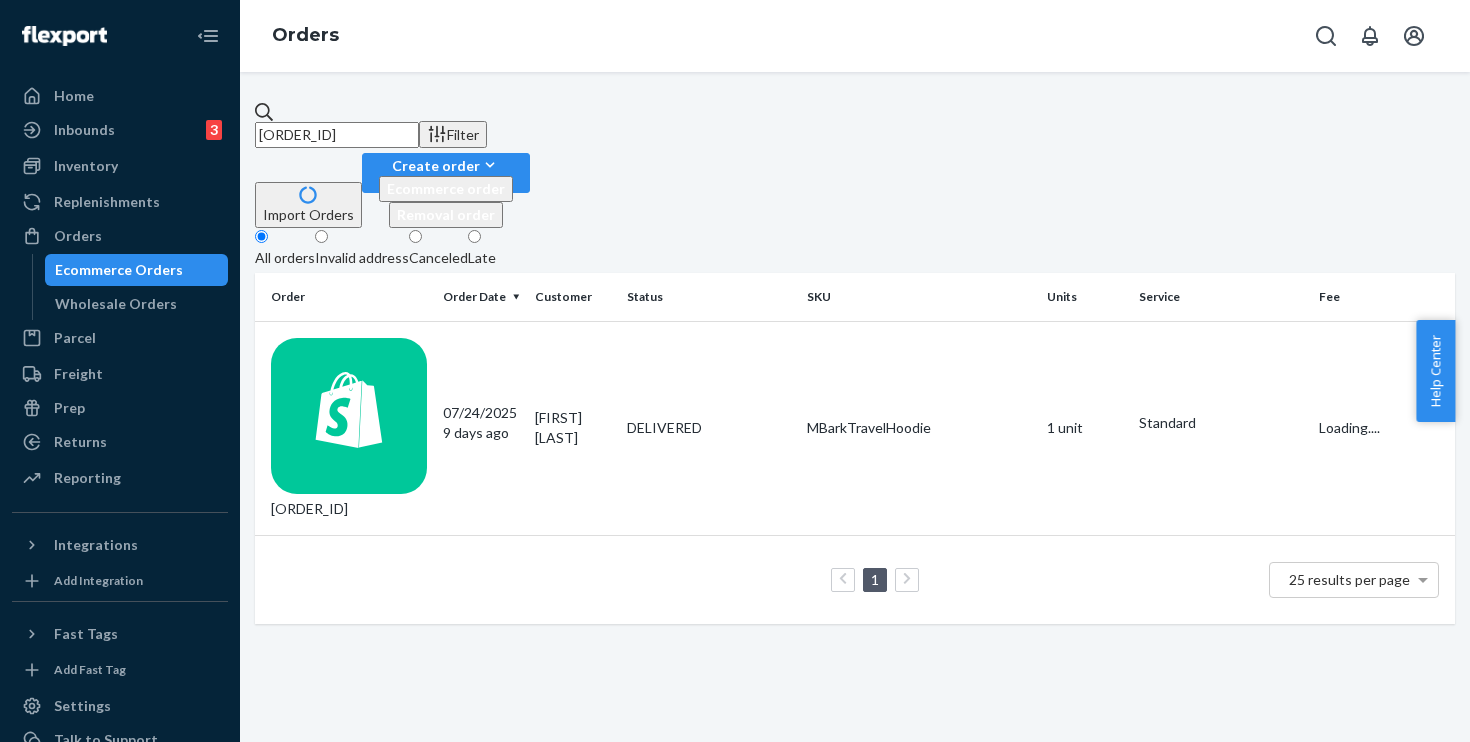 click on "Orders #254375379 Filter Import Orders Create order Ecommerce order Removal order All orders Invalid address Canceled Late Order Order Date Customer Status SKU Units Service Fee #254375379 07/24/2025 9 days ago [FIRST] [LAST] DELIVERED MBarkTravelHoodie 1 unit Standard Loading.... 1 25 results per page" at bounding box center (855, 371) 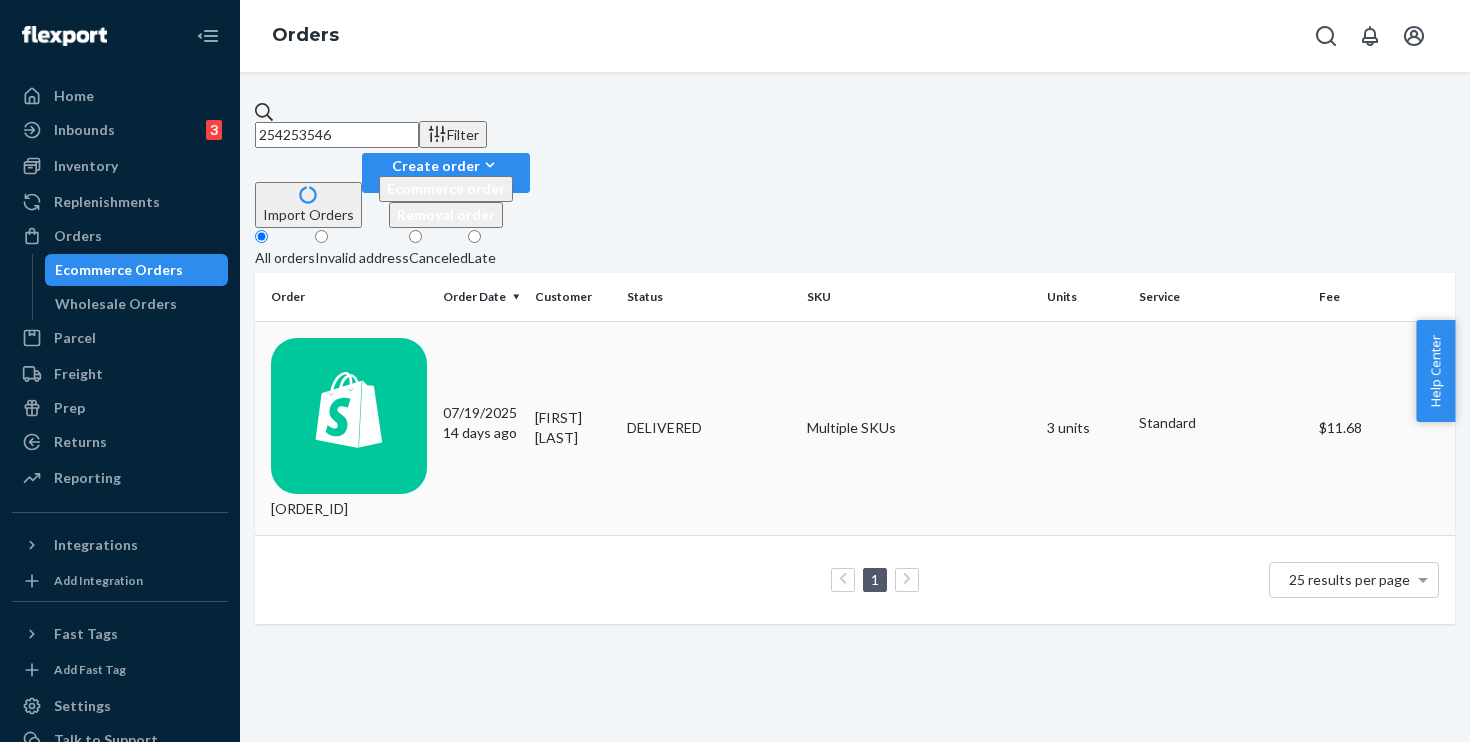 type on "254253546" 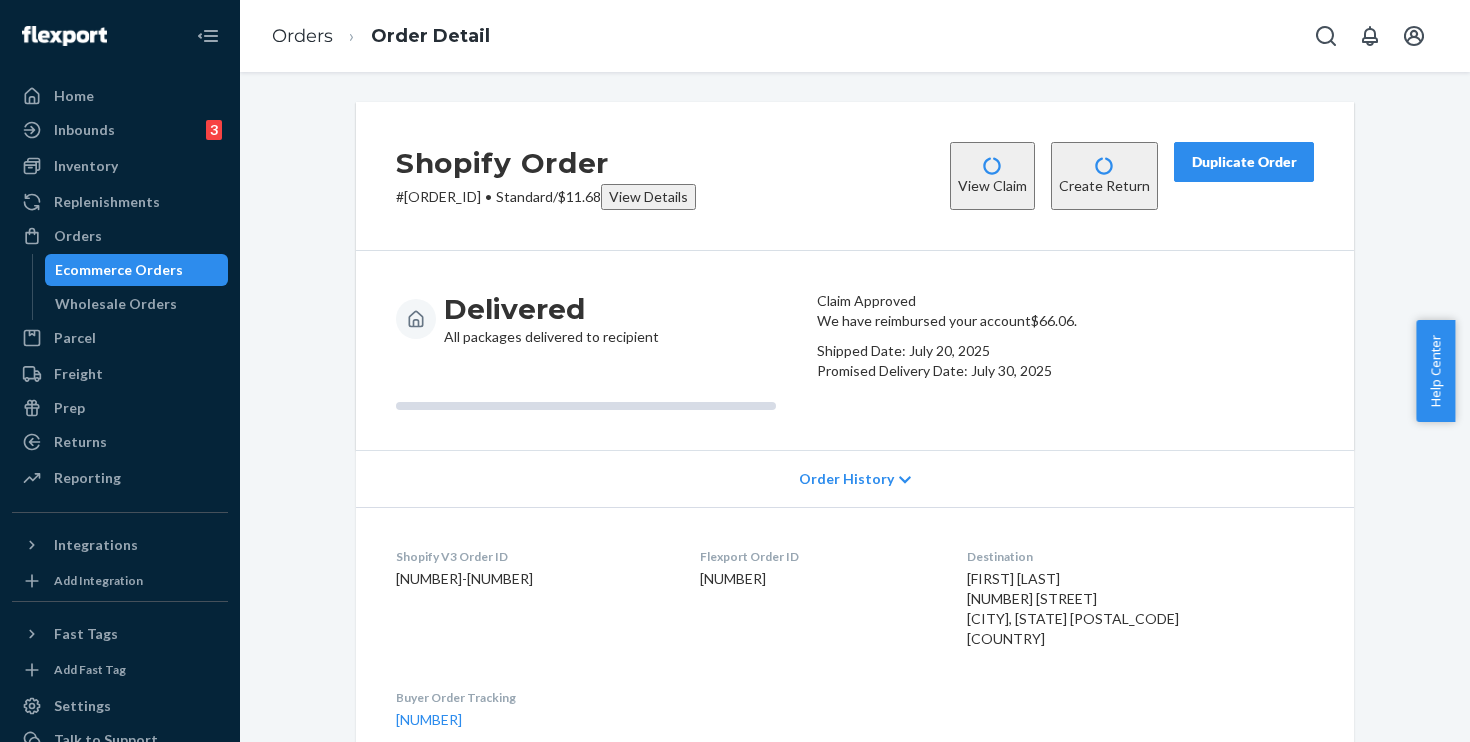 click on "Duplicate Order" at bounding box center [1244, 162] 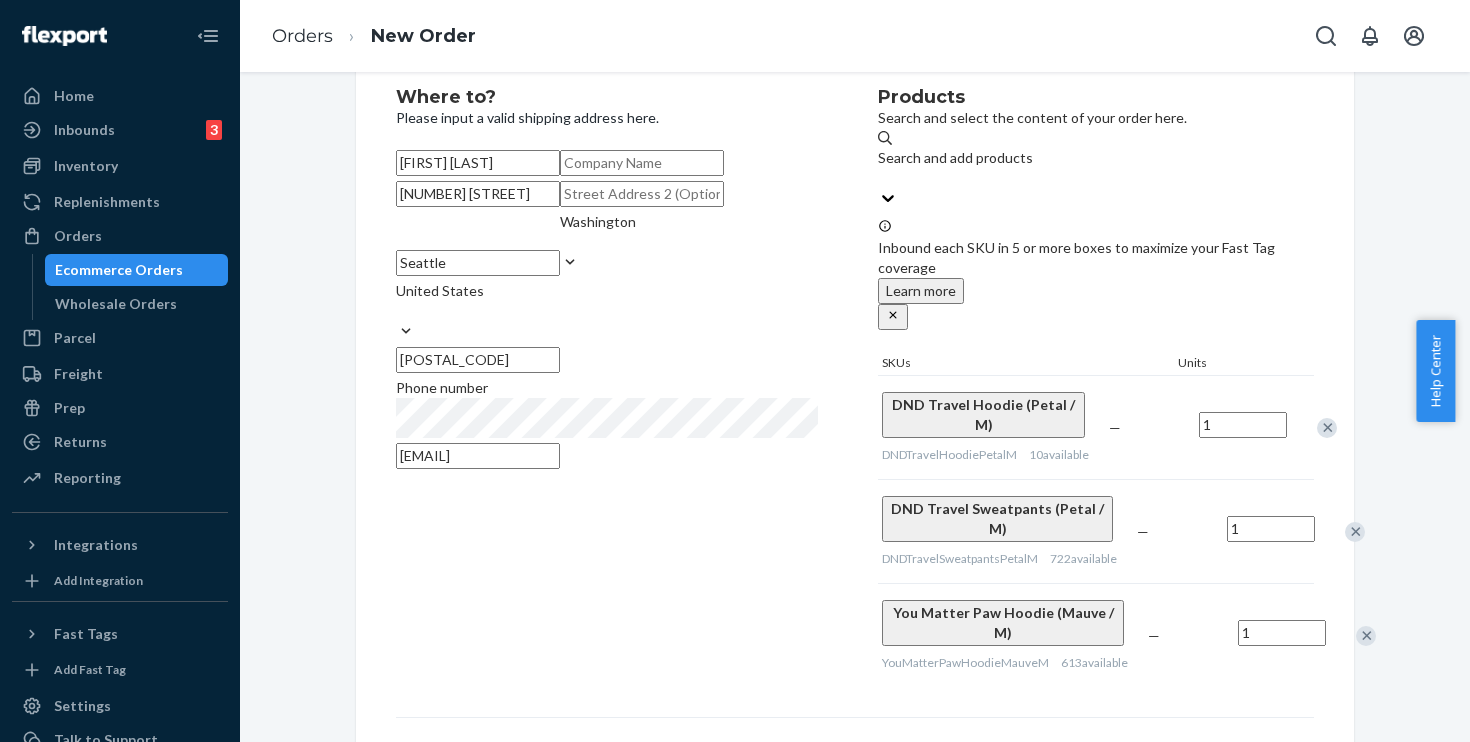 scroll, scrollTop: 305, scrollLeft: 0, axis: vertical 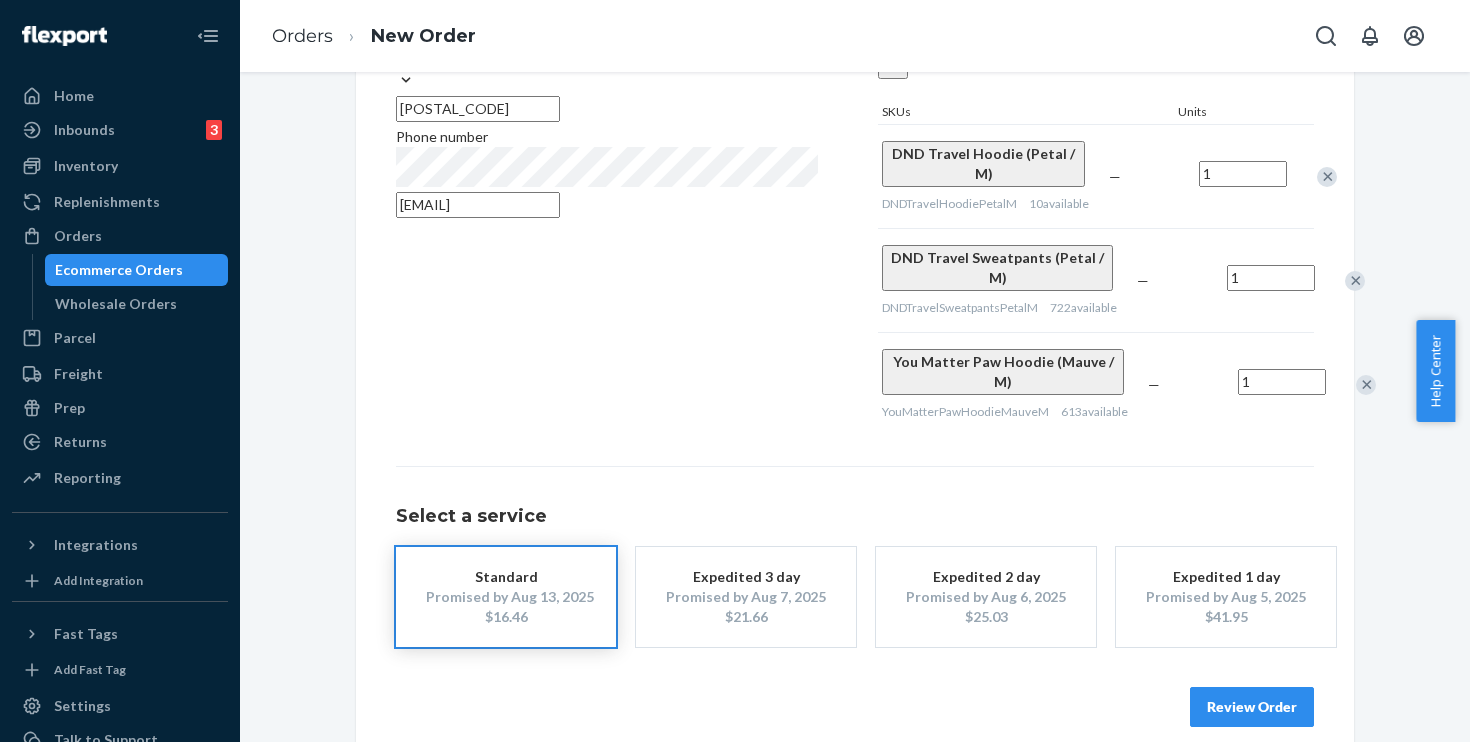 click on "Review Order" at bounding box center [1252, 707] 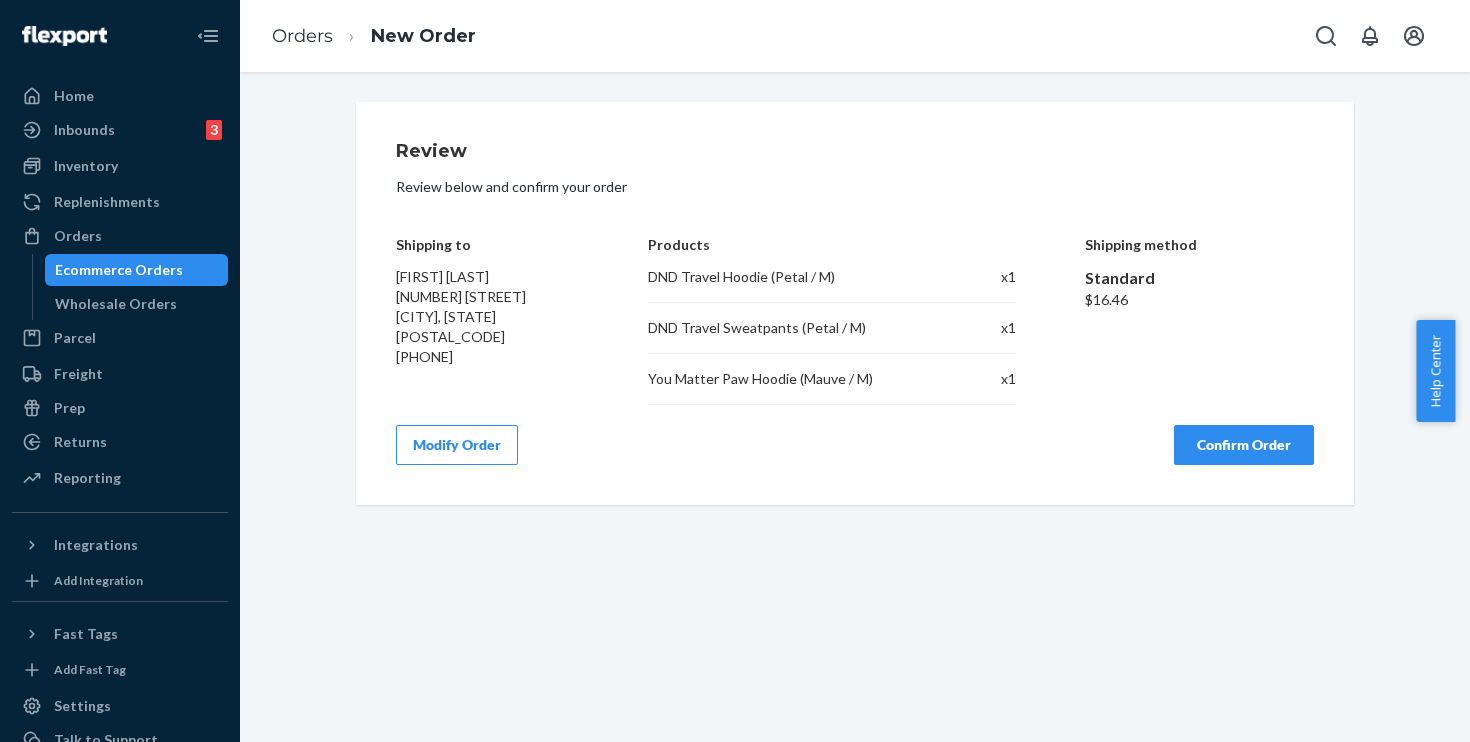 click on "Confirm Order" at bounding box center [1244, 445] 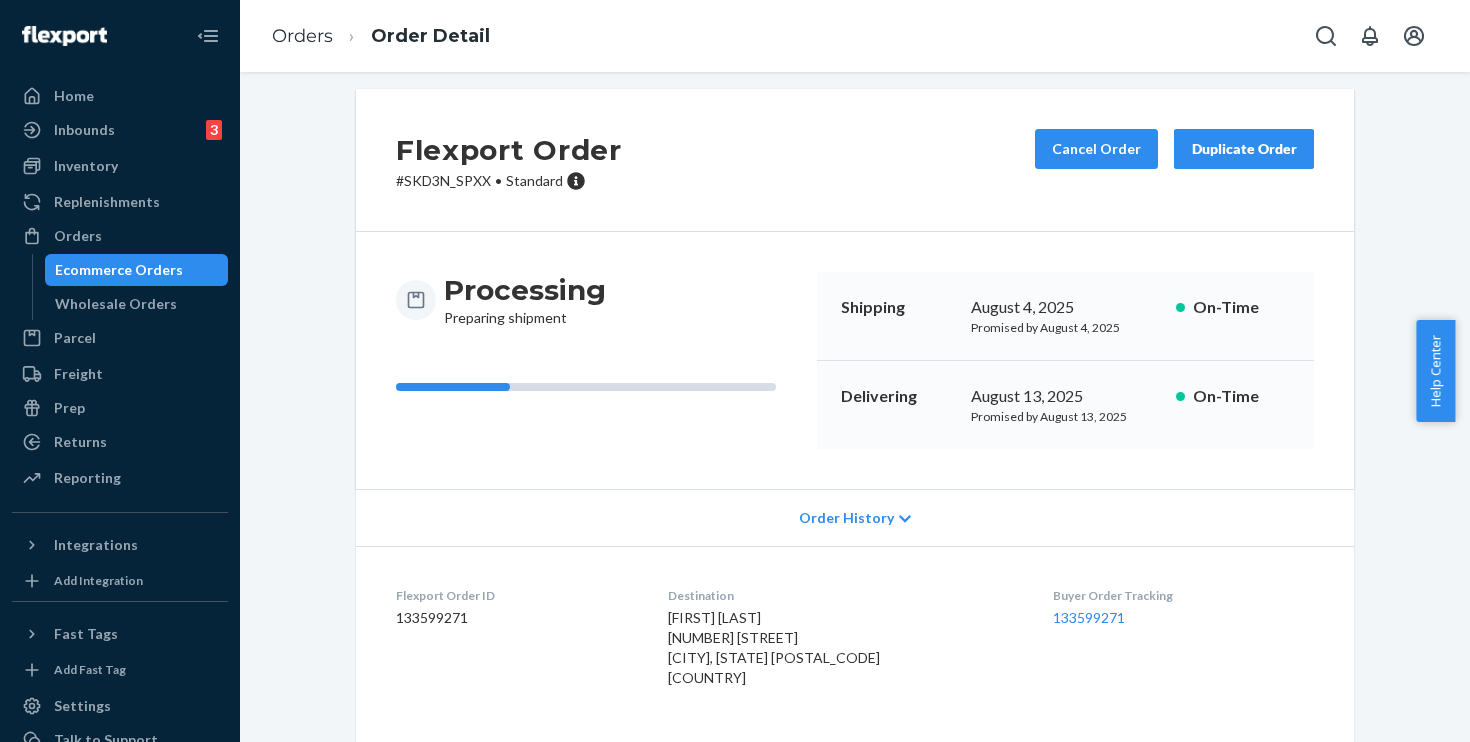 scroll, scrollTop: 0, scrollLeft: 0, axis: both 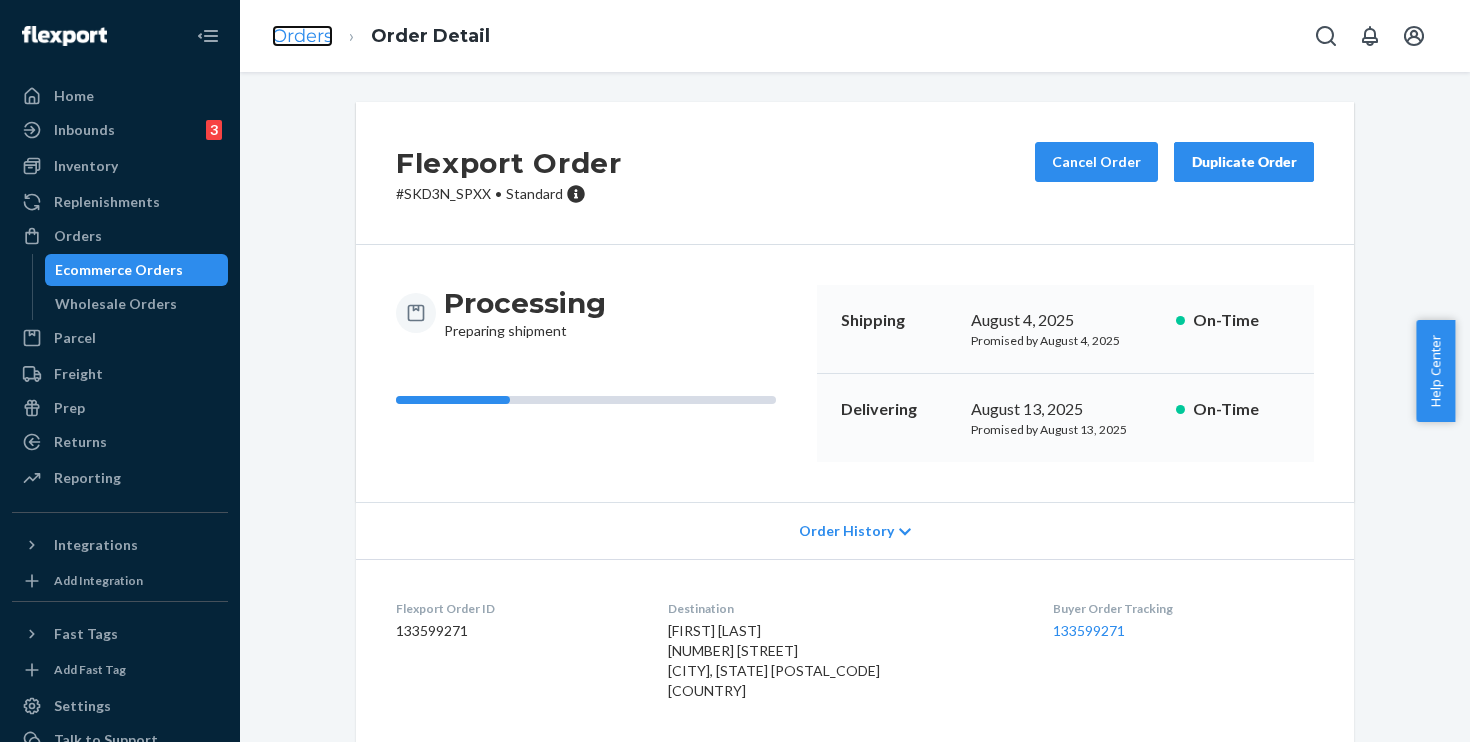 click on "Orders" at bounding box center [302, 36] 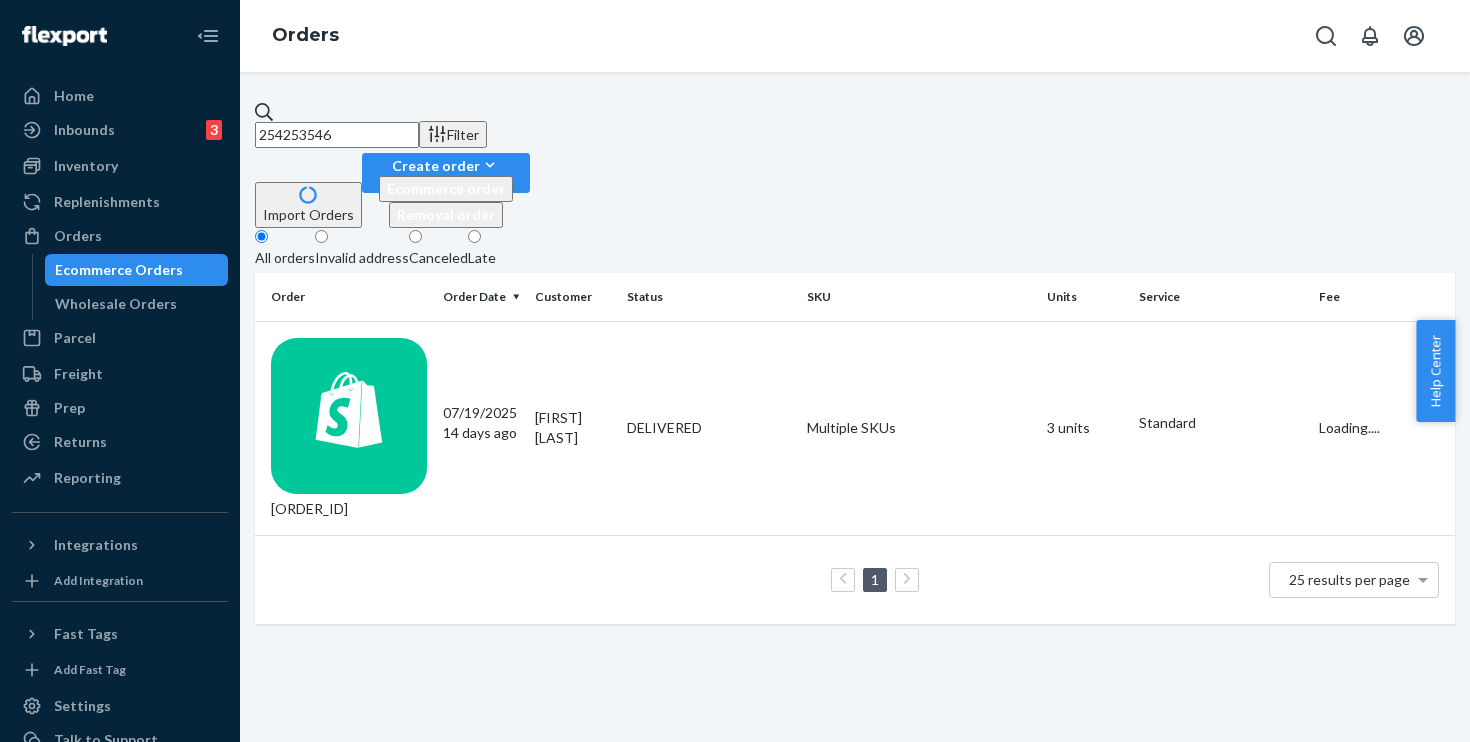 click on "254253546" at bounding box center (337, 135) 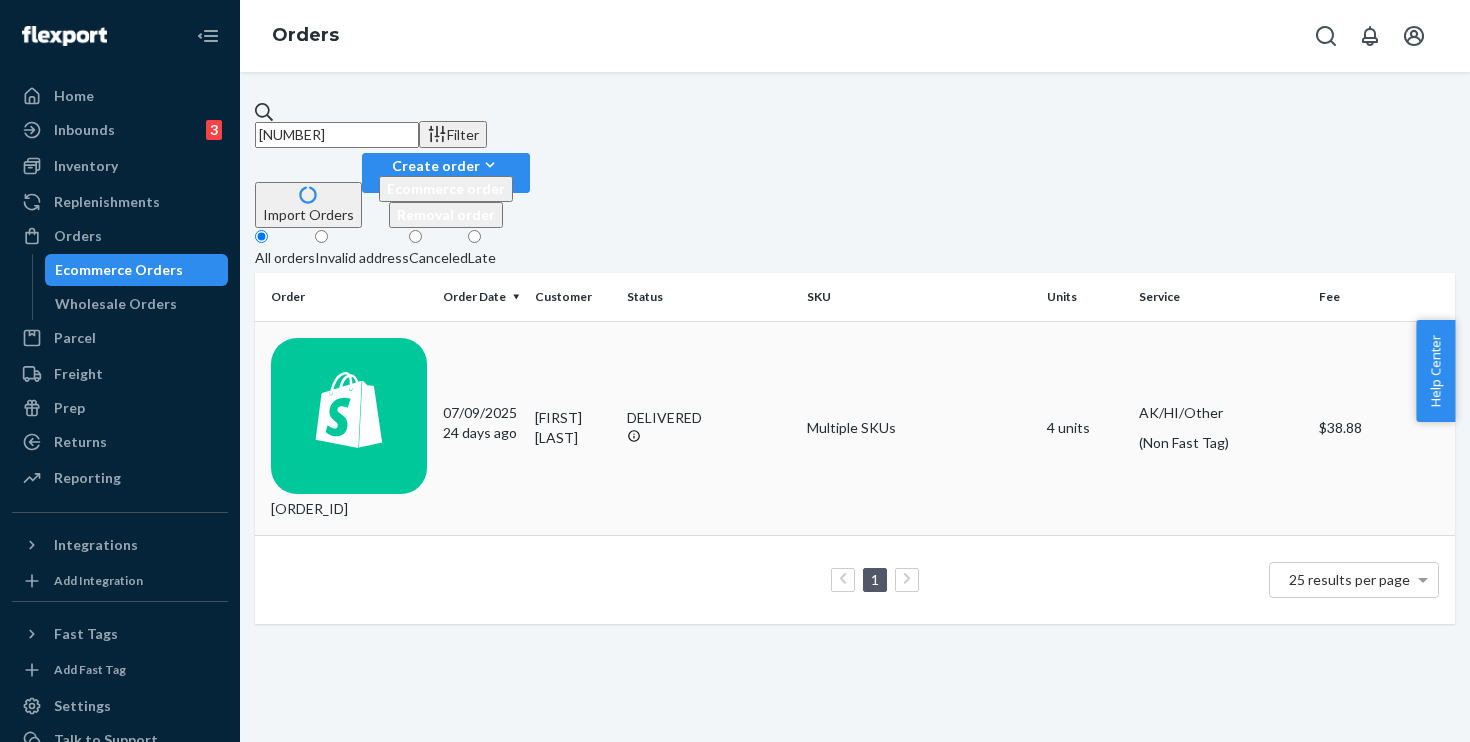 type on "[NUMBER]" 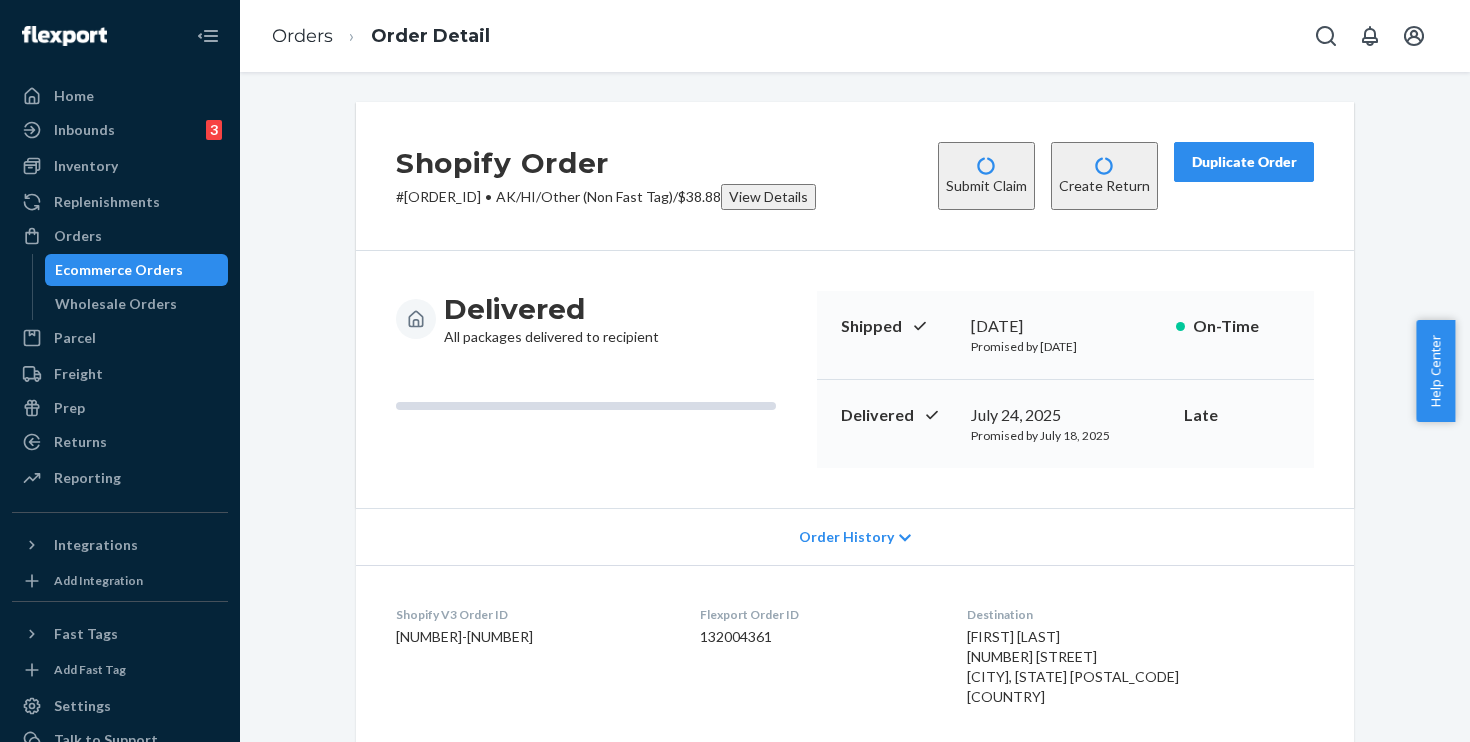 click on "Submit Claim" at bounding box center [986, 176] 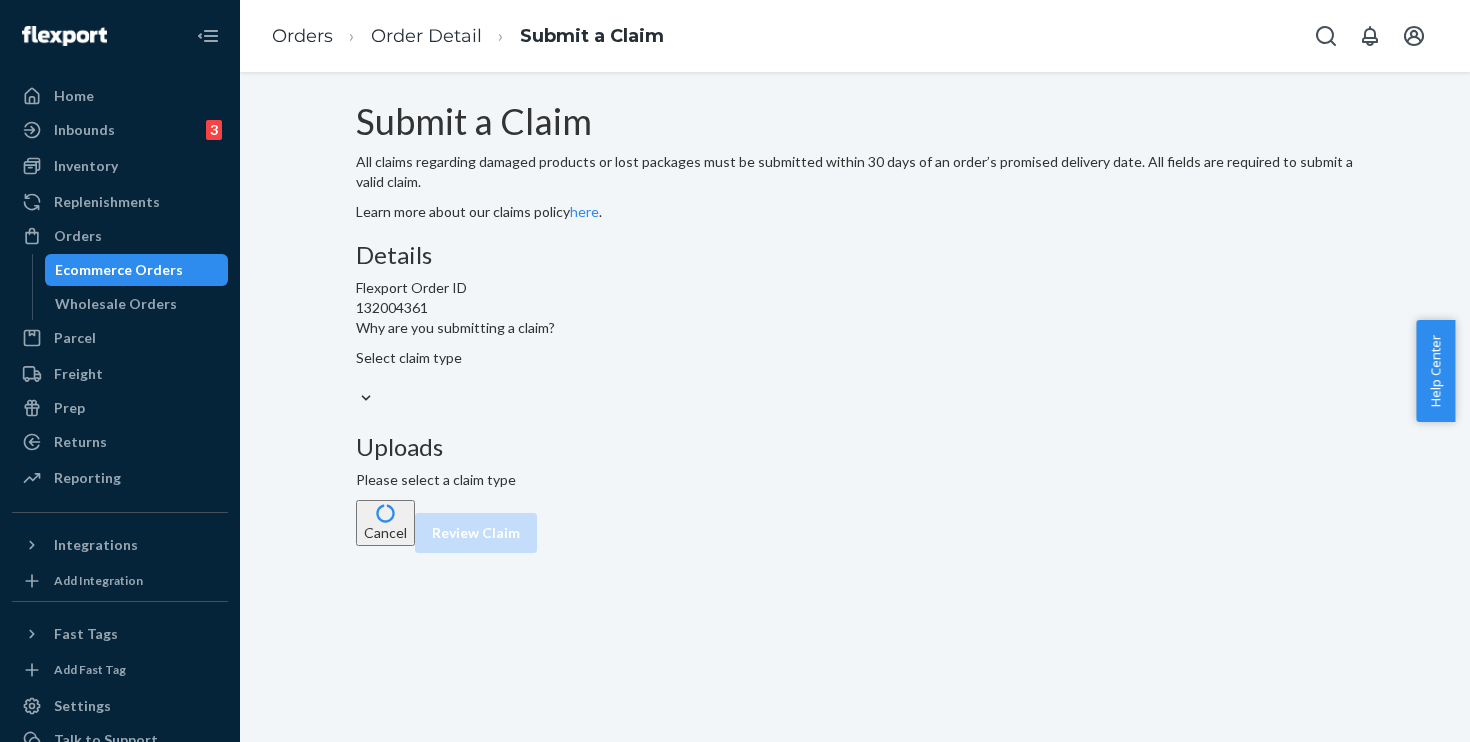 click on "Select claim type" at bounding box center (455, 358) 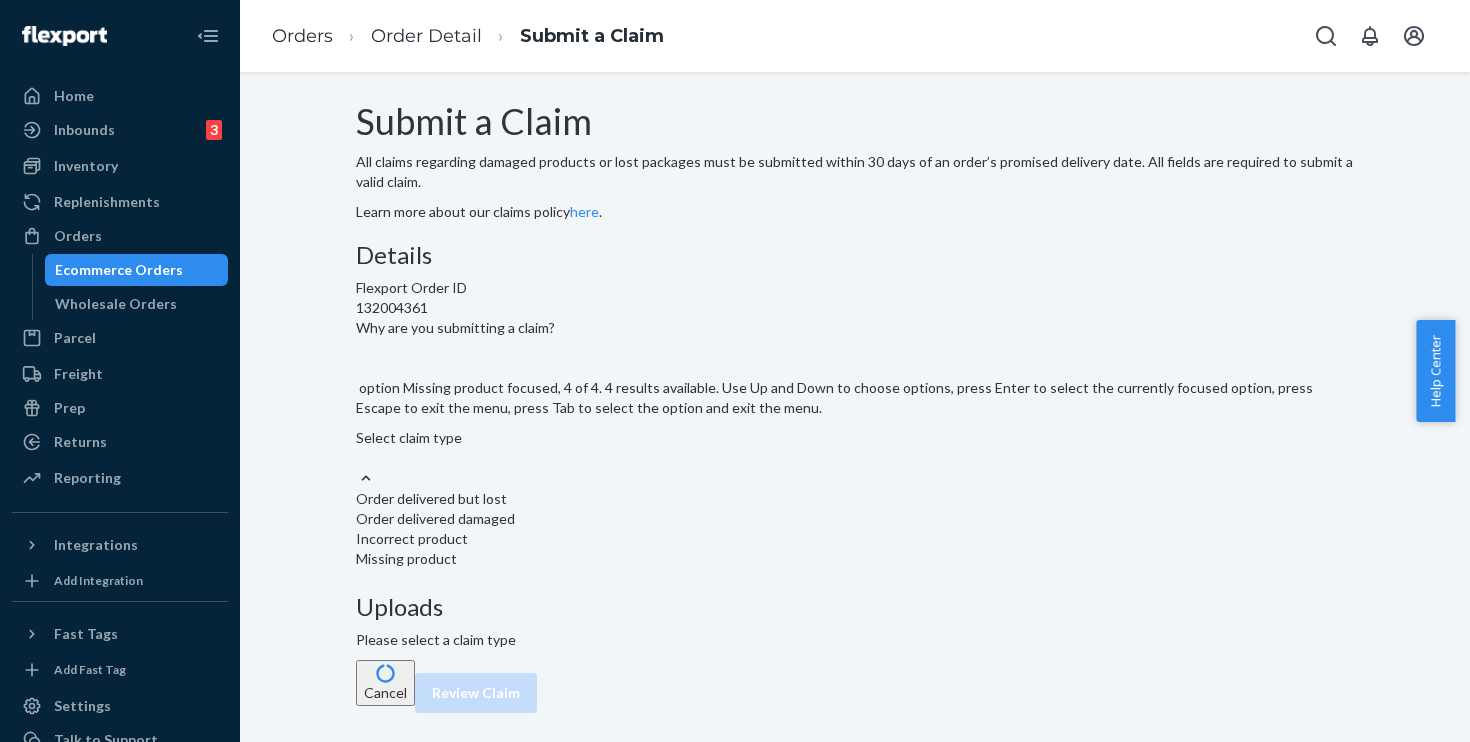 click on "Missing product" at bounding box center [855, 559] 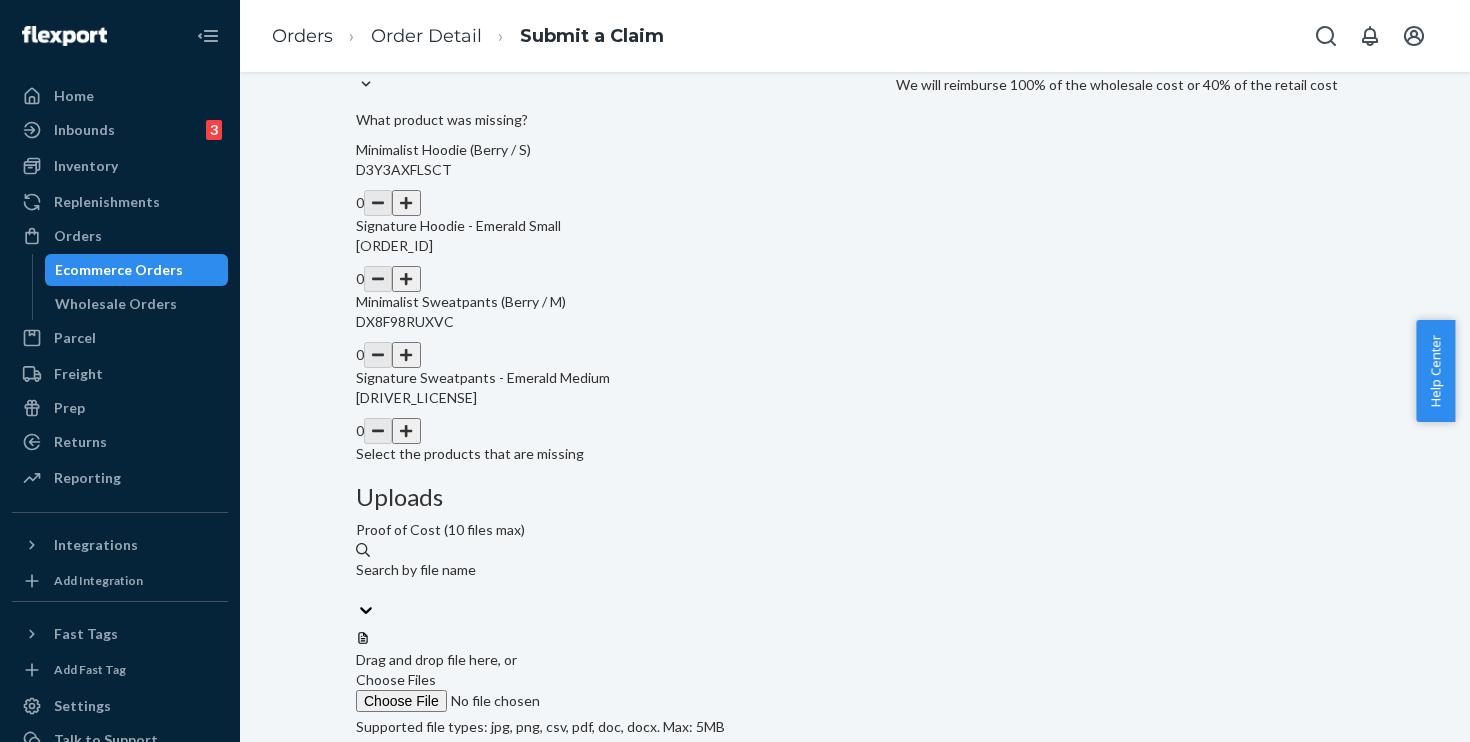 scroll, scrollTop: 469, scrollLeft: 0, axis: vertical 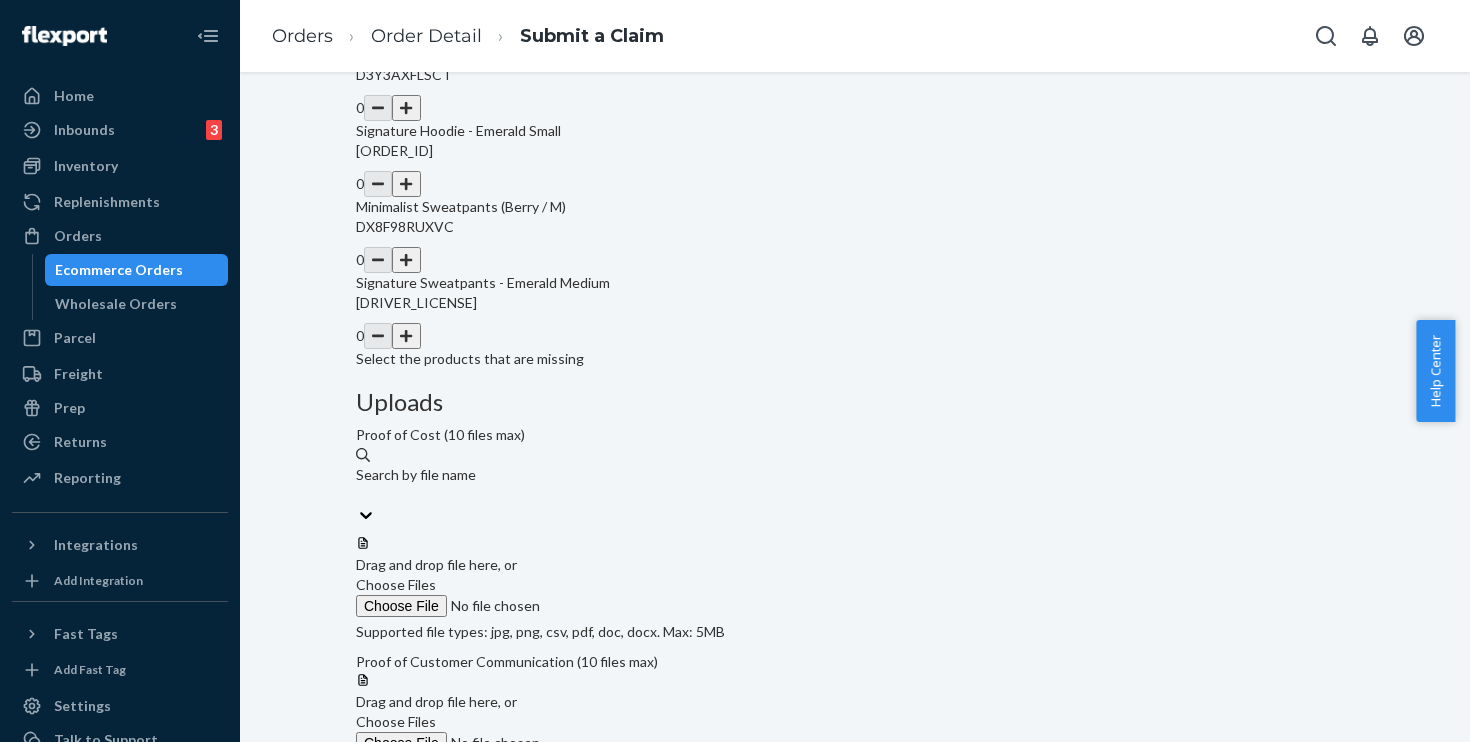 click at bounding box center [406, 184] 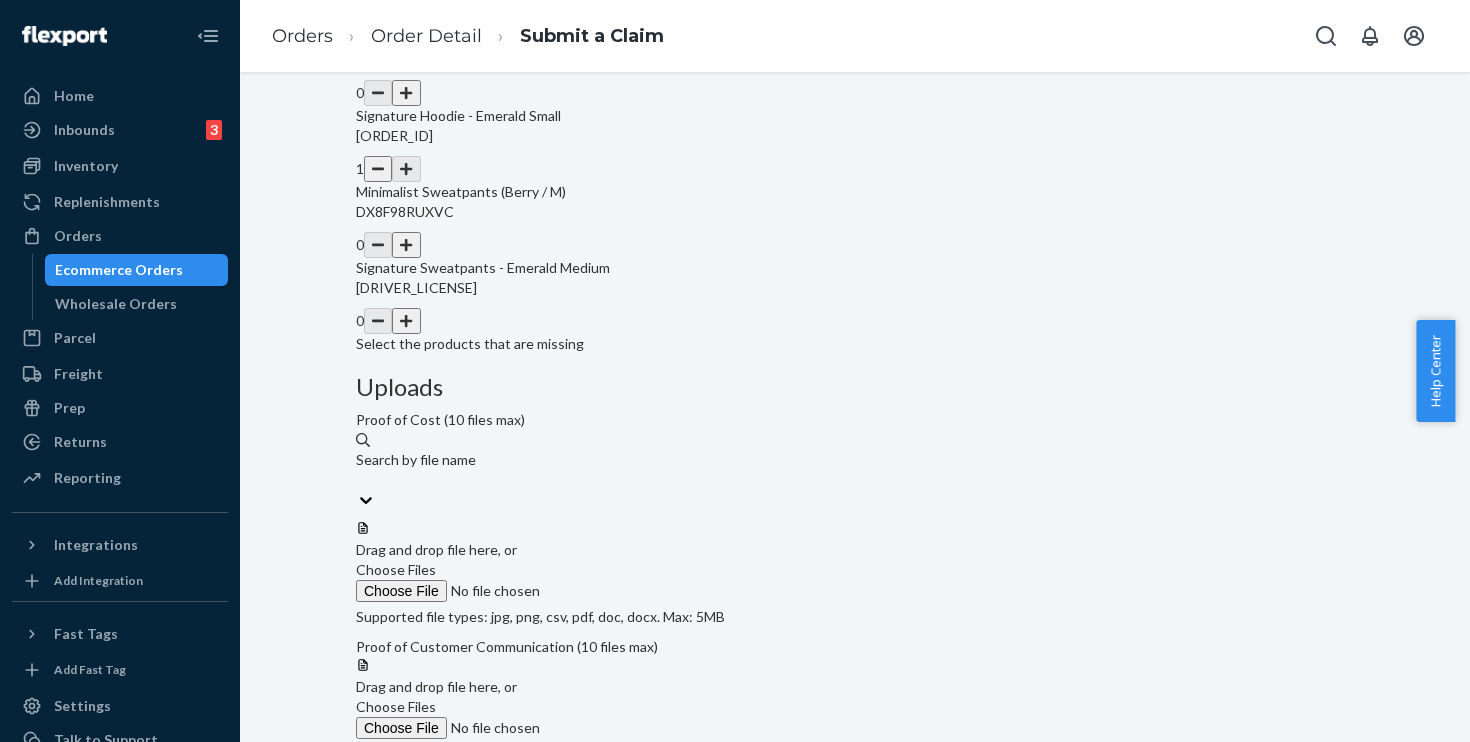 click at bounding box center (406, 245) 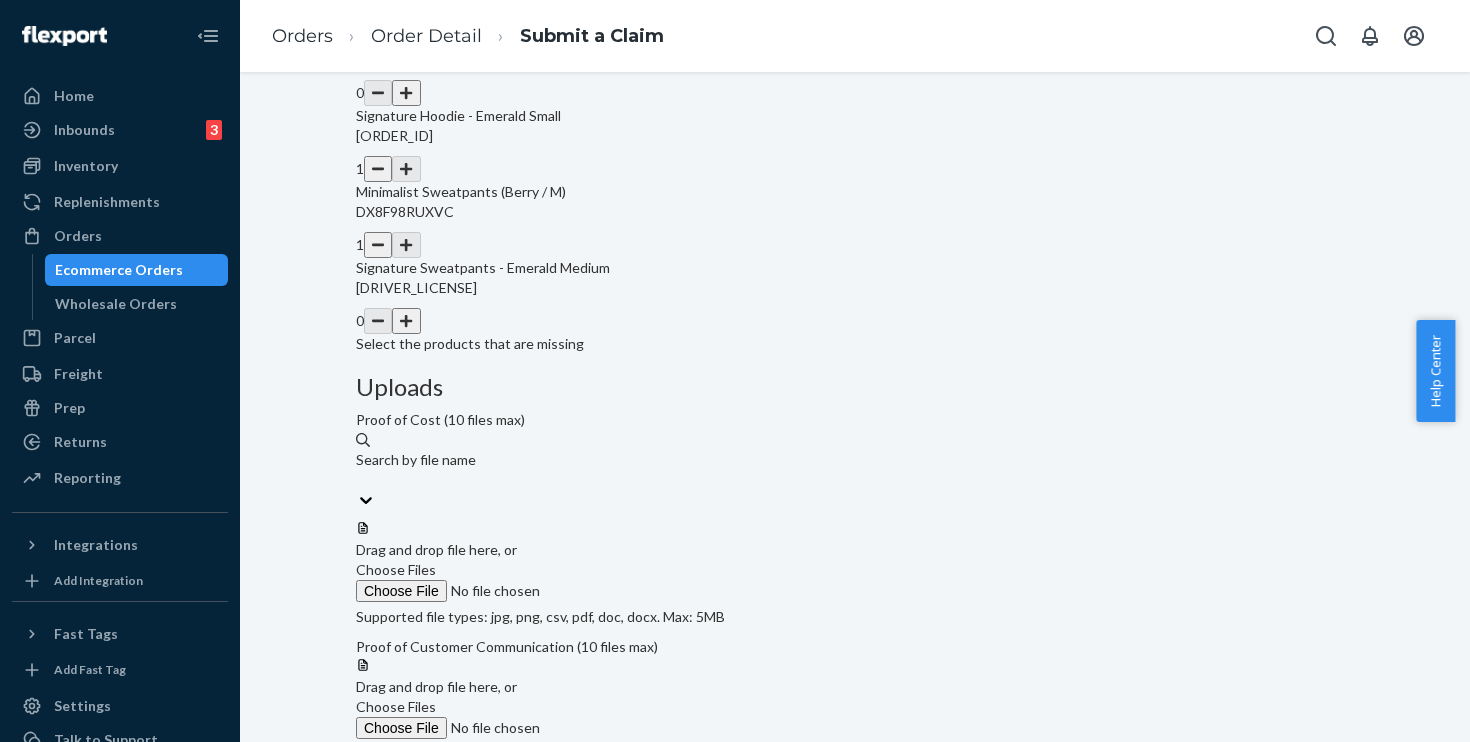 click on "Details Flexport Order ID [NUMBER] Why are you submitting a claim? Missing product Total Cost of Affected Item(s) Wholesale Cost Retail Cost $ [PRICE] USD We will reimburse 100% of the wholesale cost or 40% of the retail cost What product was missing? Minimalist Hoodie (Berry / S) [ORDER_ID] 1 Signature Hoodie - Emerald Small [ORDER_ID] 1 Minimalist Sweatpants (Berry / M) [ORDER_ID] 1 Signature Sweatpants - Emerald Medium [ORDER_ID] 0 Select the products that are missing Uploads Proof of Cost (10 files max) Search by file name Drag and drop file here, or Choose Files Supported file types: jpg, png, csv, pdf, doc, docx.  Max: 5MB Proof of Customer Communication (10 files max) Drag and drop file here, or Choose Files Supported file types: jpg, png, csv, pdf, doc, docx.  Max: 5MB Customer Invoice PDF (10 files max) Drag and drop file here, or Choose Files Supported file types: jpg, png, csv, pdf, doc, docx.  Max: 5MB Upload customer invoice PDF for DHL/USPS shipments" at bounding box center [855, 352] 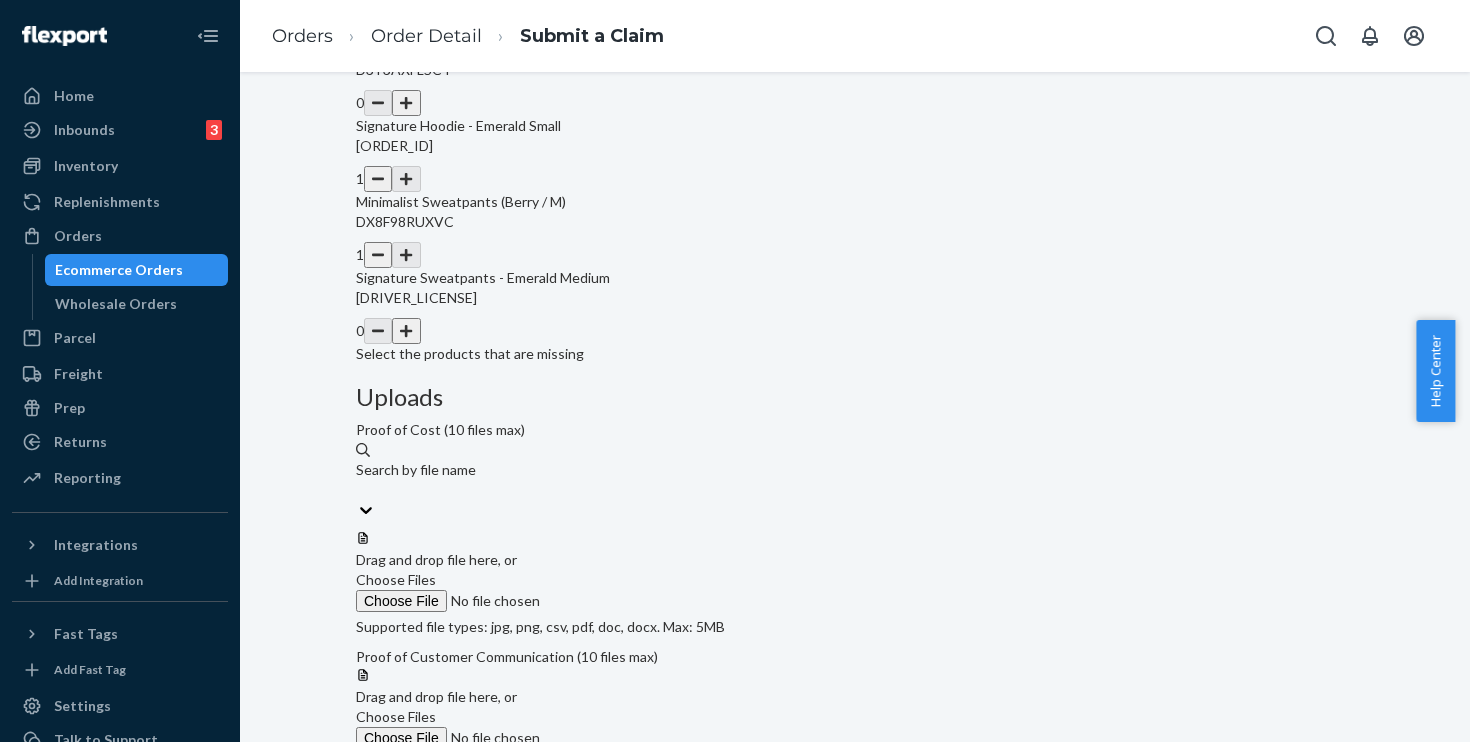 scroll, scrollTop: 454, scrollLeft: 0, axis: vertical 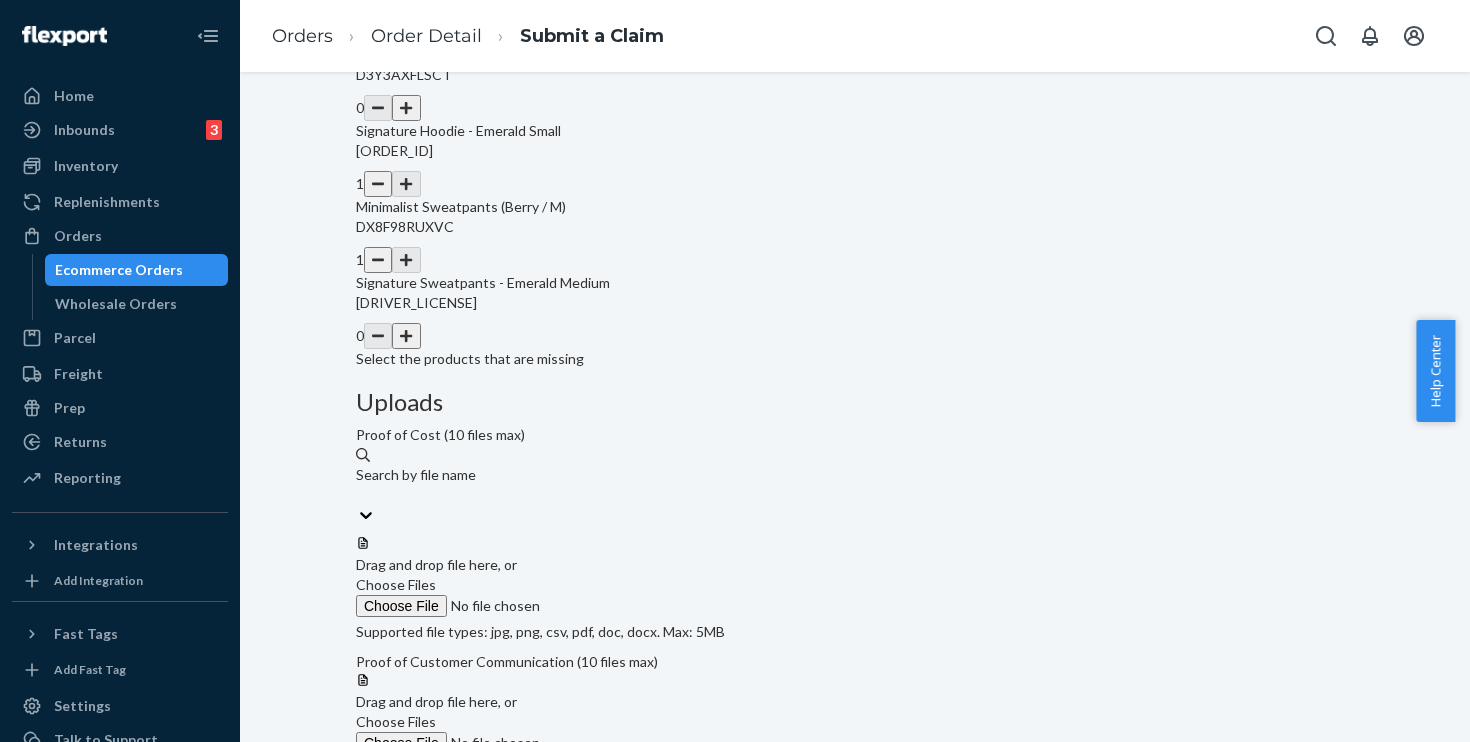 click on "0.00" at bounding box center (637, -58) 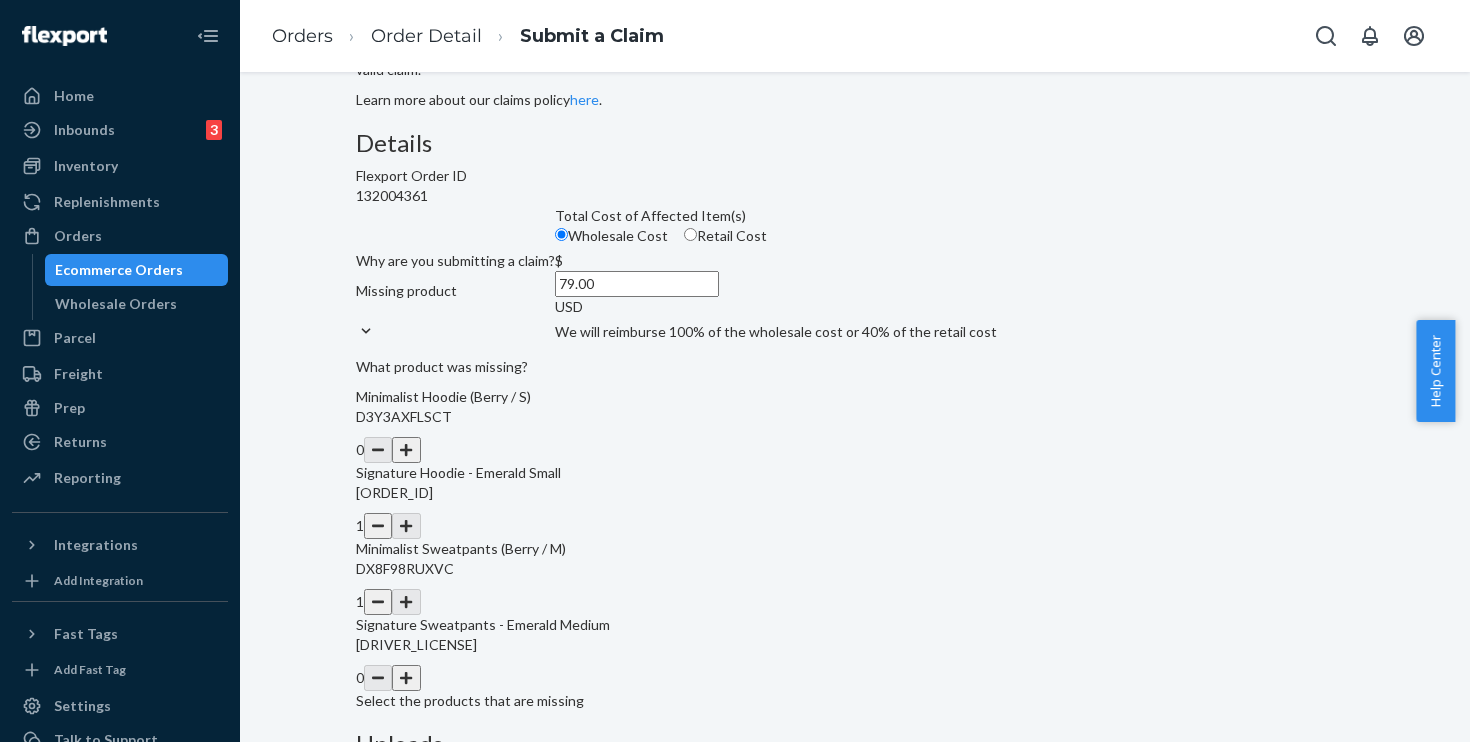 scroll, scrollTop: 26, scrollLeft: 0, axis: vertical 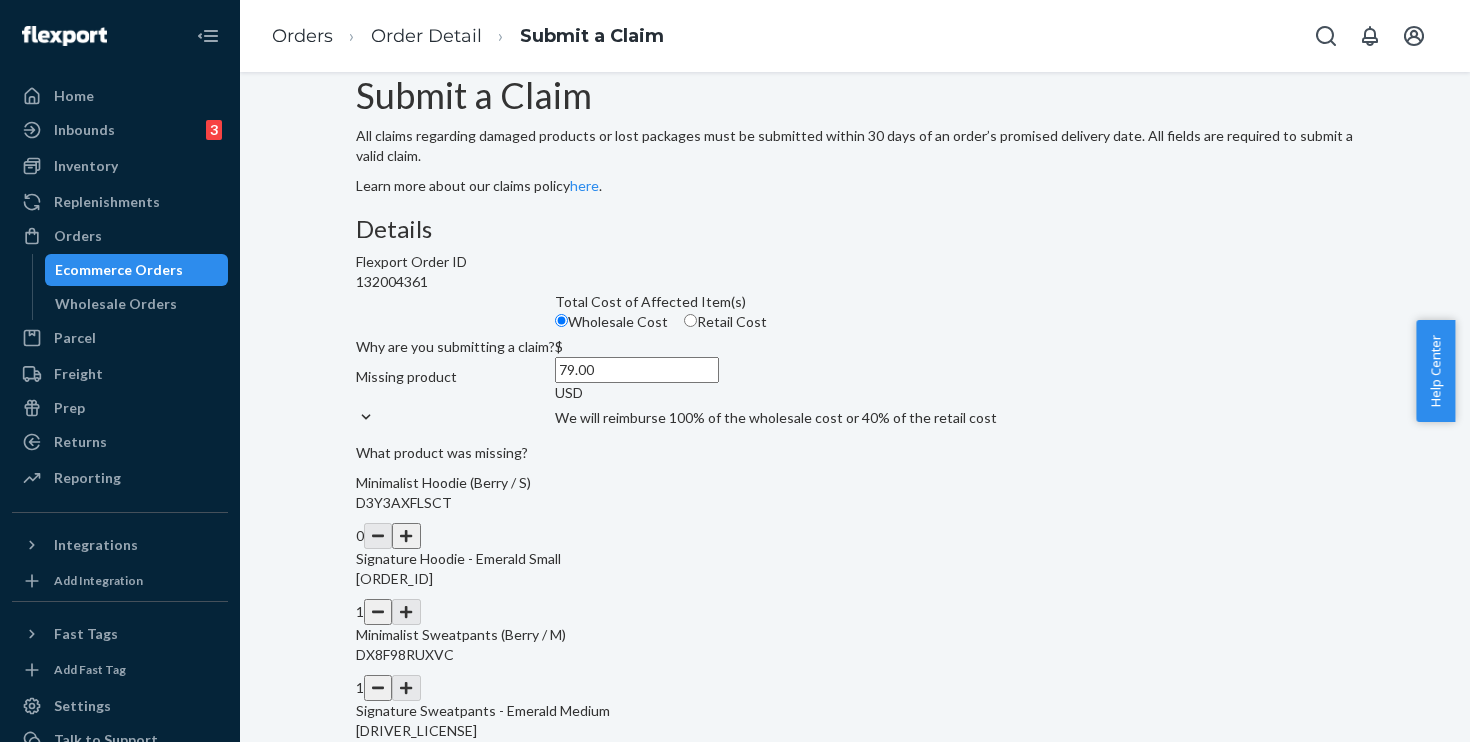 click on "Choose Files" at bounding box center (396, 1012) 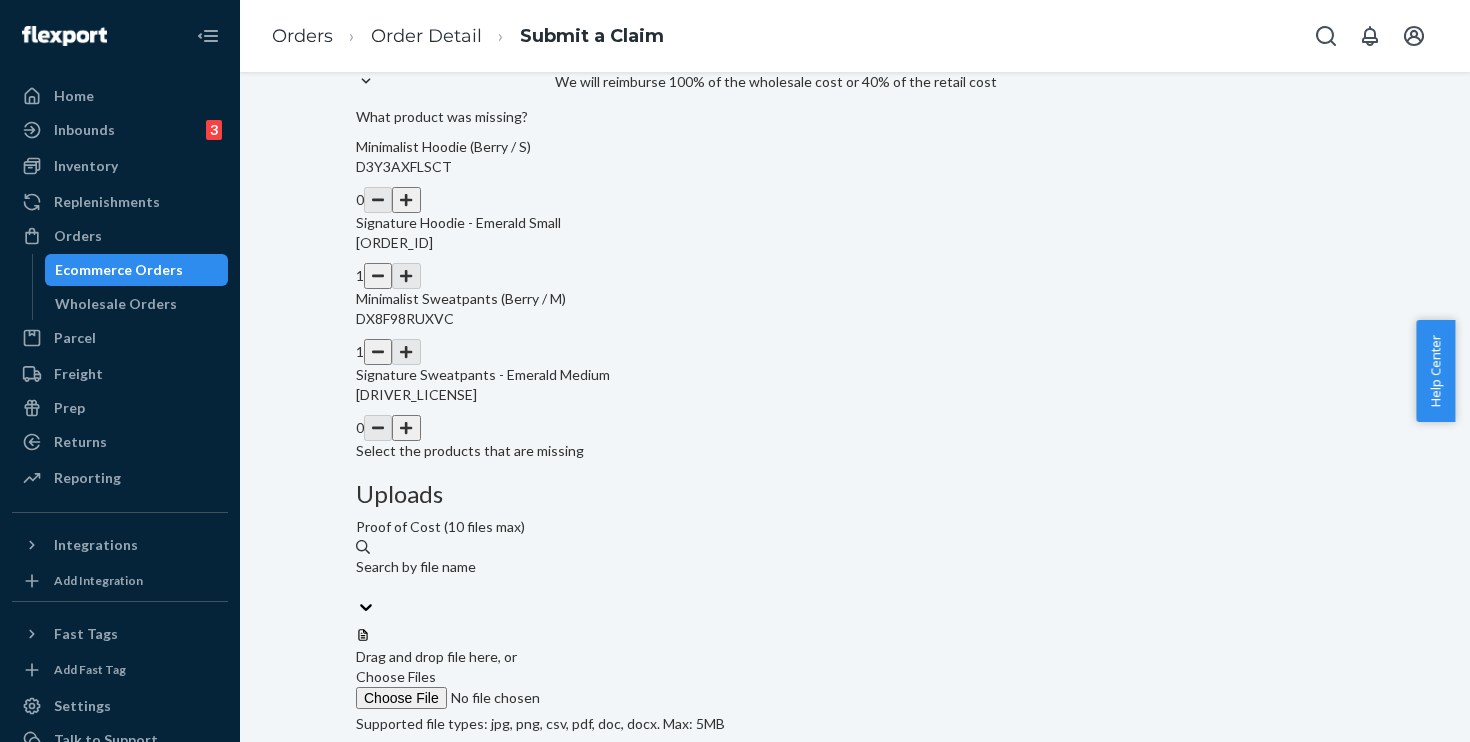 scroll, scrollTop: 363, scrollLeft: 0, axis: vertical 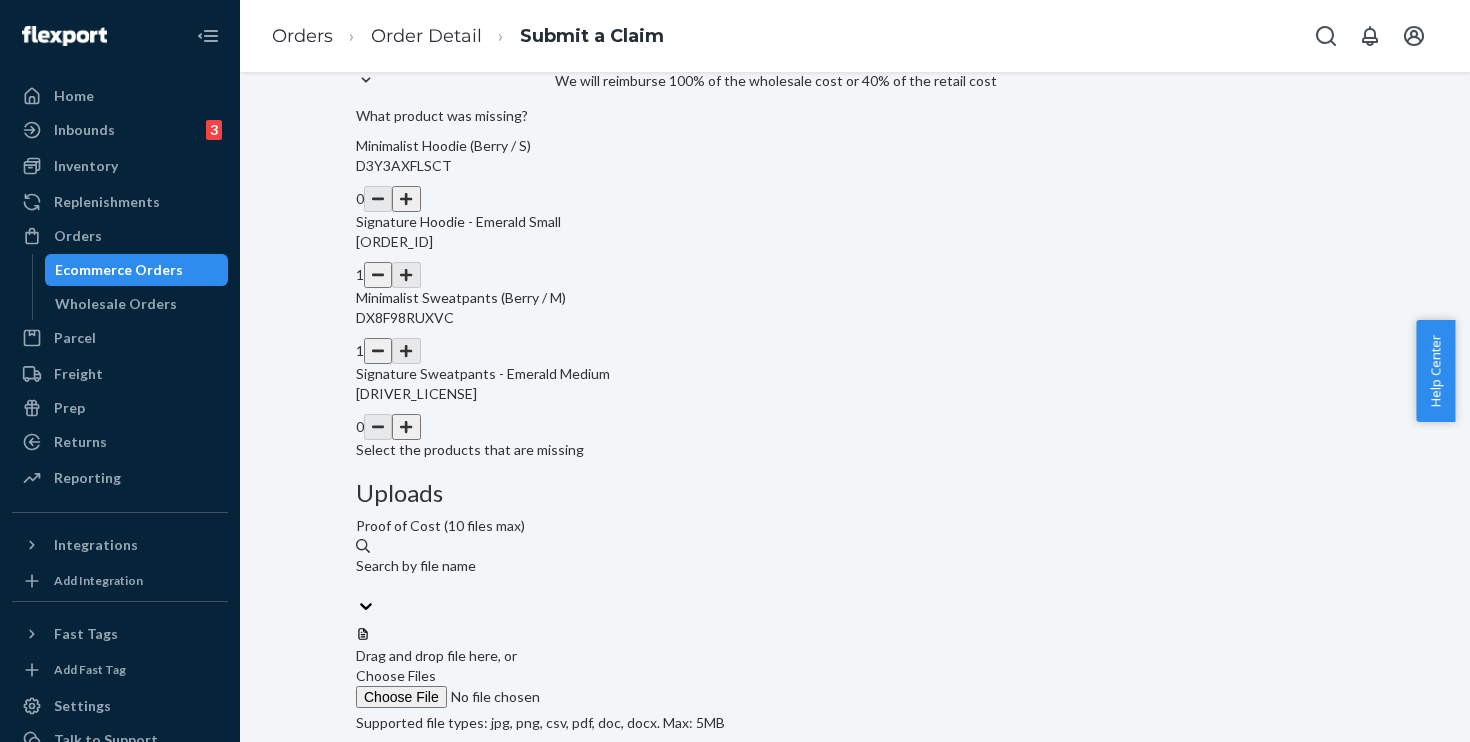 click on "Choose Files" at bounding box center [396, 832] 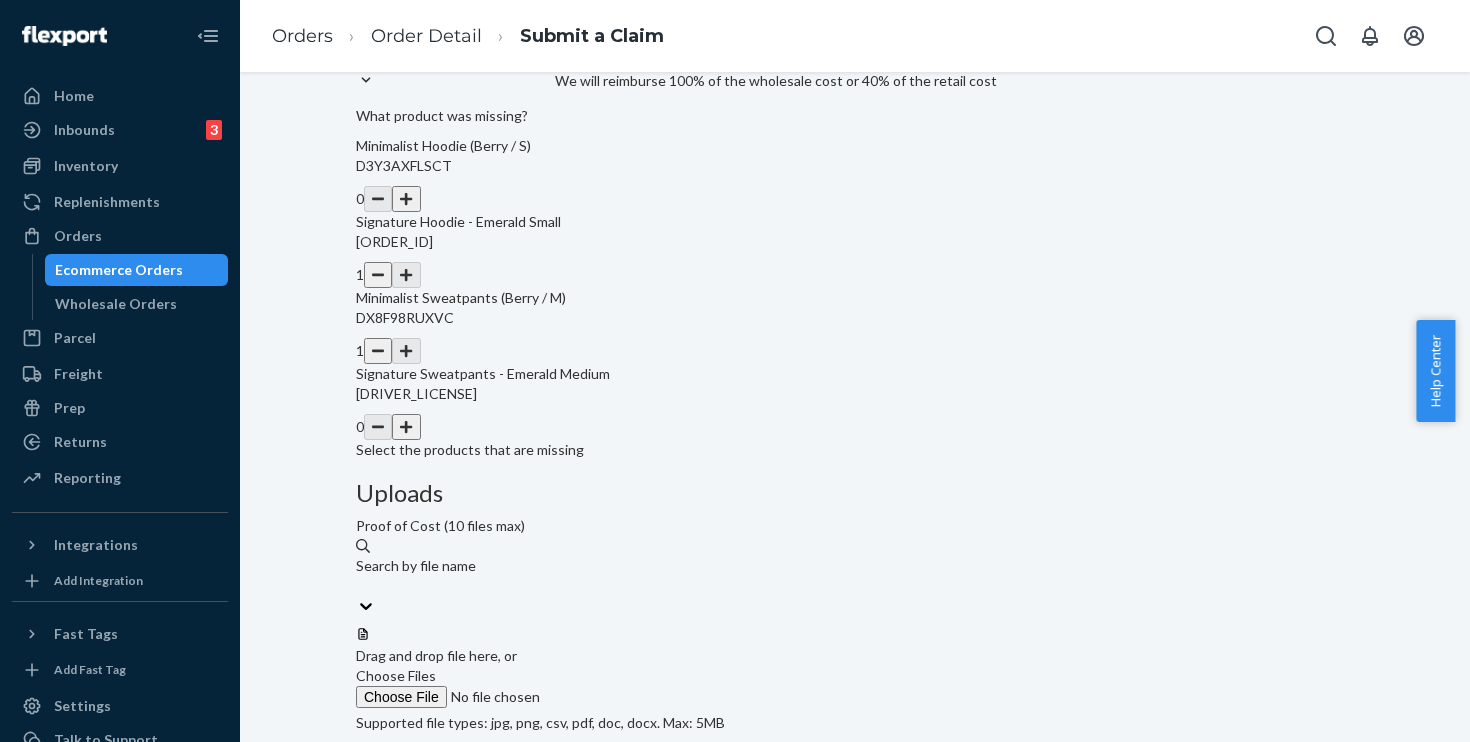 click on "Choose Files" at bounding box center [492, 854] 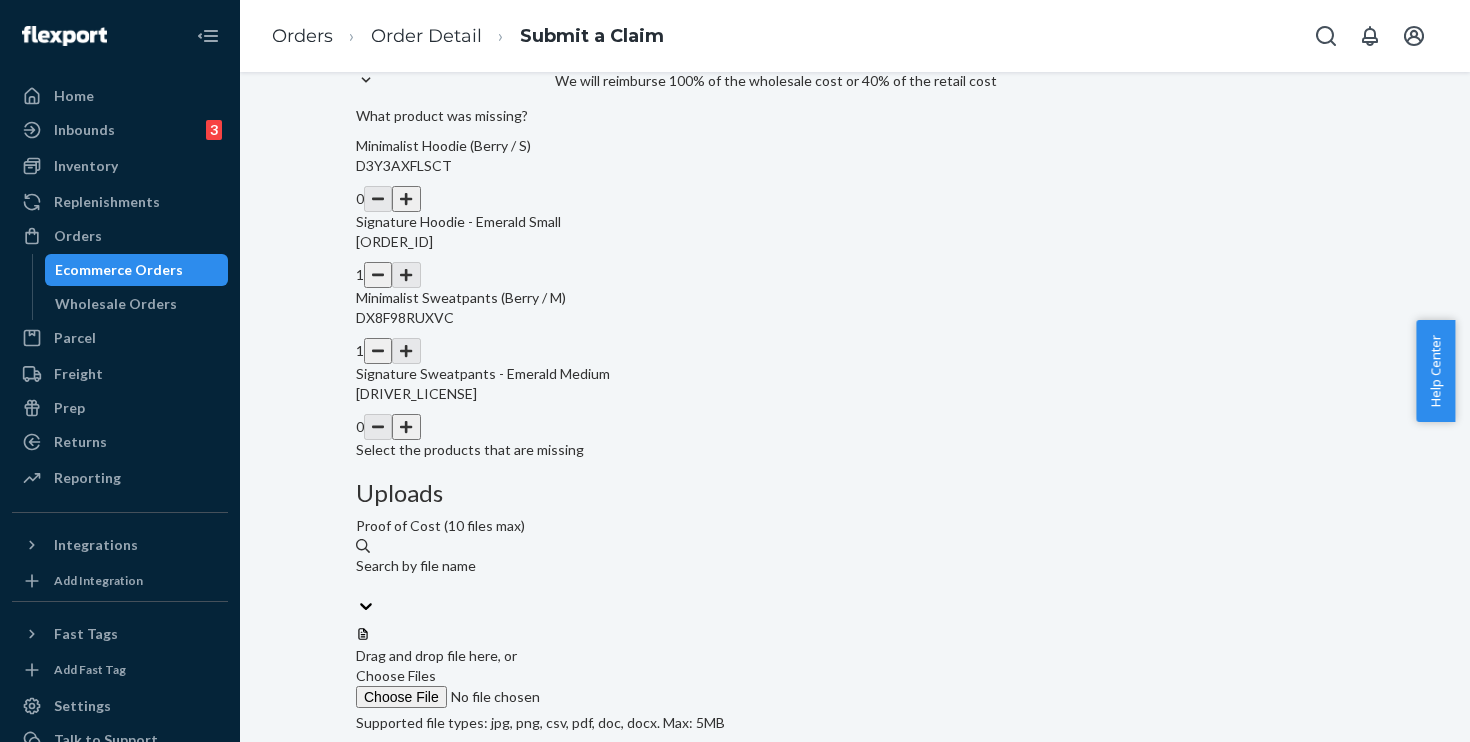 click on "Choose Files" at bounding box center (492, 844) 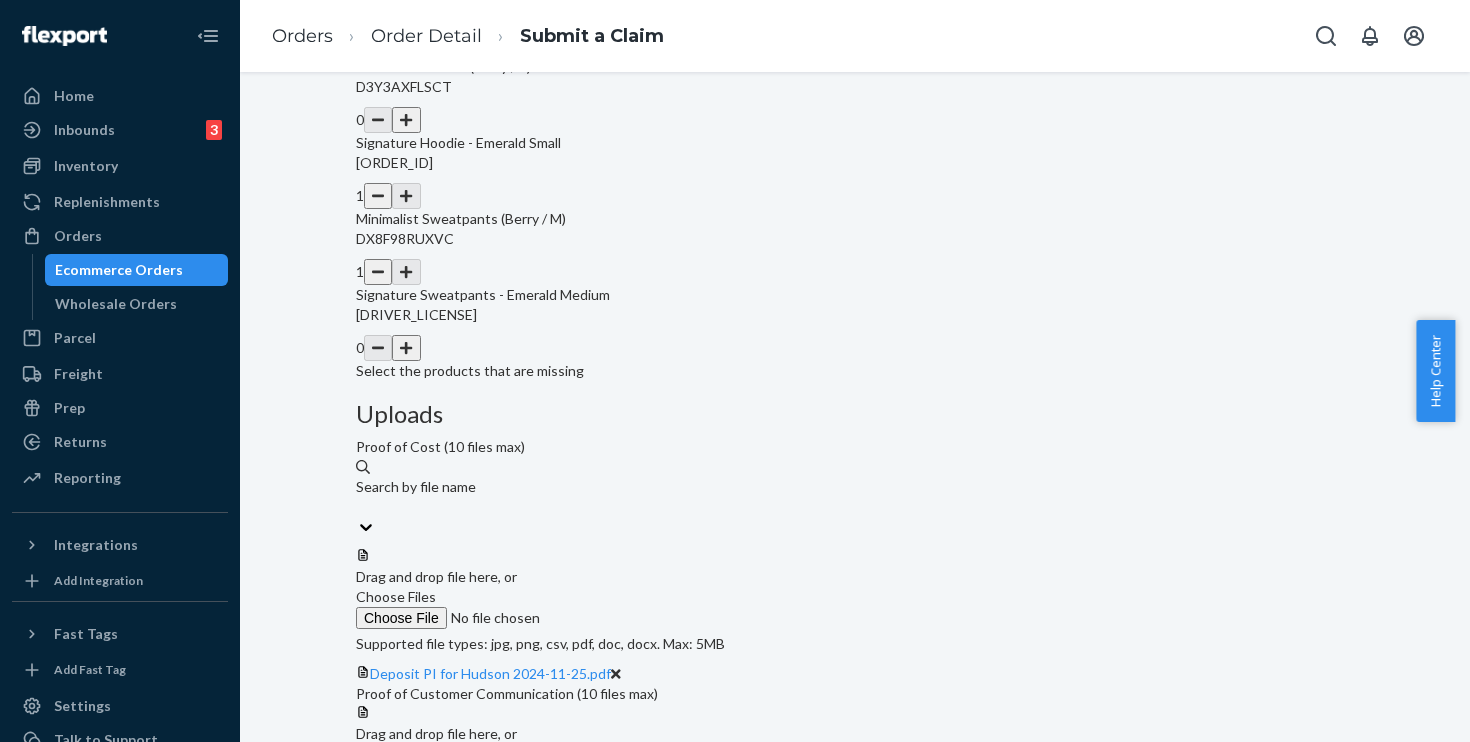 scroll, scrollTop: 728, scrollLeft: 0, axis: vertical 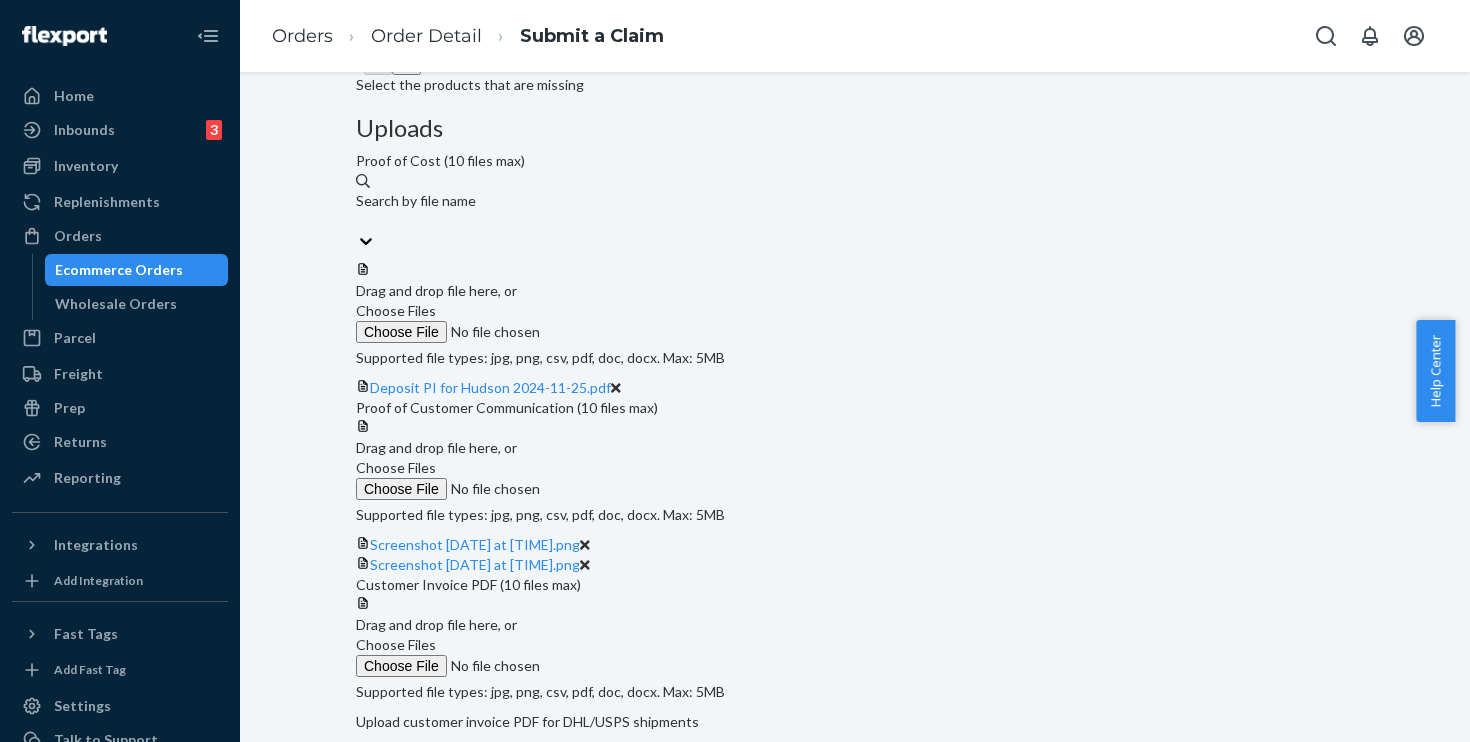 click on "Choose Files" at bounding box center (492, 489) 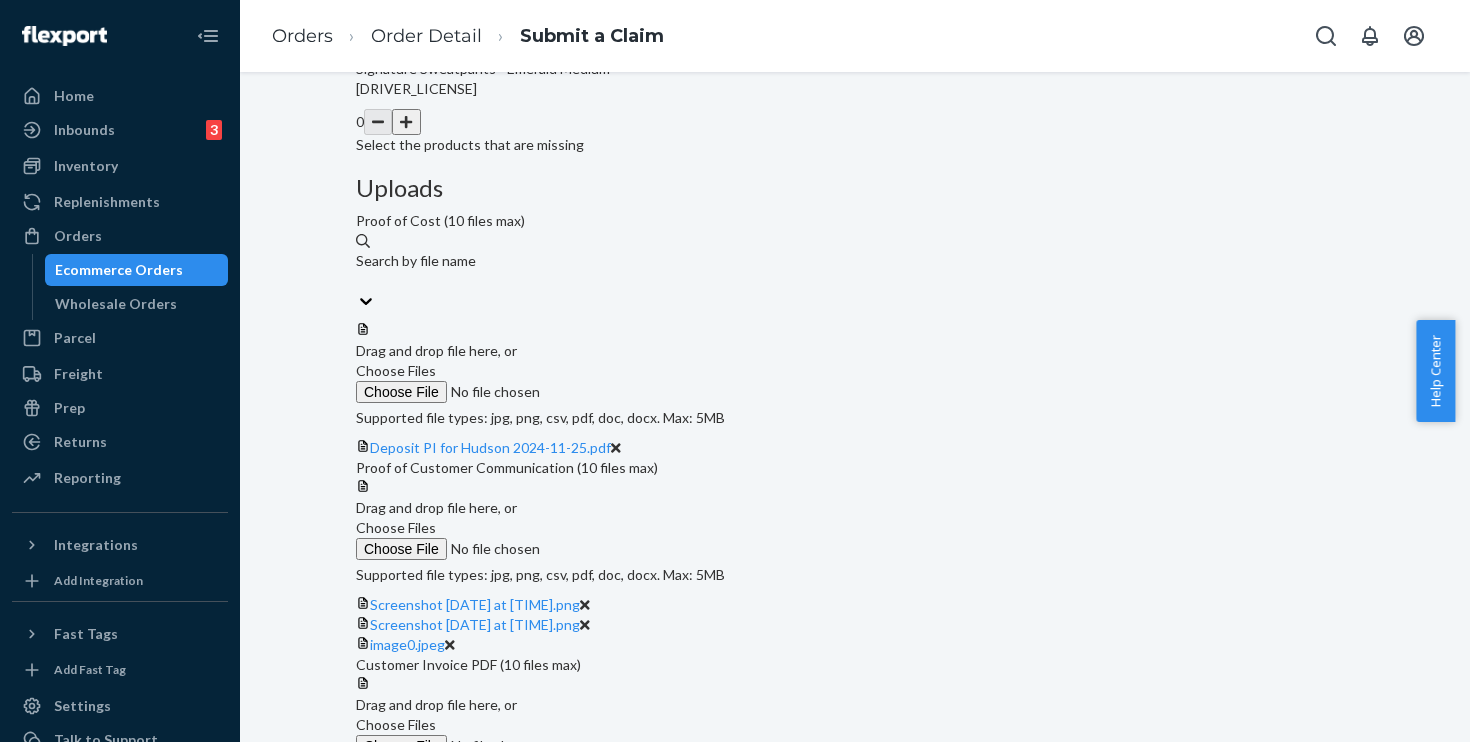 scroll, scrollTop: 667, scrollLeft: 0, axis: vertical 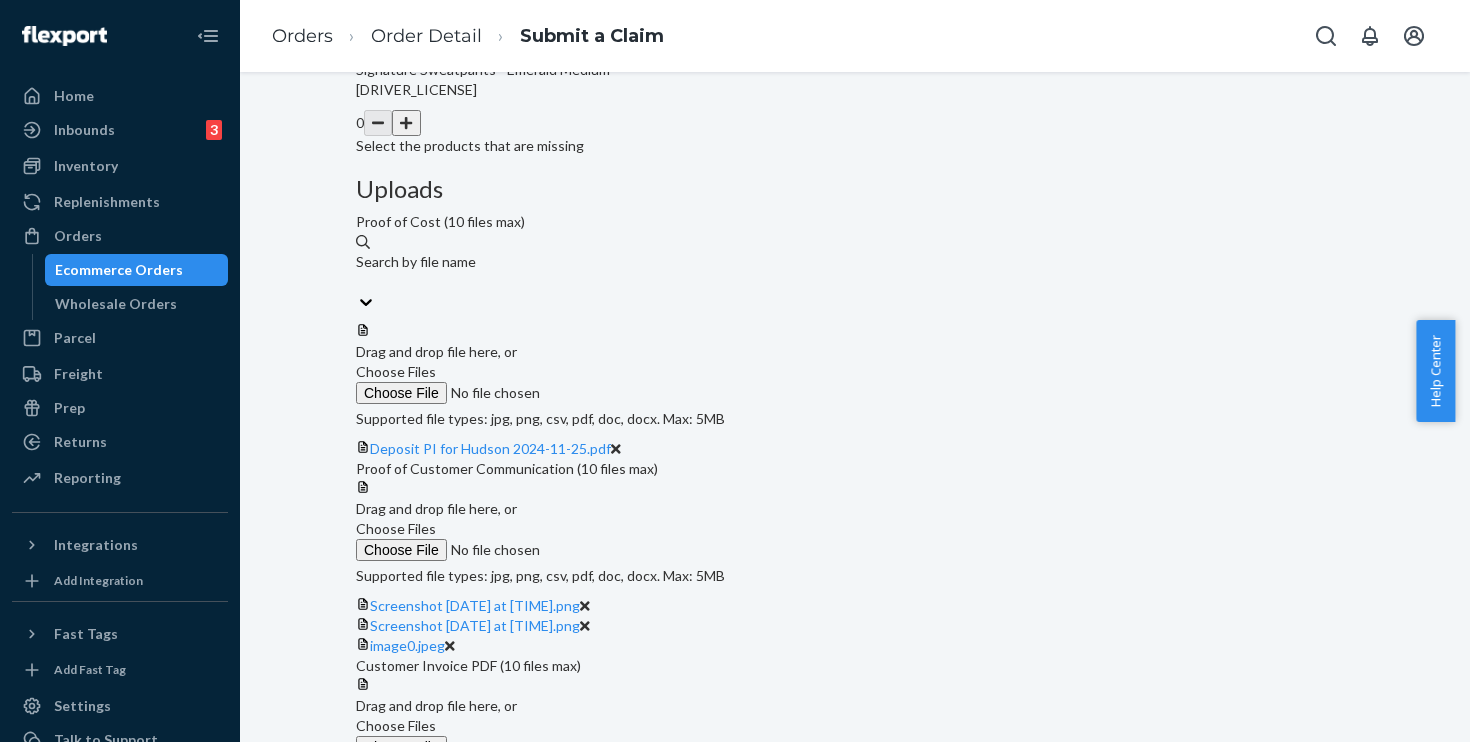 click on "Choose Files" at bounding box center (396, 528) 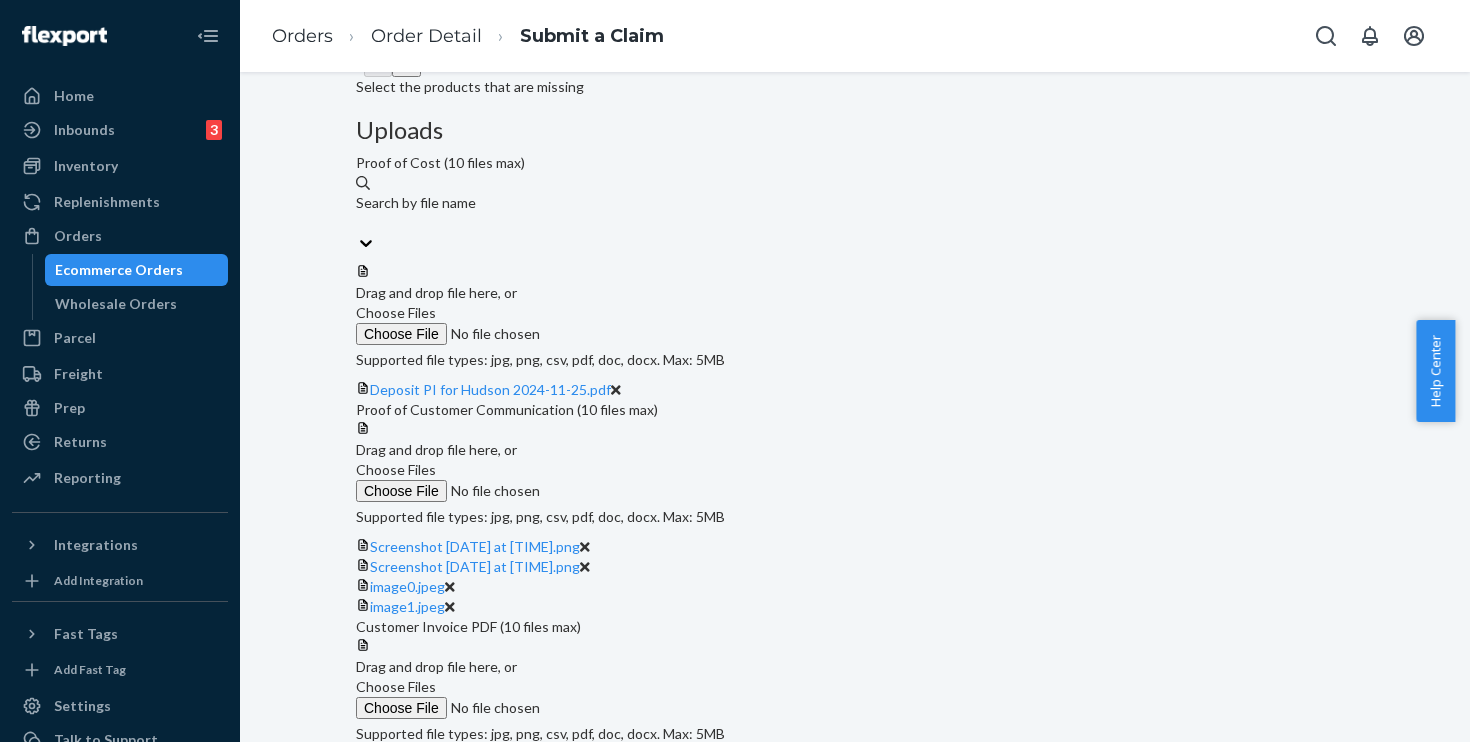 scroll, scrollTop: 931, scrollLeft: 0, axis: vertical 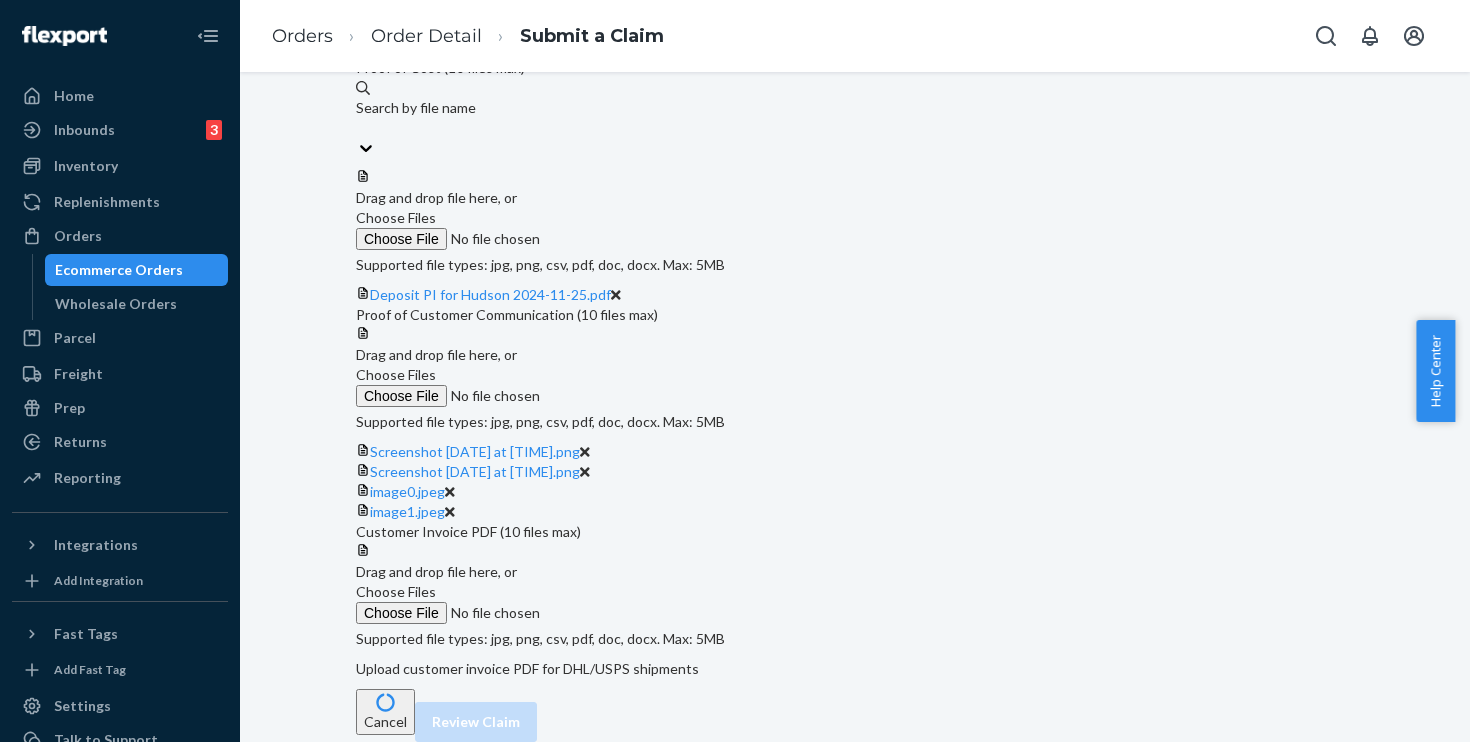 click on "Choose Files" at bounding box center [396, 591] 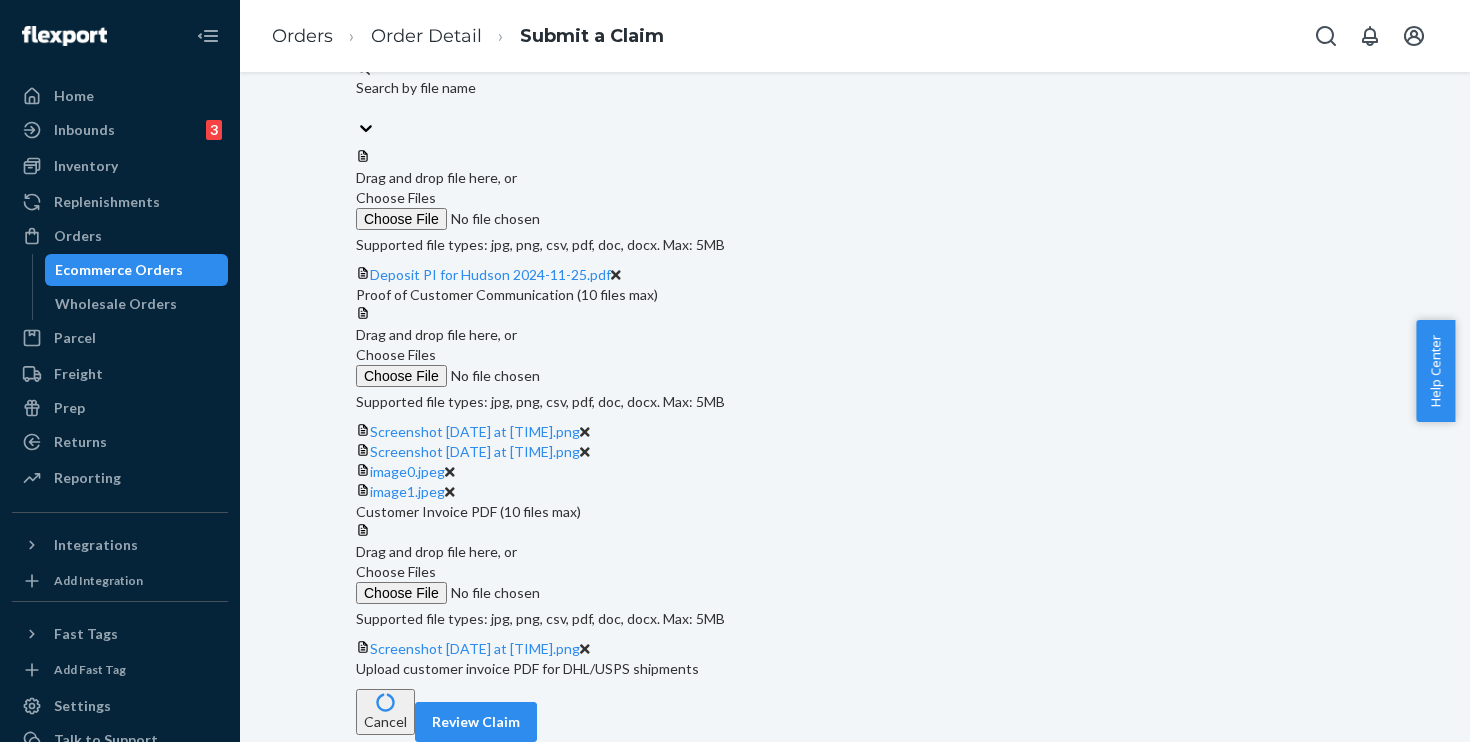scroll, scrollTop: 1009, scrollLeft: 0, axis: vertical 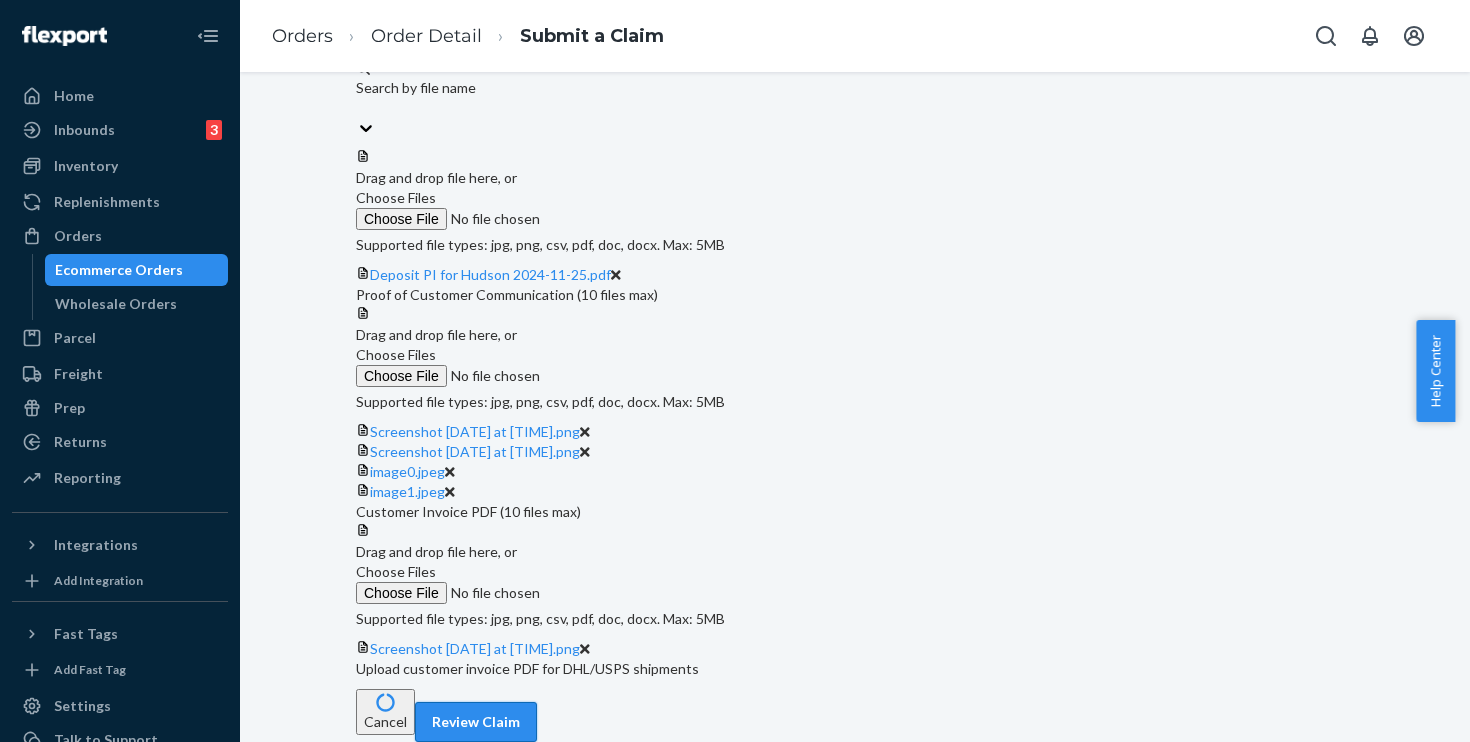 click on "Review Claim" at bounding box center (476, 722) 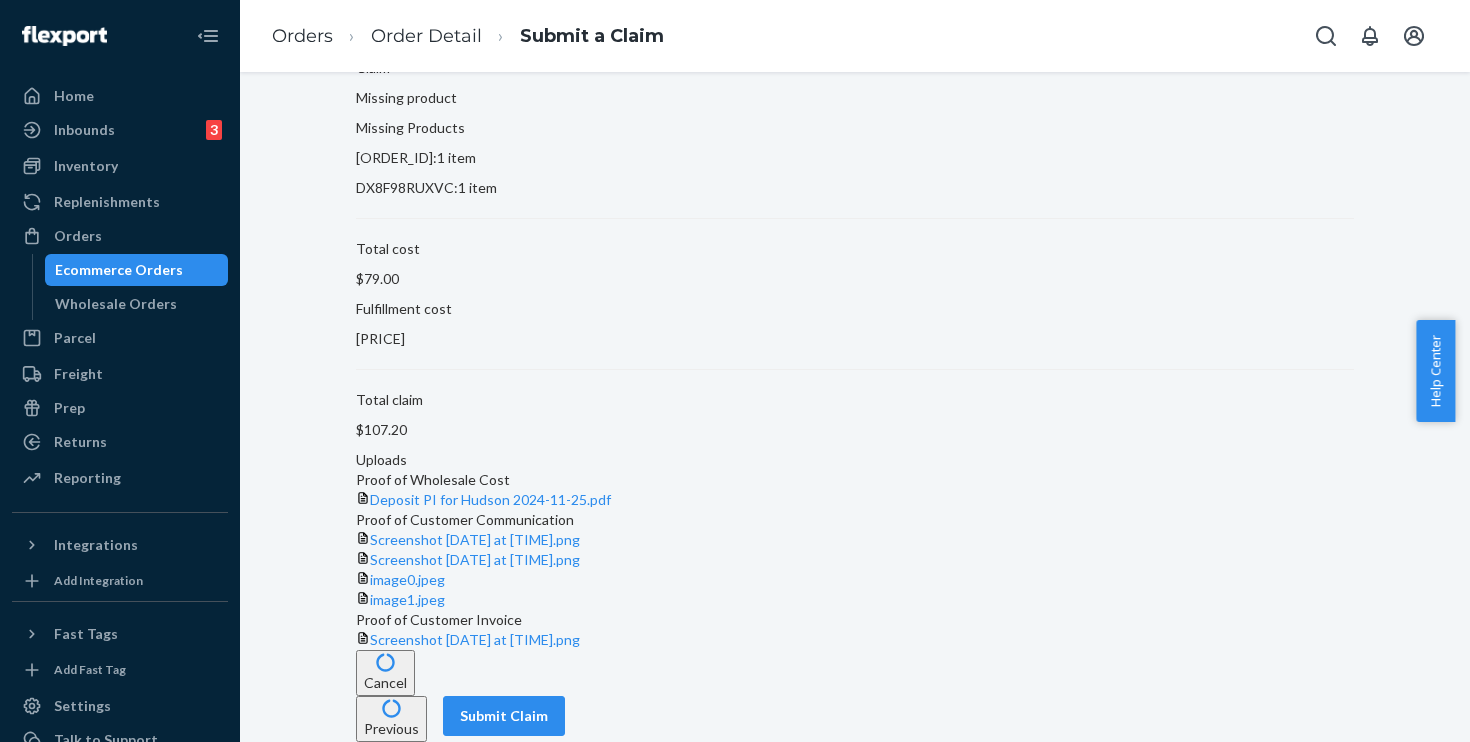 scroll, scrollTop: 421, scrollLeft: 0, axis: vertical 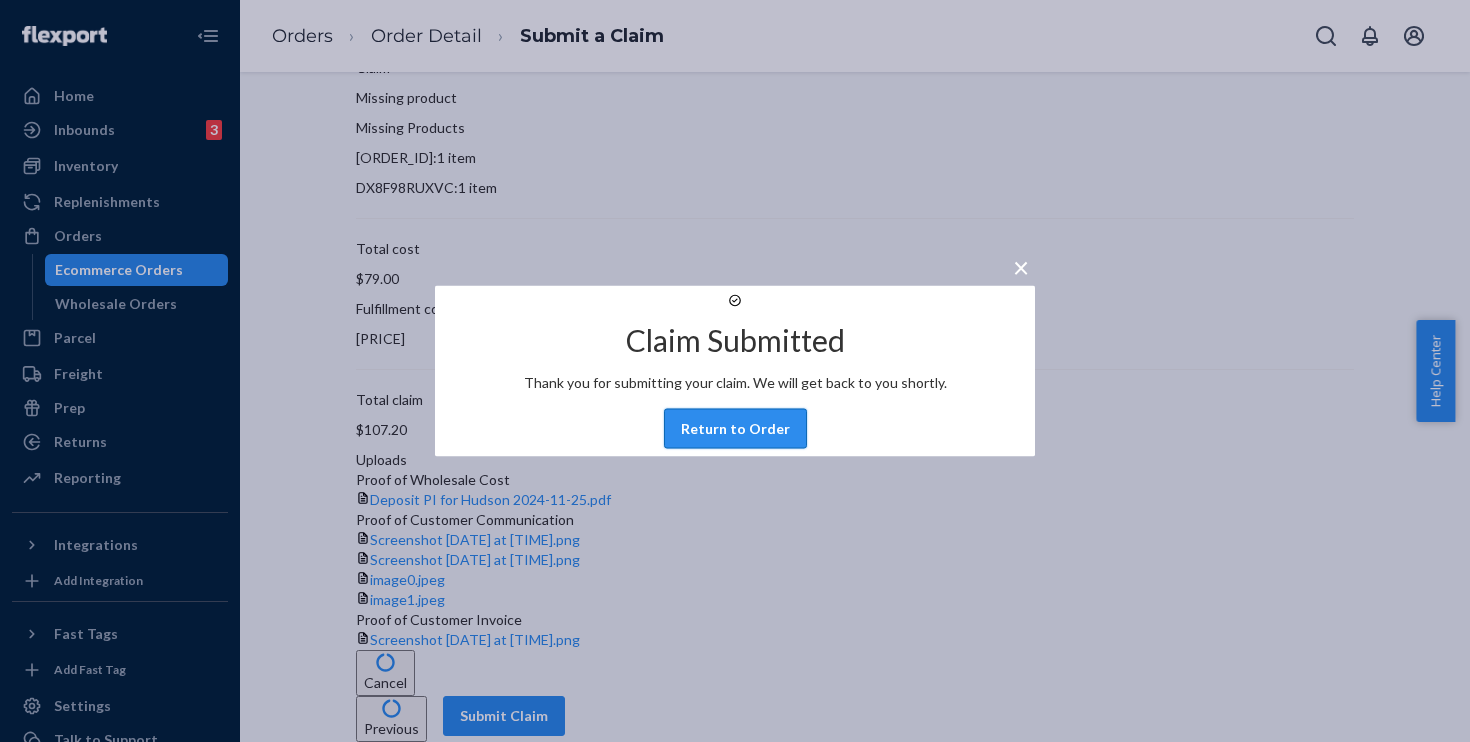click on "Return to Order" at bounding box center [735, 429] 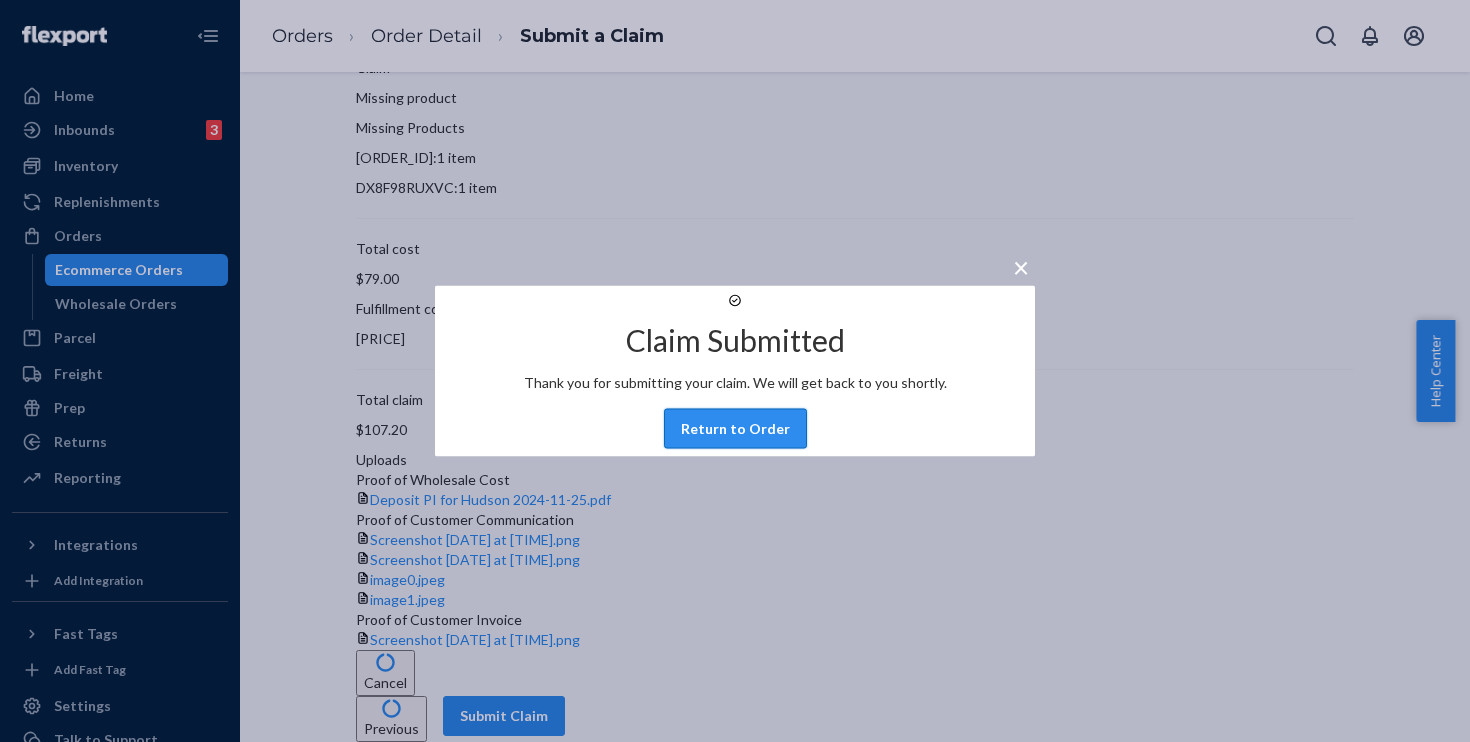 scroll, scrollTop: 0, scrollLeft: 0, axis: both 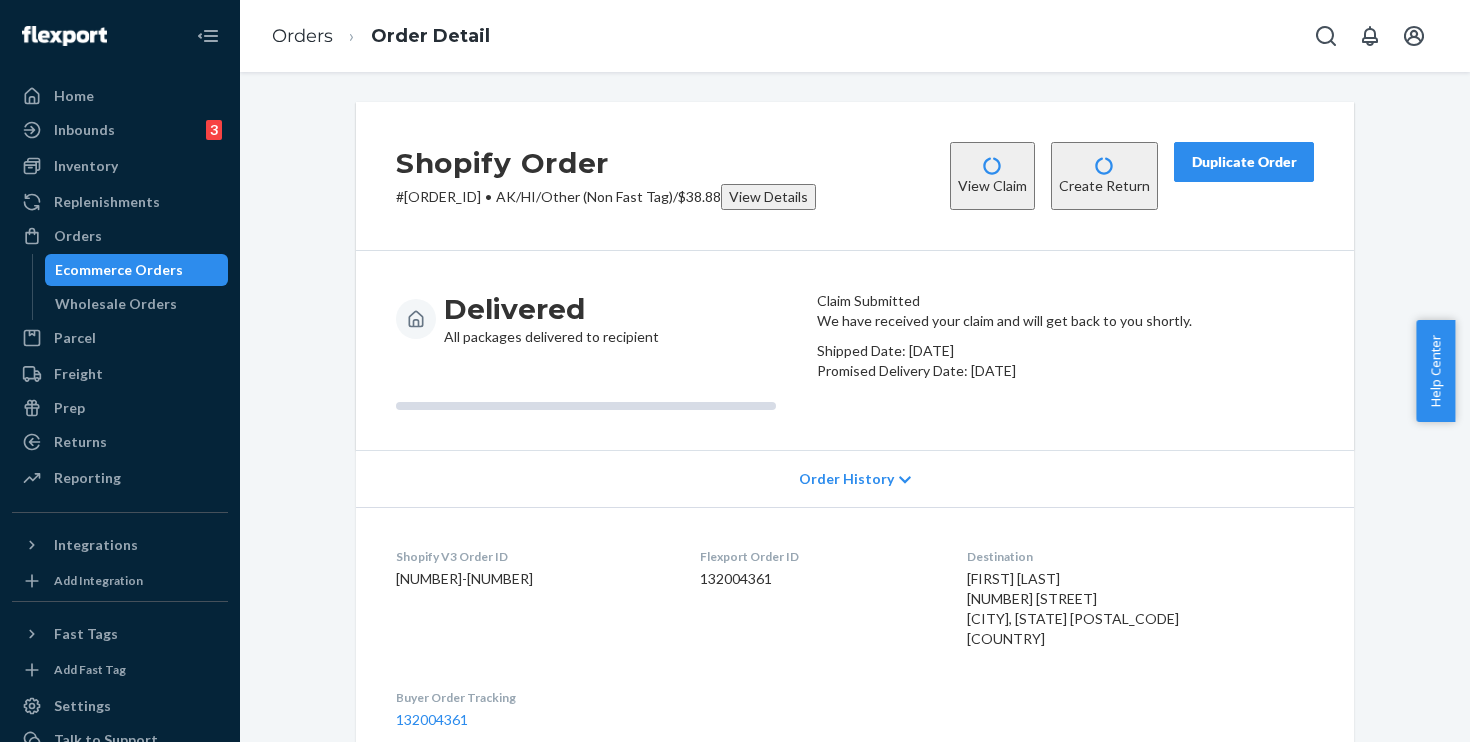 click on "View Claim" at bounding box center [992, 176] 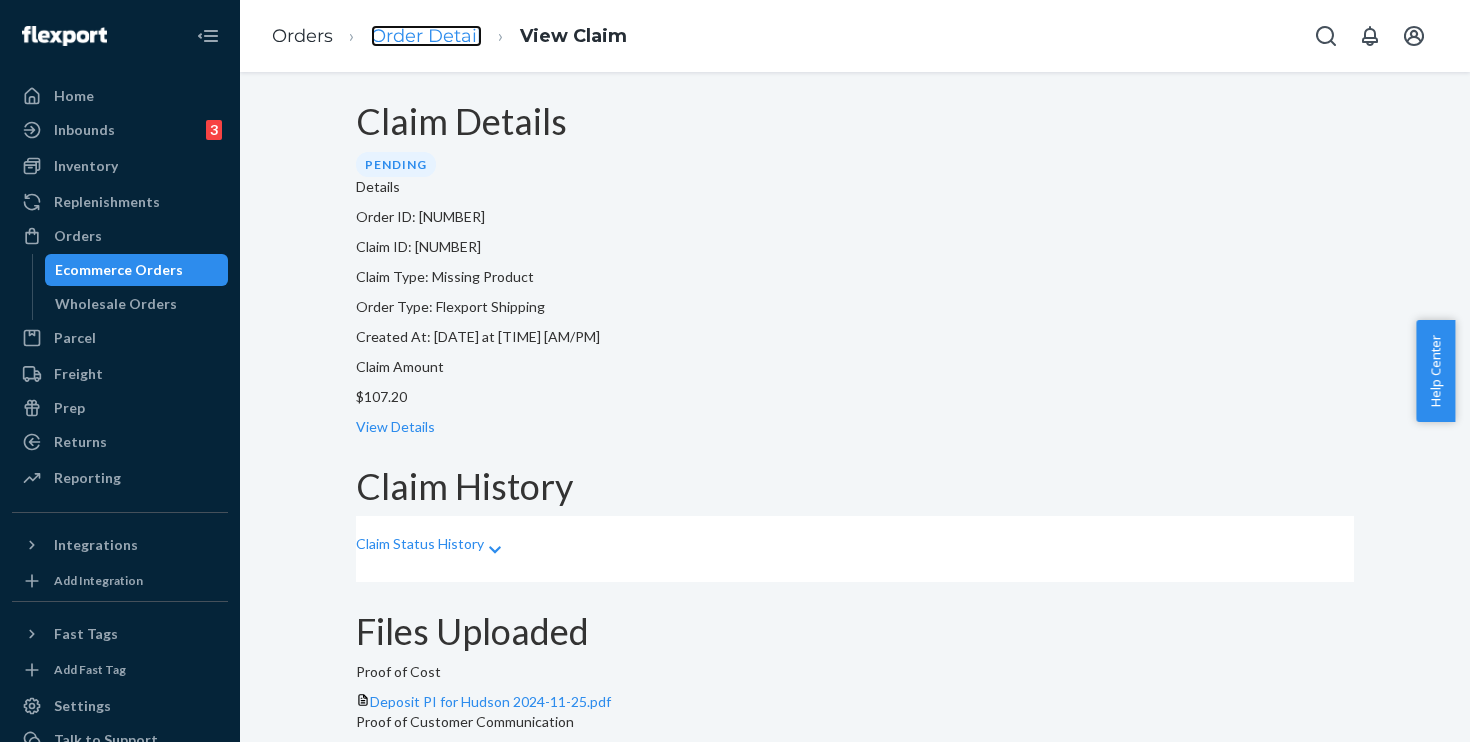 click on "Order Detail" at bounding box center (426, 36) 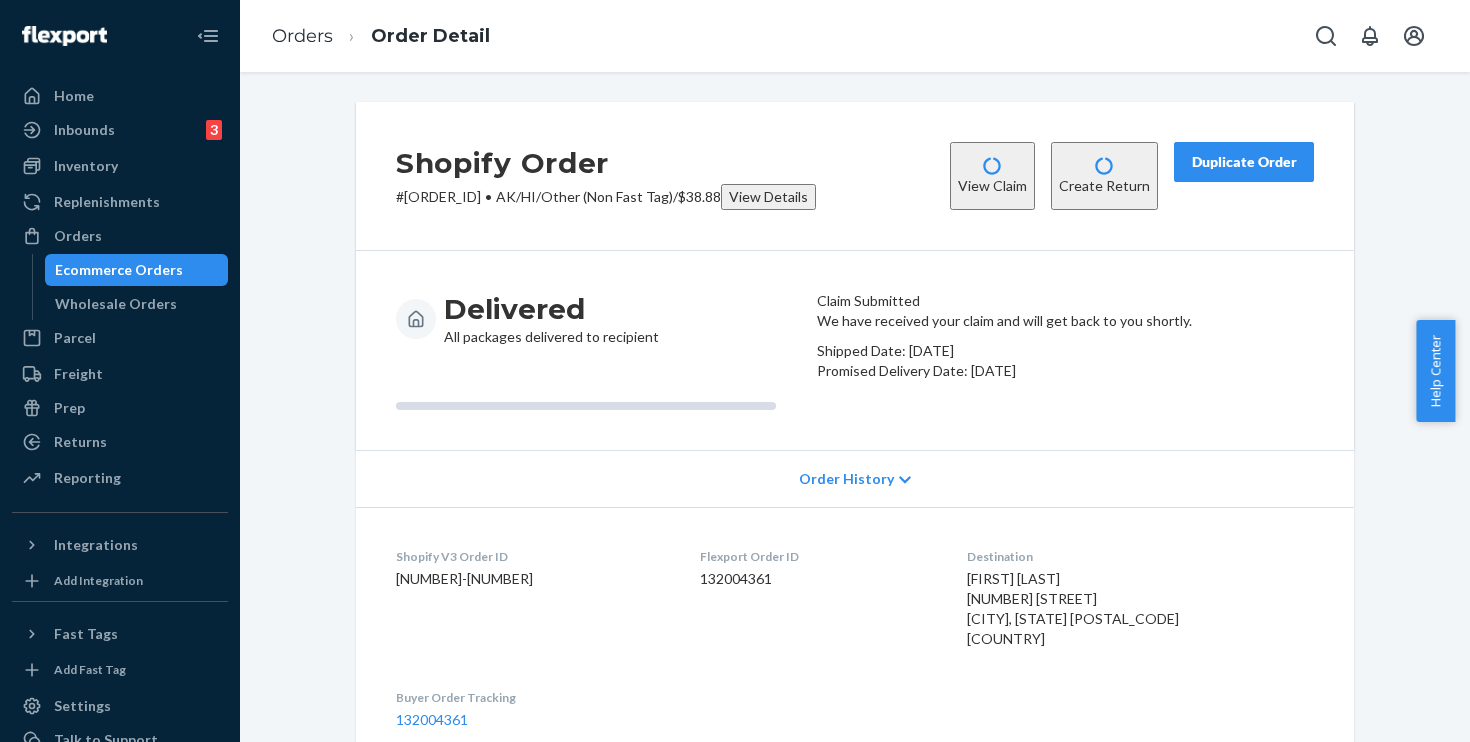 click on "Duplicate Order" at bounding box center (1244, 162) 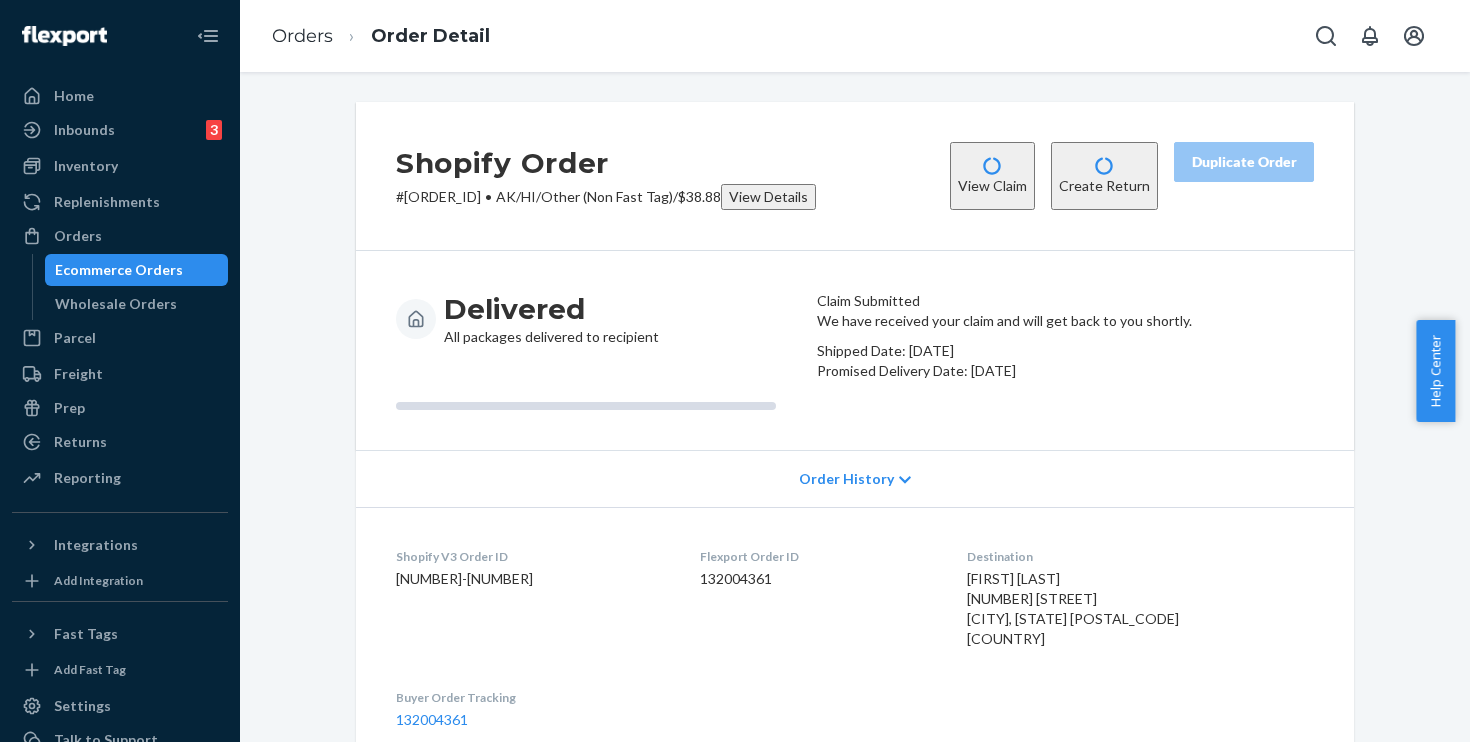 click on "Shopify Order # [ORDER_ID] • AK/HI/Other (Non Fast Tag)  /  [PRICE] View Details View Claim Create Return Duplicate Order" at bounding box center (855, 176) 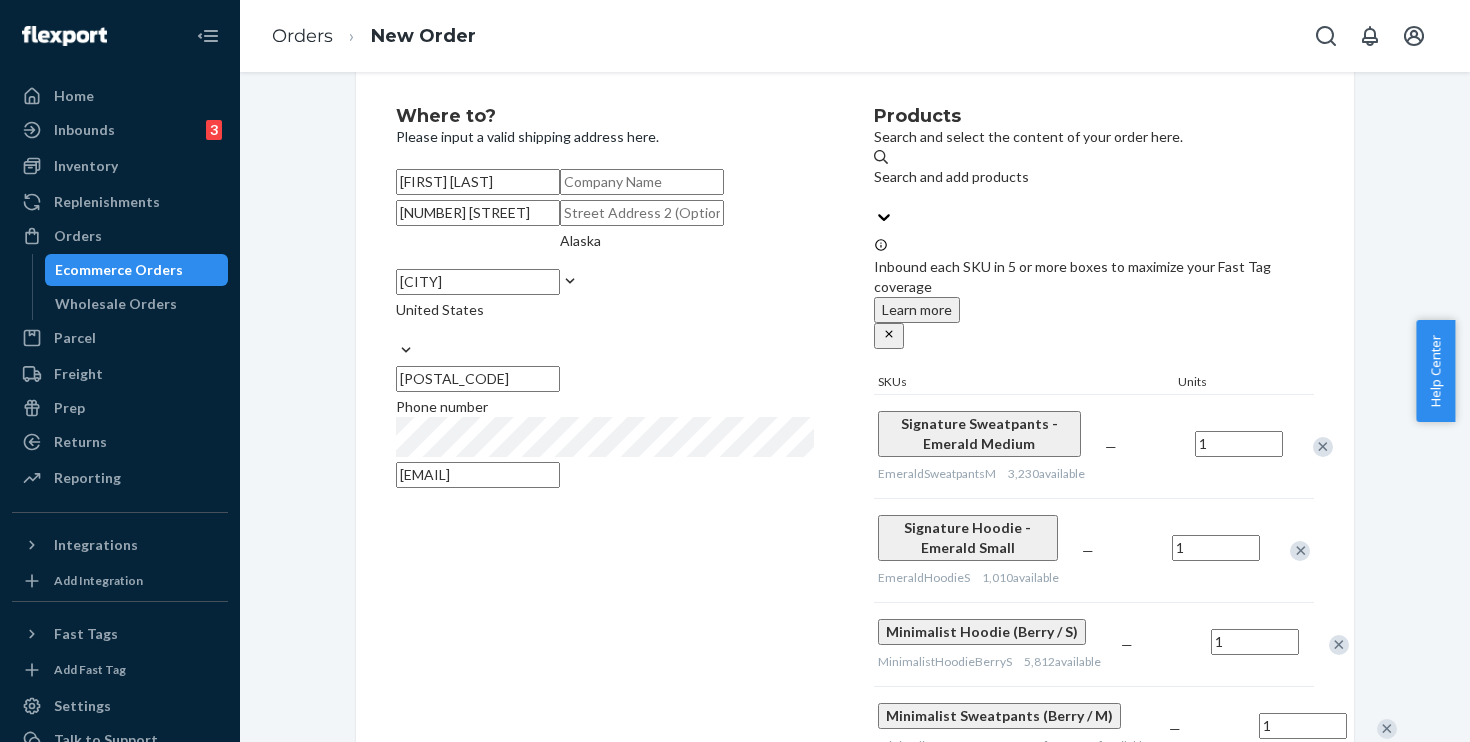 scroll, scrollTop: 71, scrollLeft: 0, axis: vertical 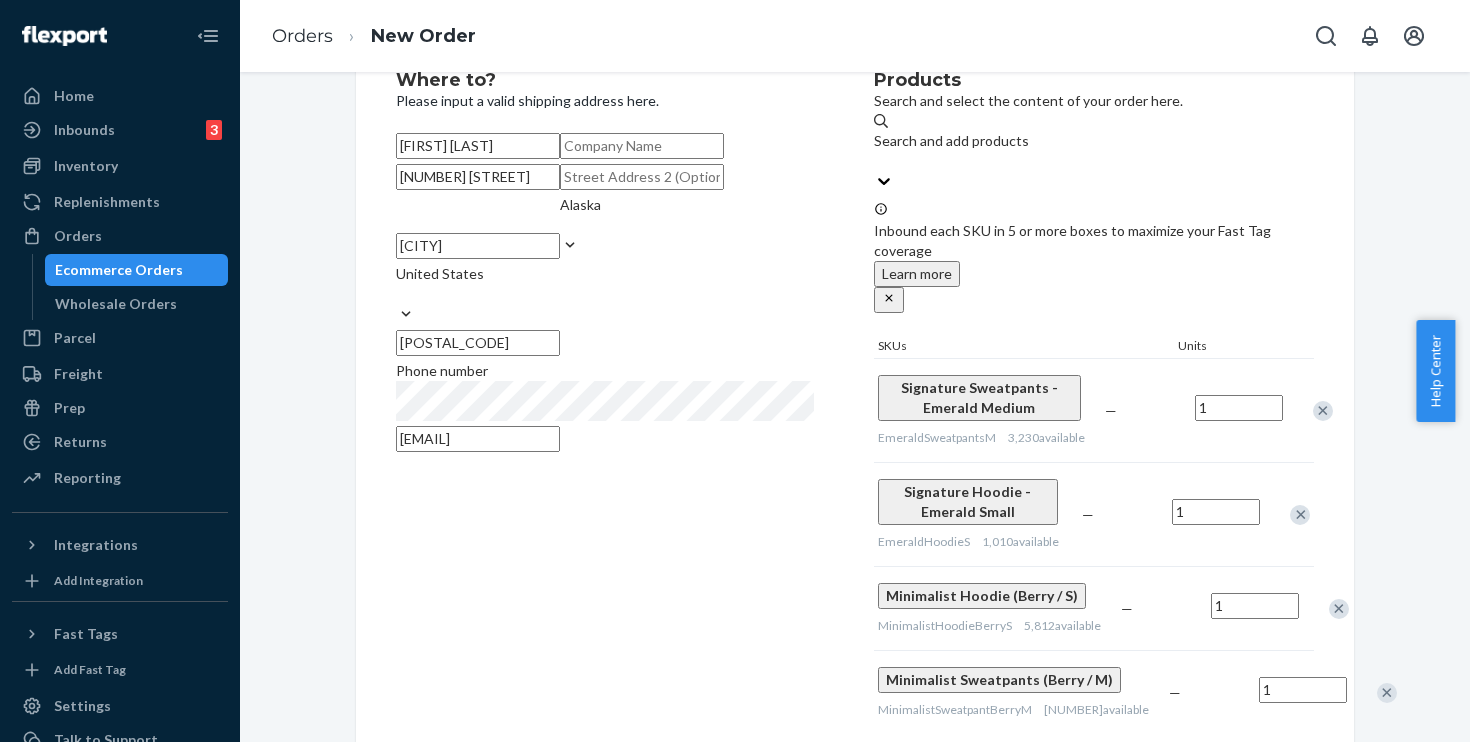 click at bounding box center (1323, 411) 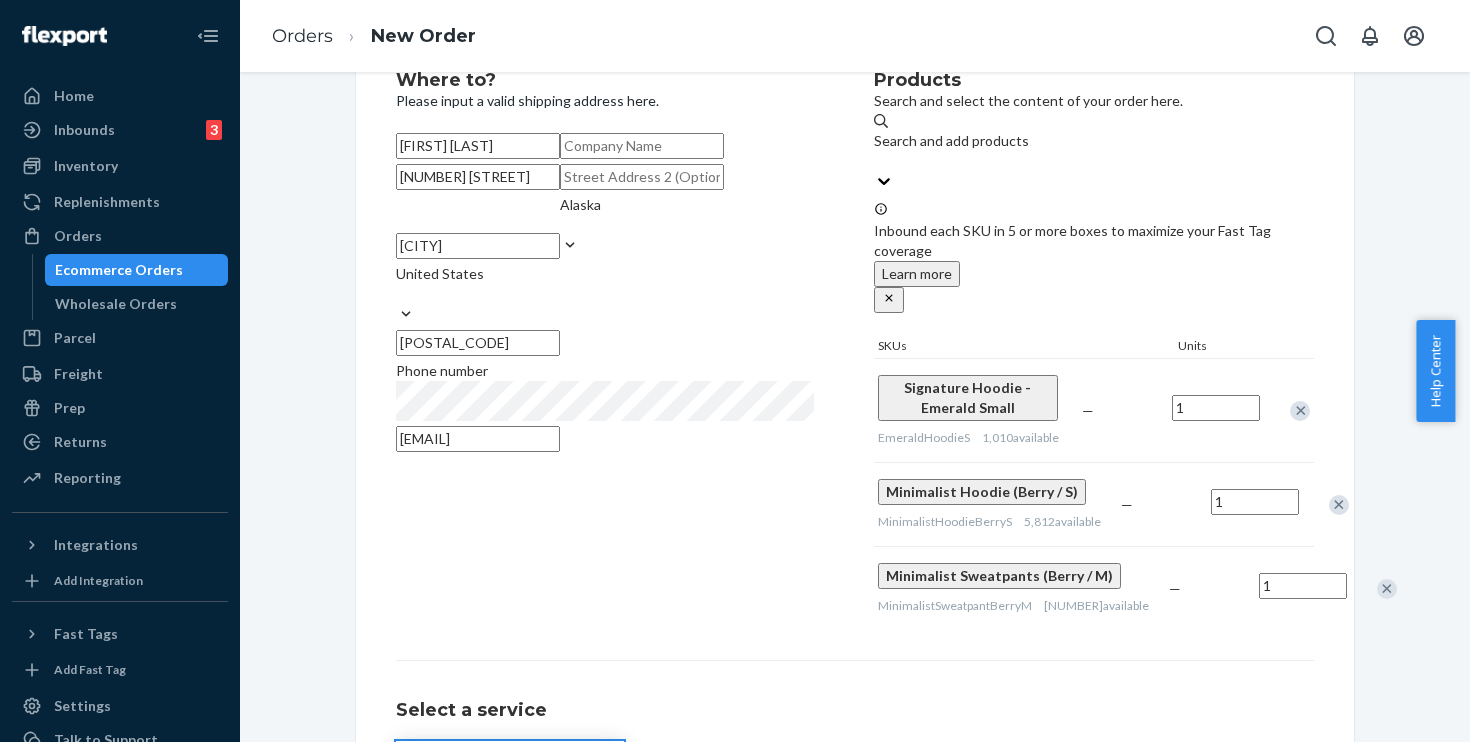 click at bounding box center [1339, 505] 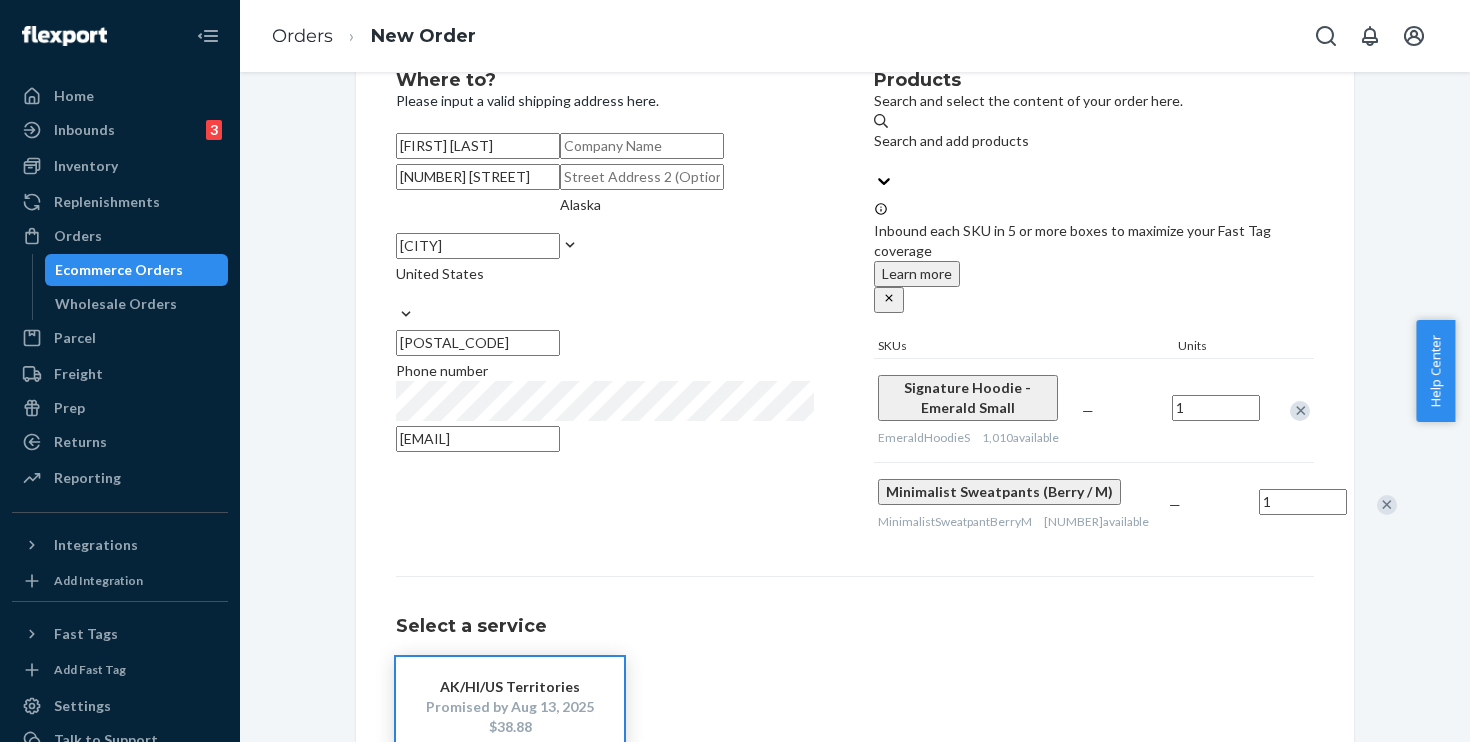 click on "Products Search and select the content of your order here. Search and add products Inbound each SKU in 5 or more boxes to maximize your Fast Tag coverage Learn more SKUs Units Signature Hoodie - Emerald Small EmeraldHoodieS [NUMBER]  available — 1 Minimalist Sweatpants (Berry / M) MinimalistSweatpantBerryM [NUMBER]  available — 1" at bounding box center [1094, 308] 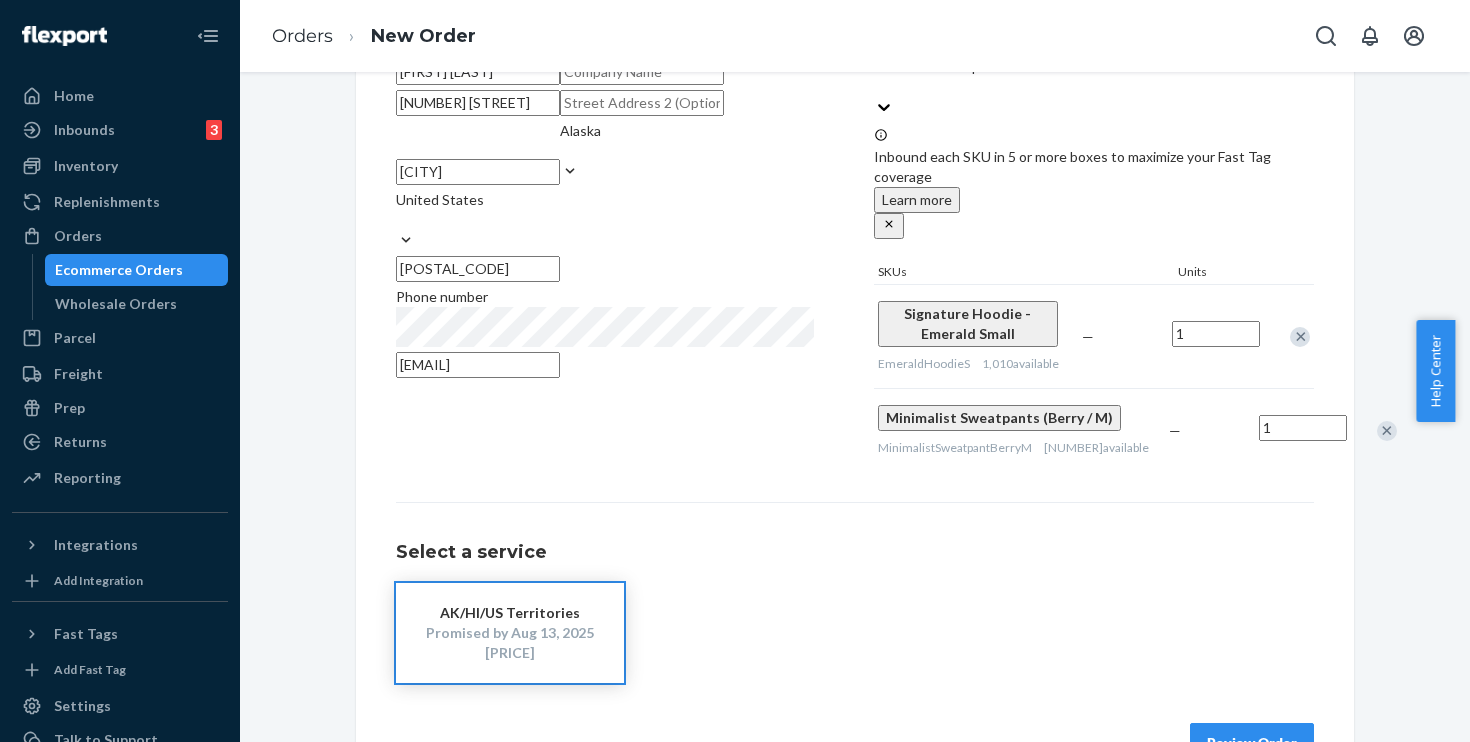 scroll, scrollTop: 268, scrollLeft: 0, axis: vertical 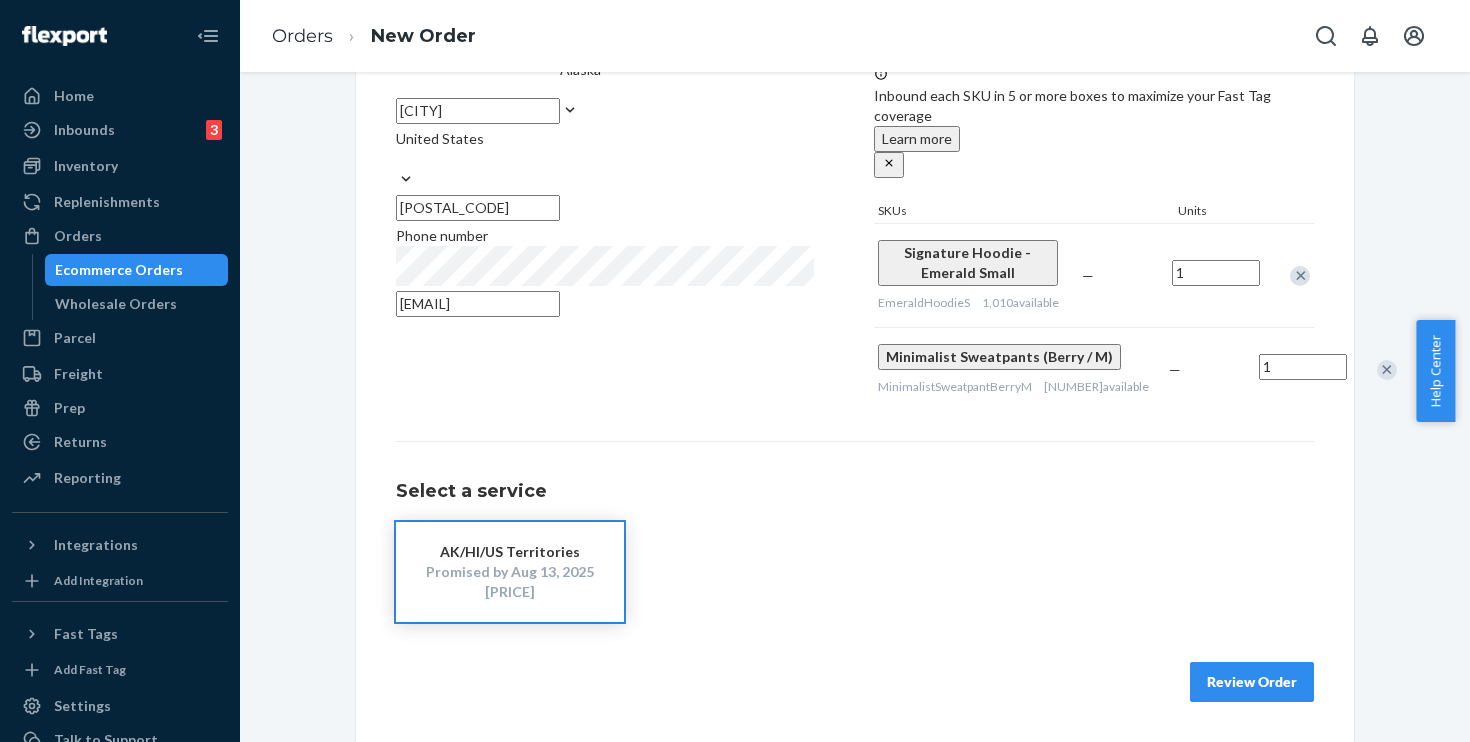 click on "Review Order" at bounding box center [1252, 682] 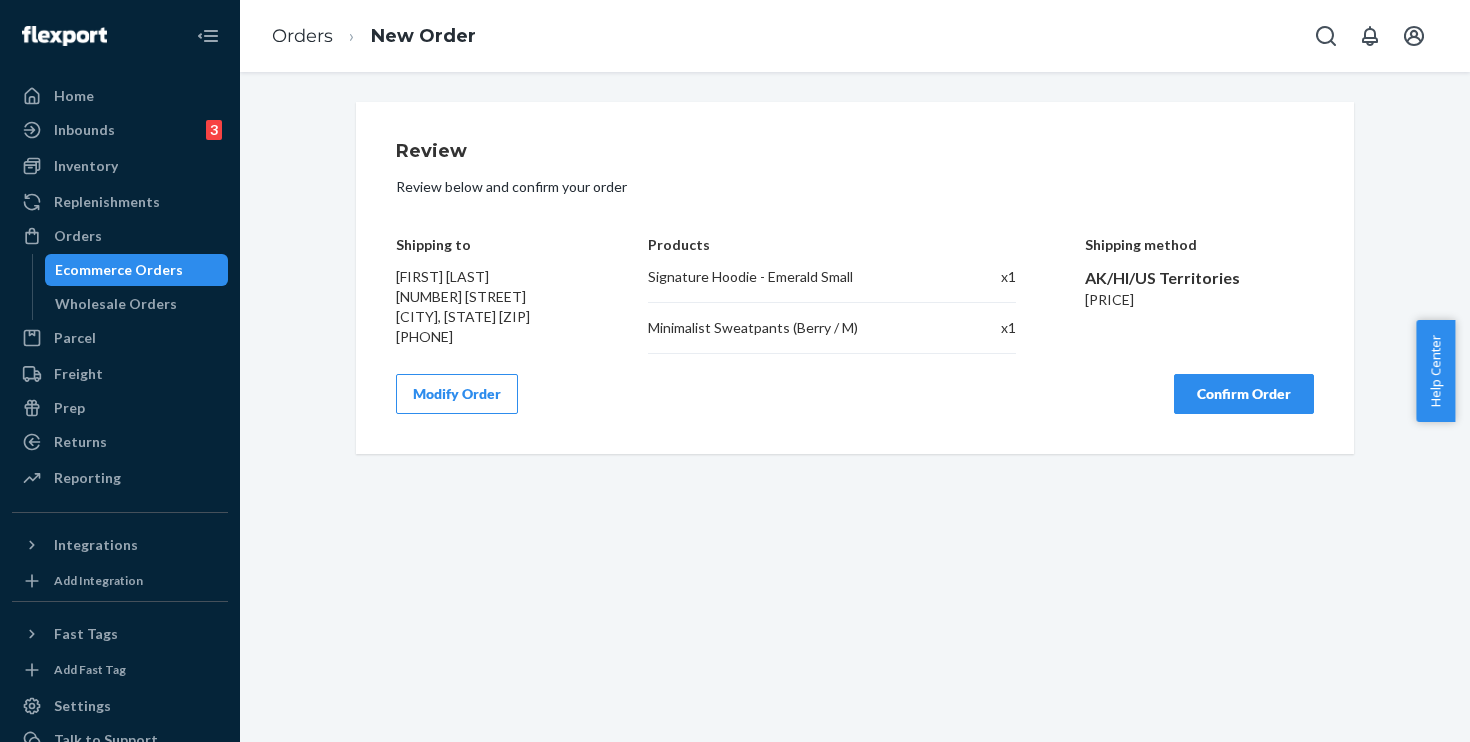 scroll, scrollTop: 0, scrollLeft: 0, axis: both 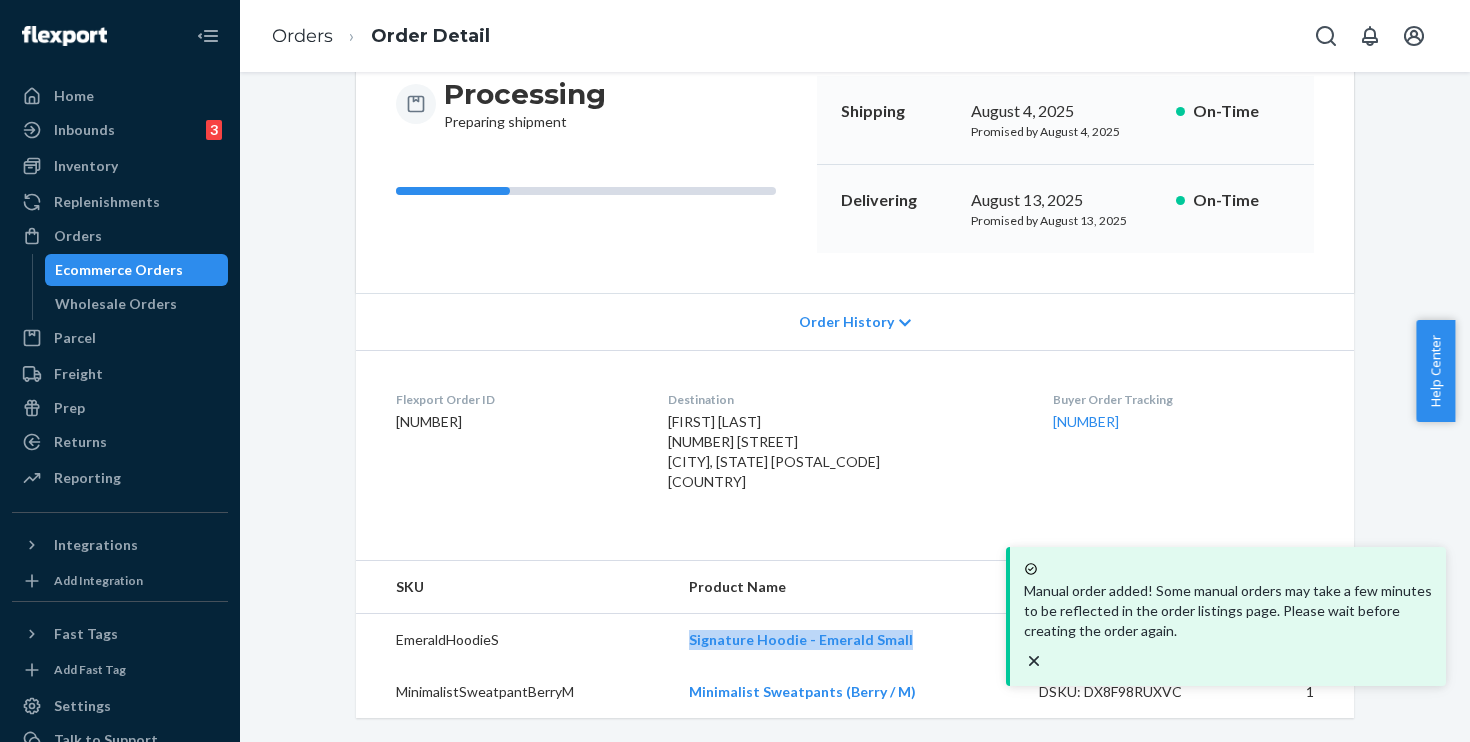 drag, startPoint x: 931, startPoint y: 645, endPoint x: 655, endPoint y: 638, distance: 276.08875 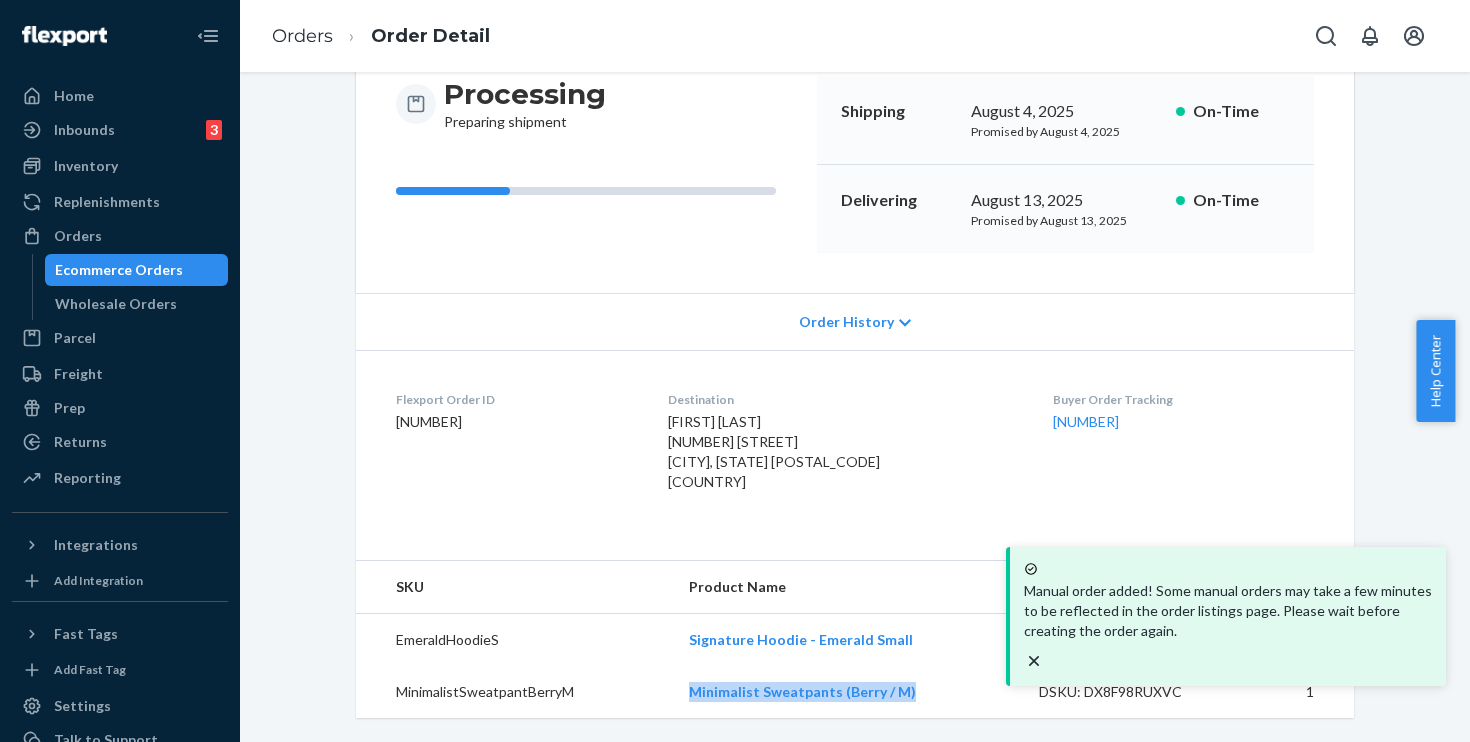 drag, startPoint x: 776, startPoint y: 683, endPoint x: 689, endPoint y: 684, distance: 87.005745 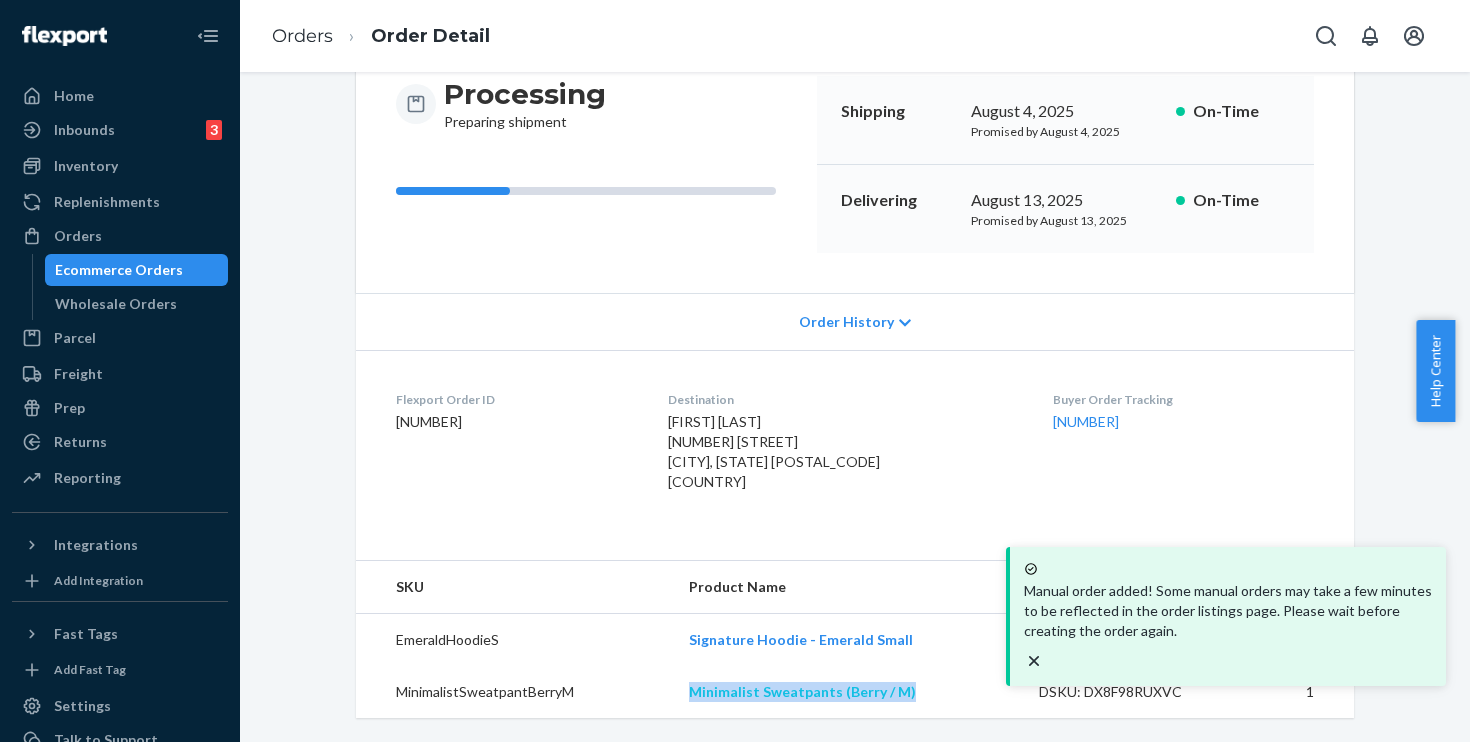 copy on "Minimalist Sweatpants (Berry / M)" 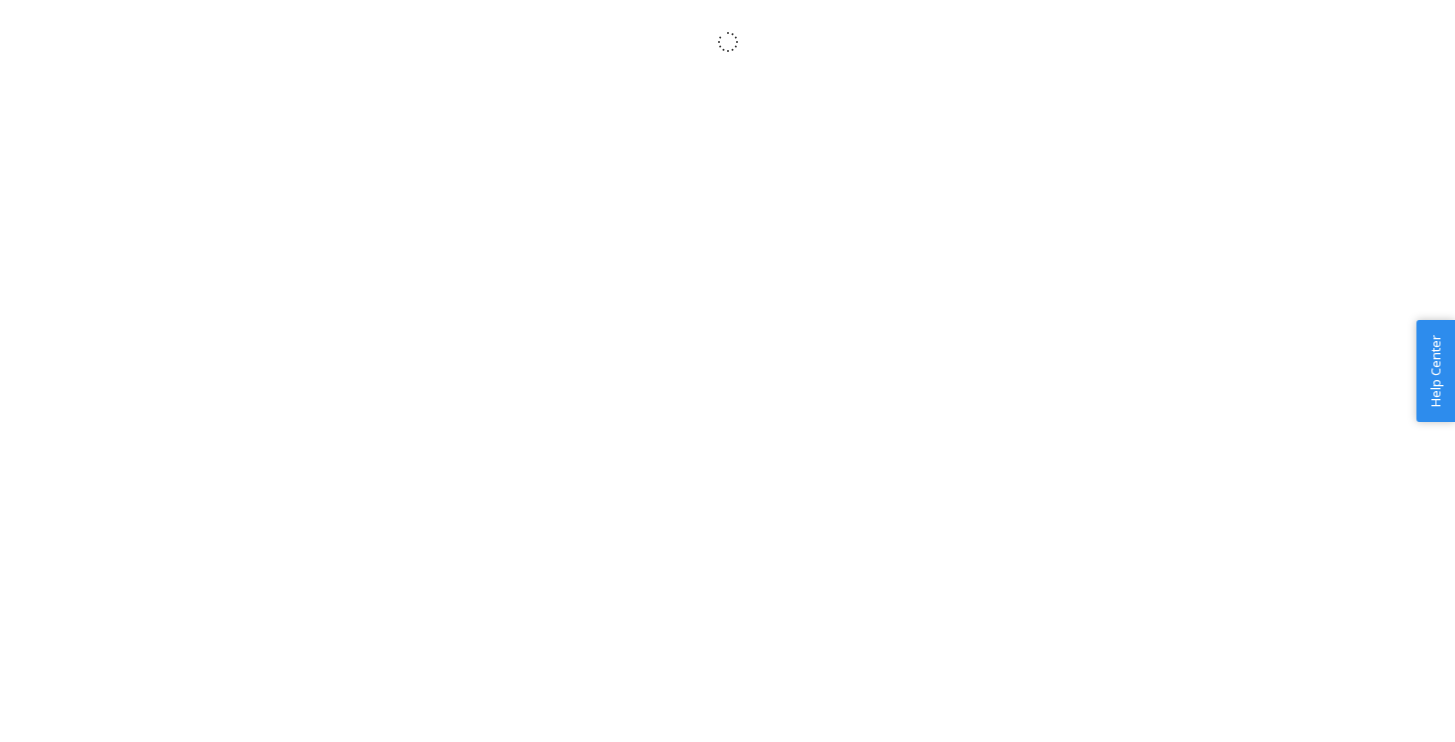 scroll, scrollTop: 0, scrollLeft: 0, axis: both 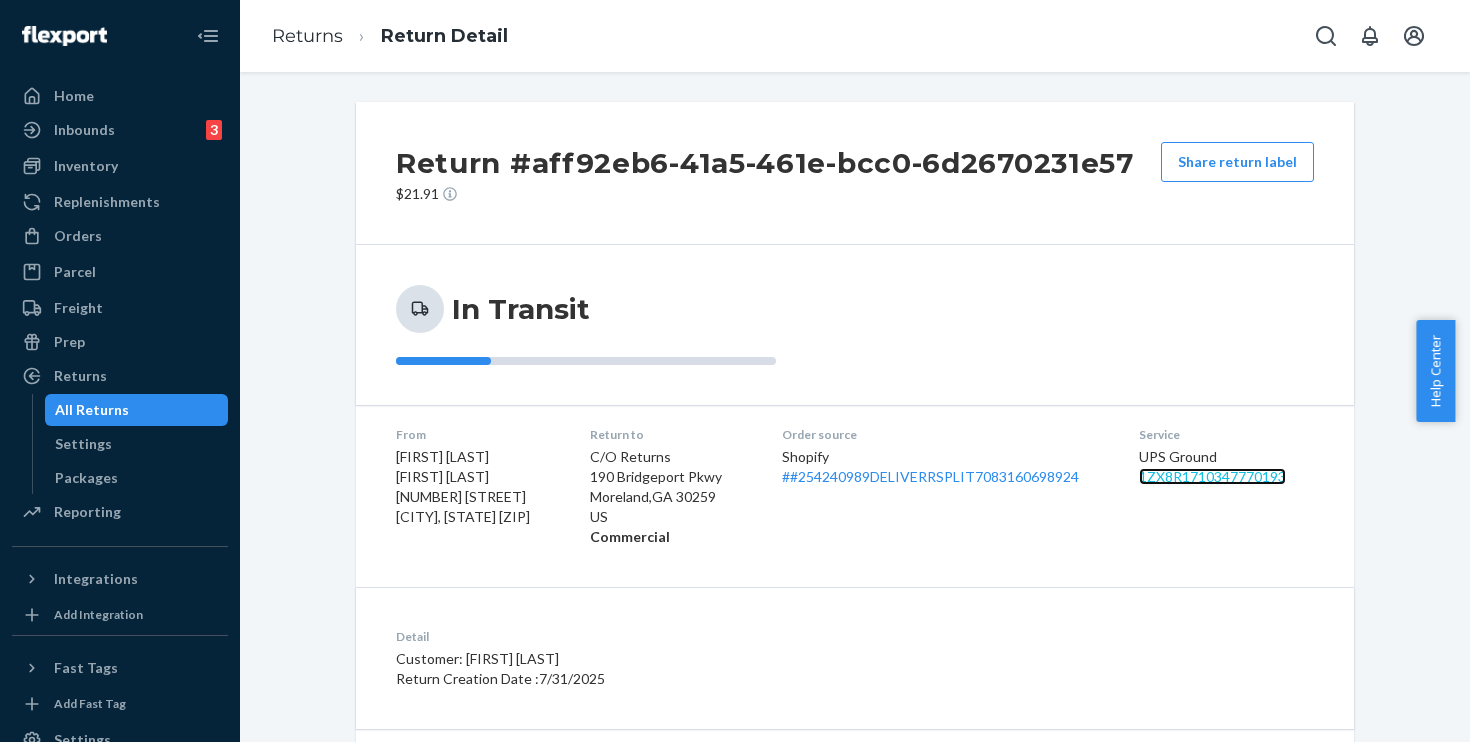 click on "1ZX8R1710347770193" at bounding box center (1212, 476) 